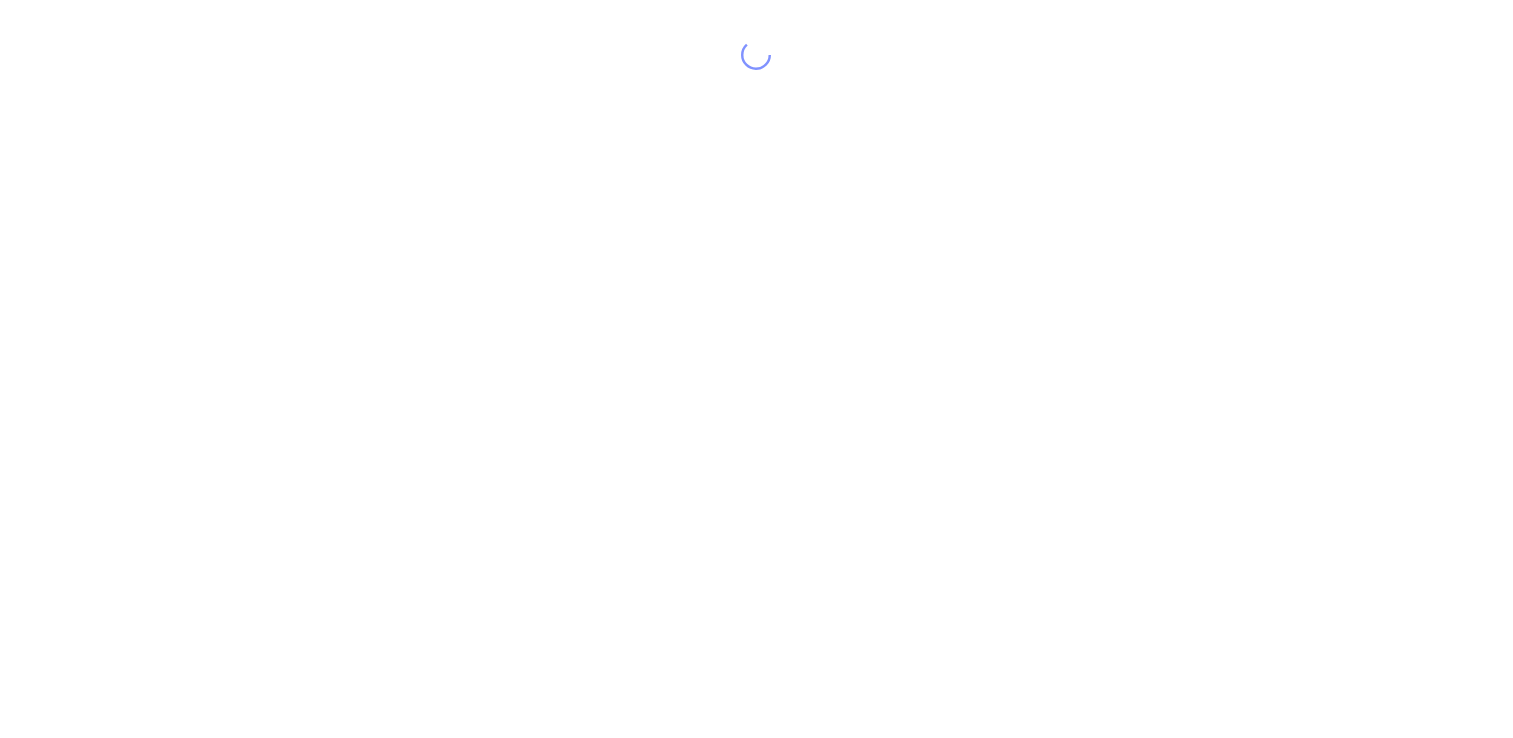 scroll, scrollTop: 0, scrollLeft: 0, axis: both 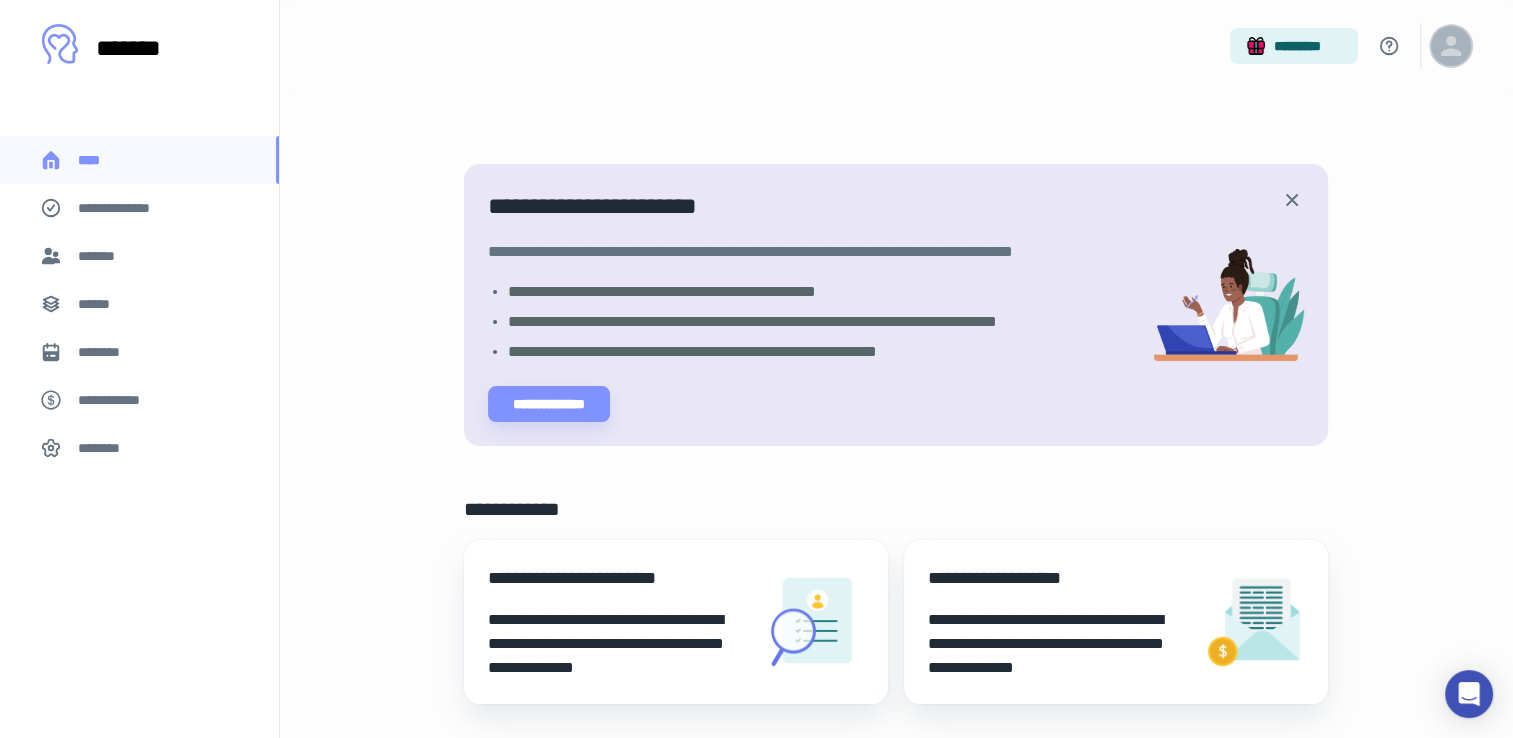 click 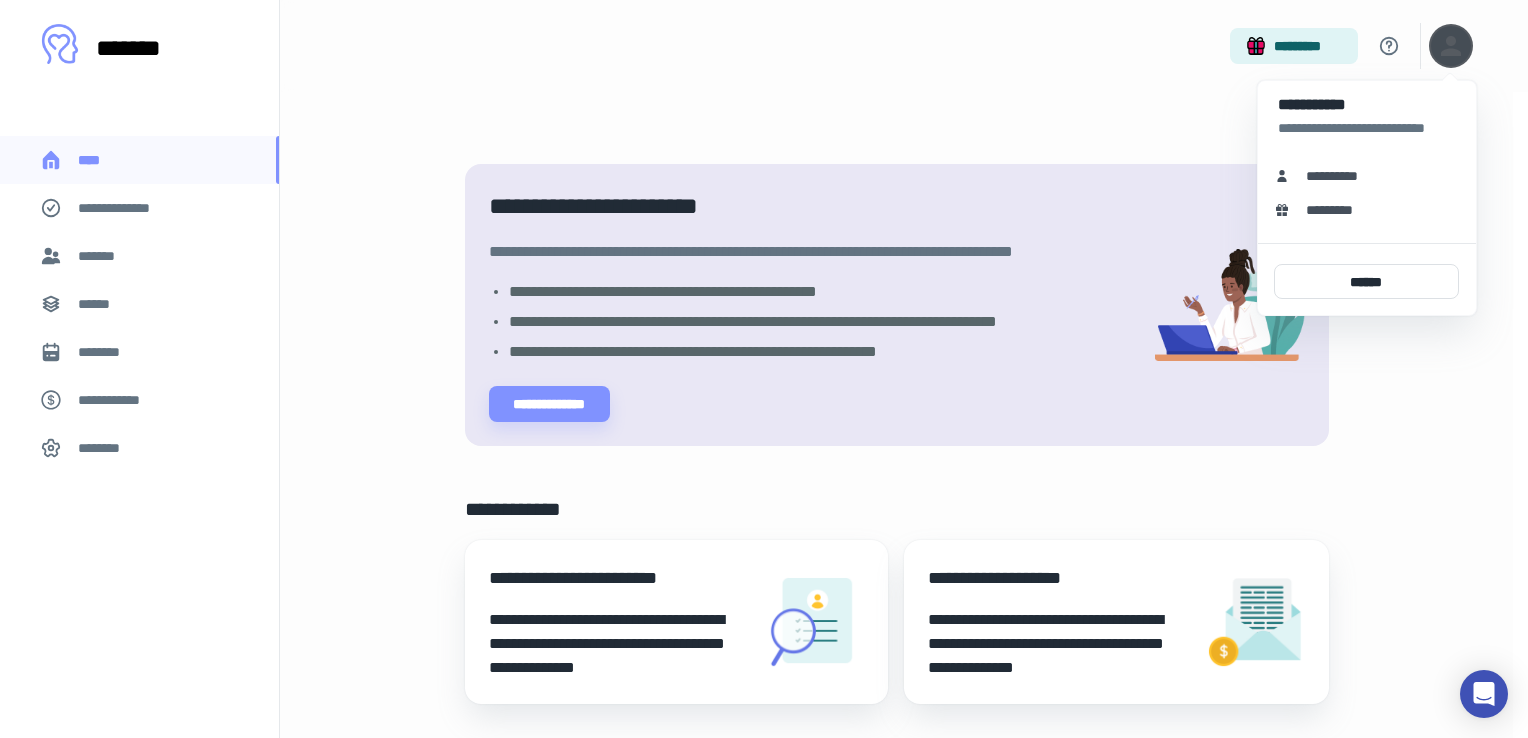 click at bounding box center [764, 369] 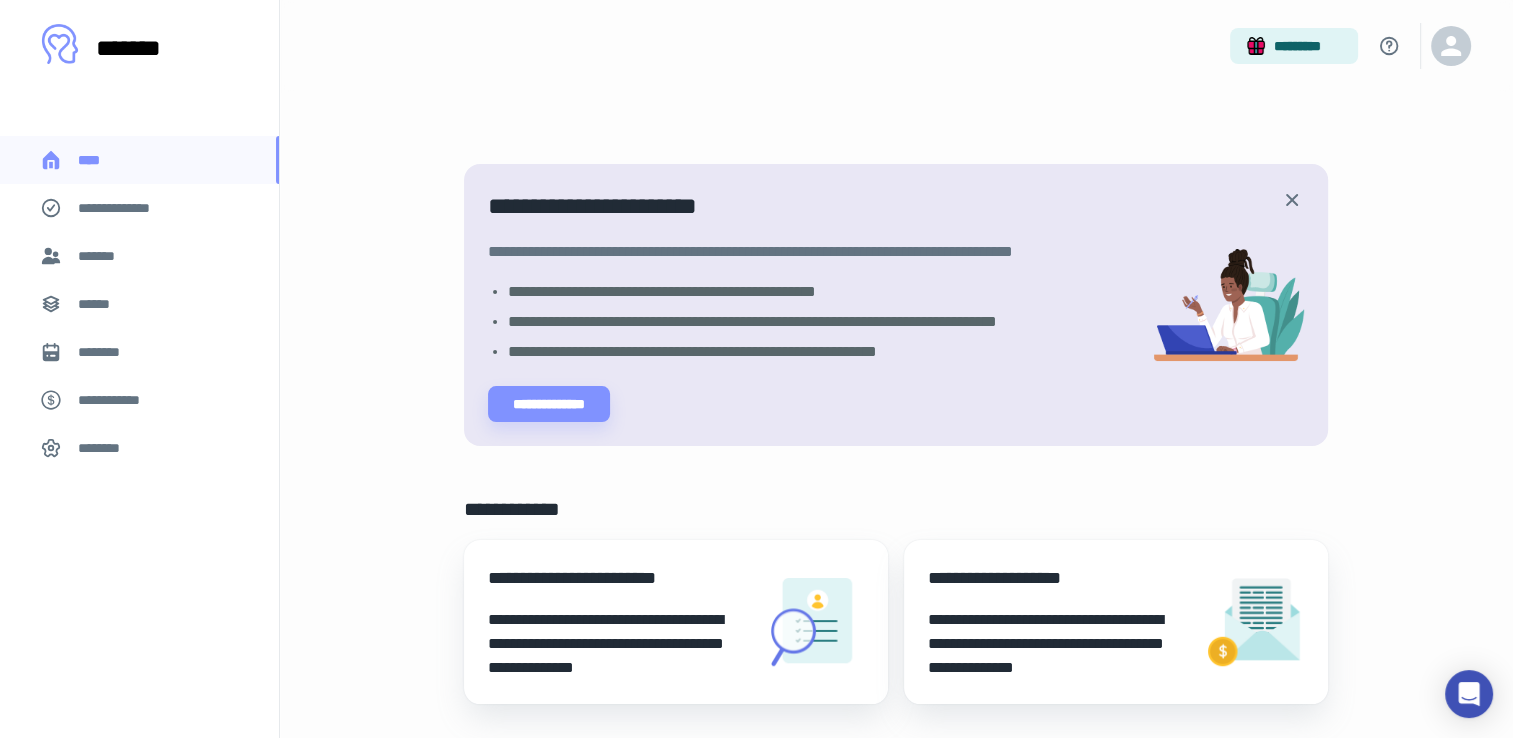 click on "******" at bounding box center [139, 304] 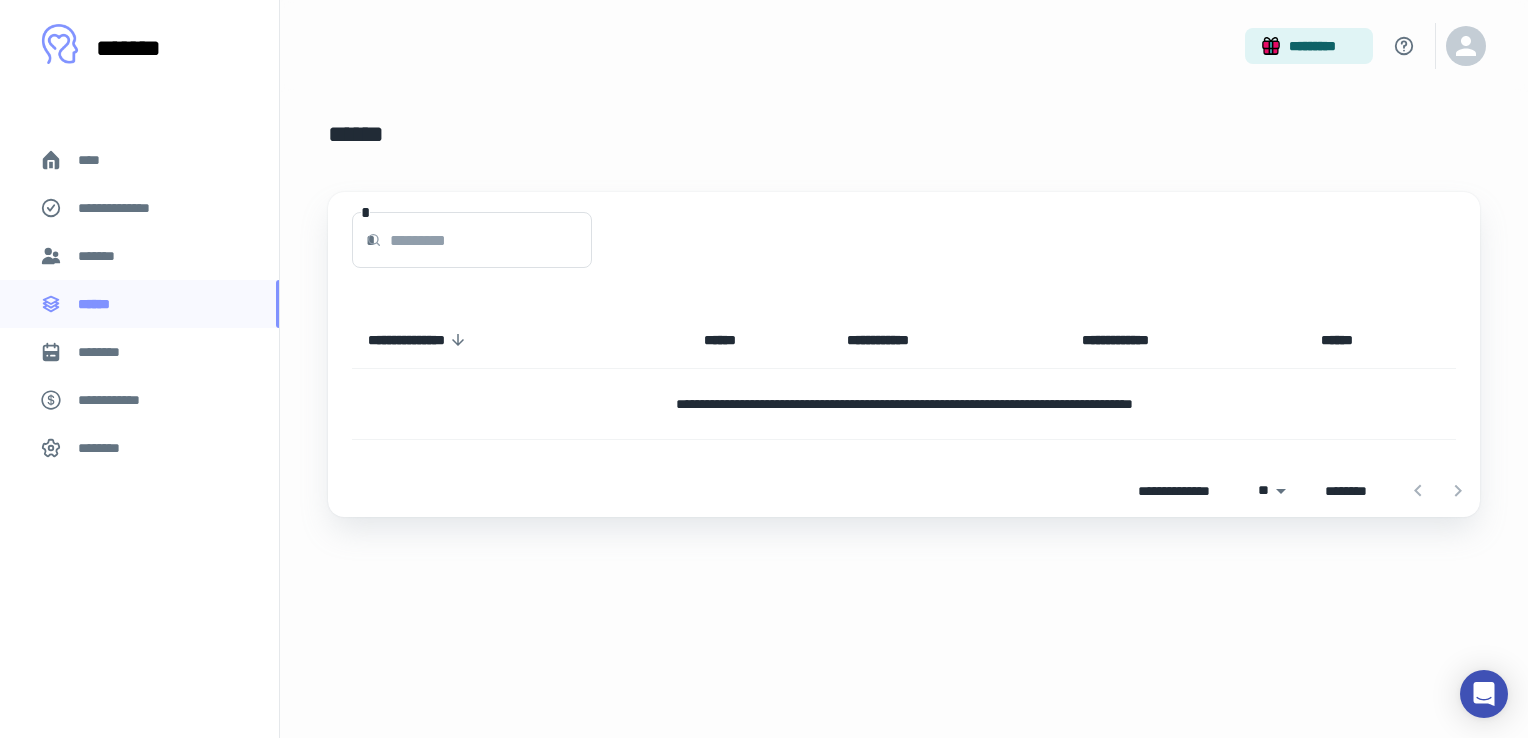 click on "*******" at bounding box center [139, 256] 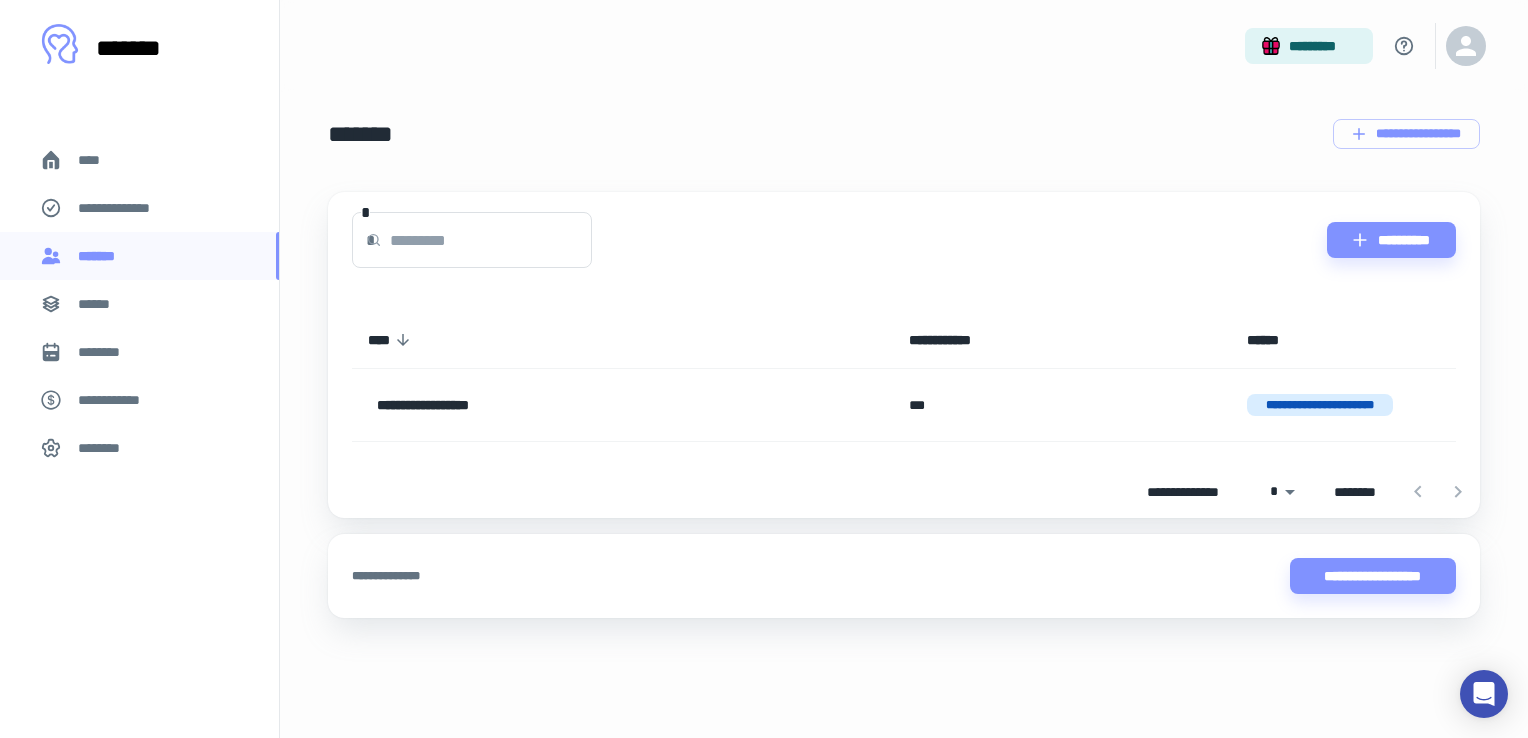 click on "**********" at bounding box center (139, 400) 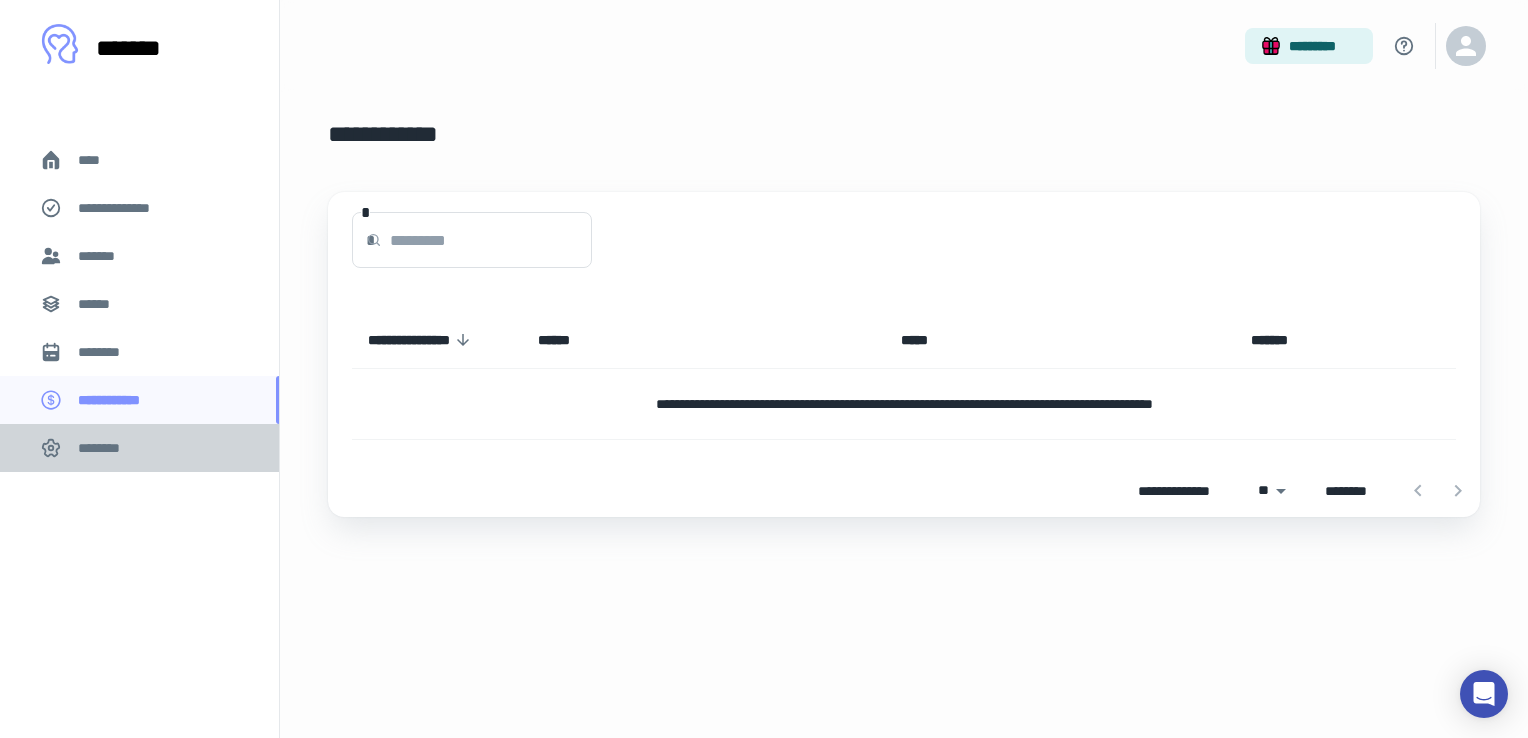 click on "********" at bounding box center [139, 448] 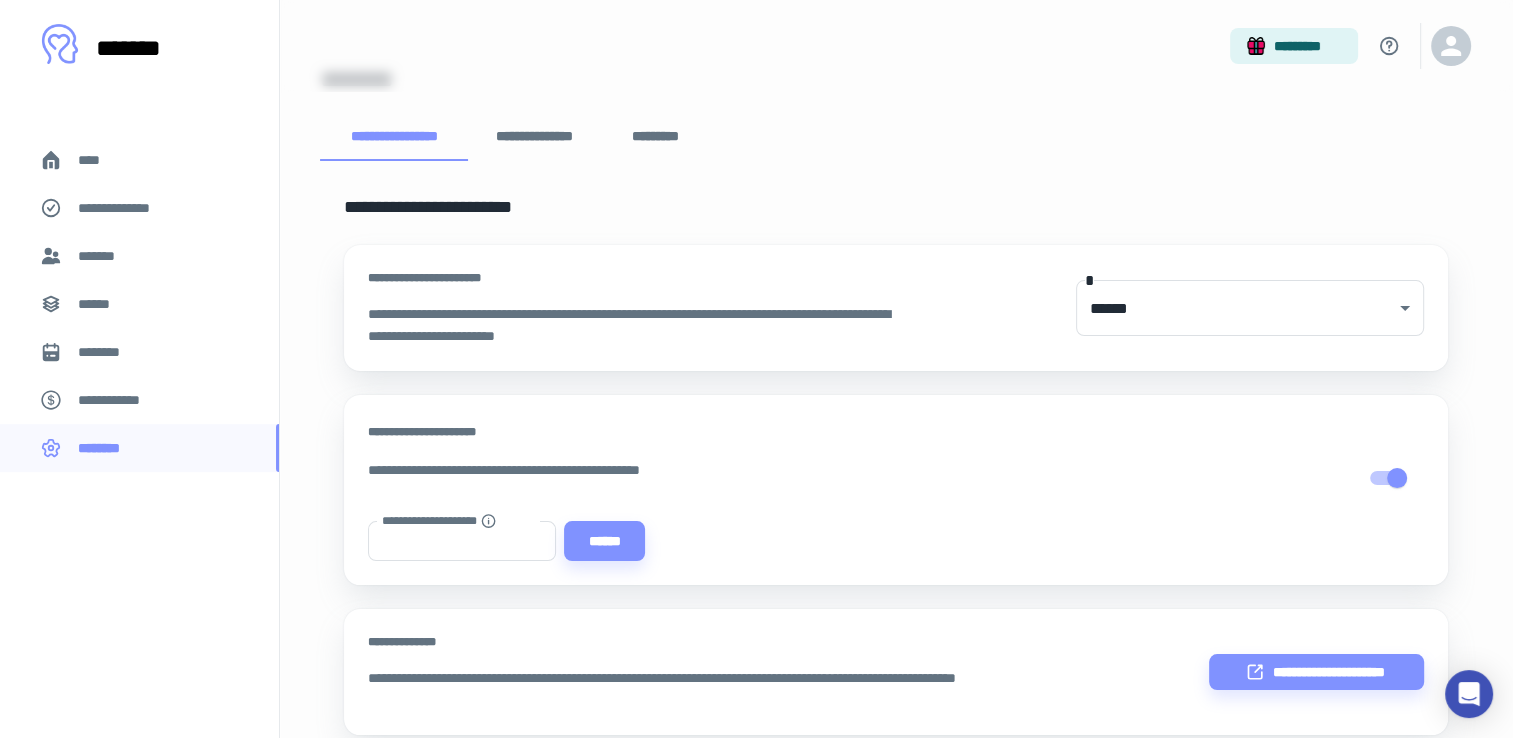 scroll, scrollTop: 56, scrollLeft: 0, axis: vertical 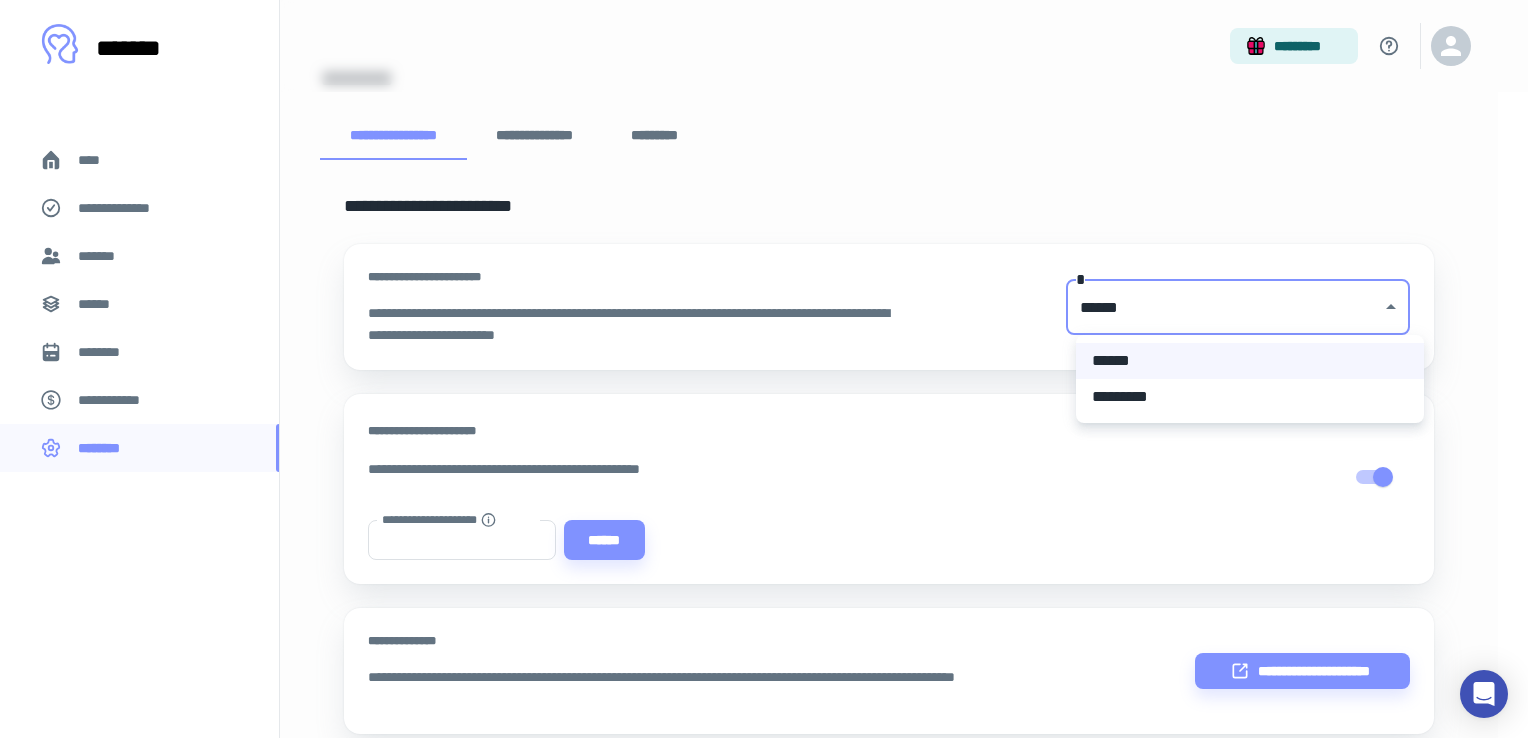 click on "**********" at bounding box center [756, 313] 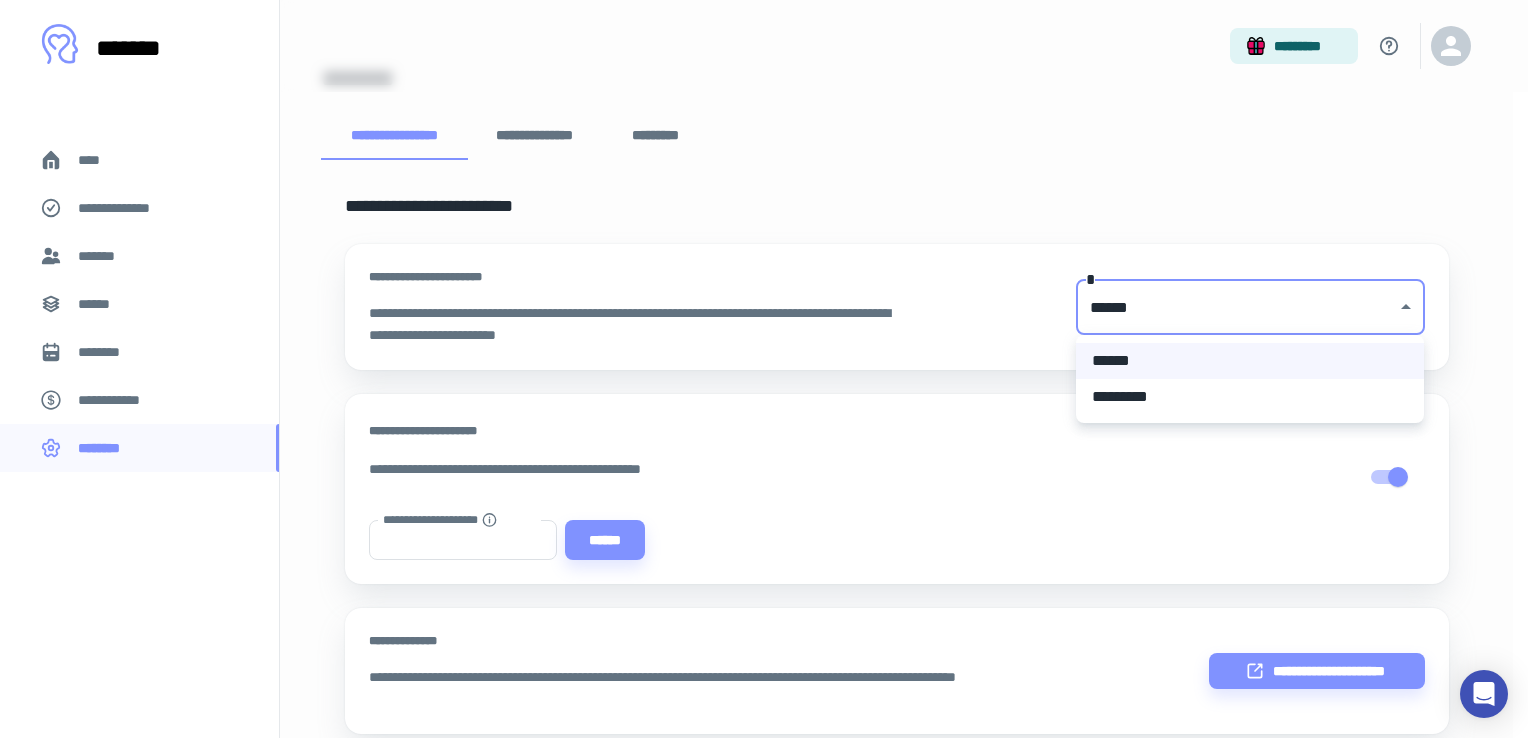 click on "*********" at bounding box center (1250, 397) 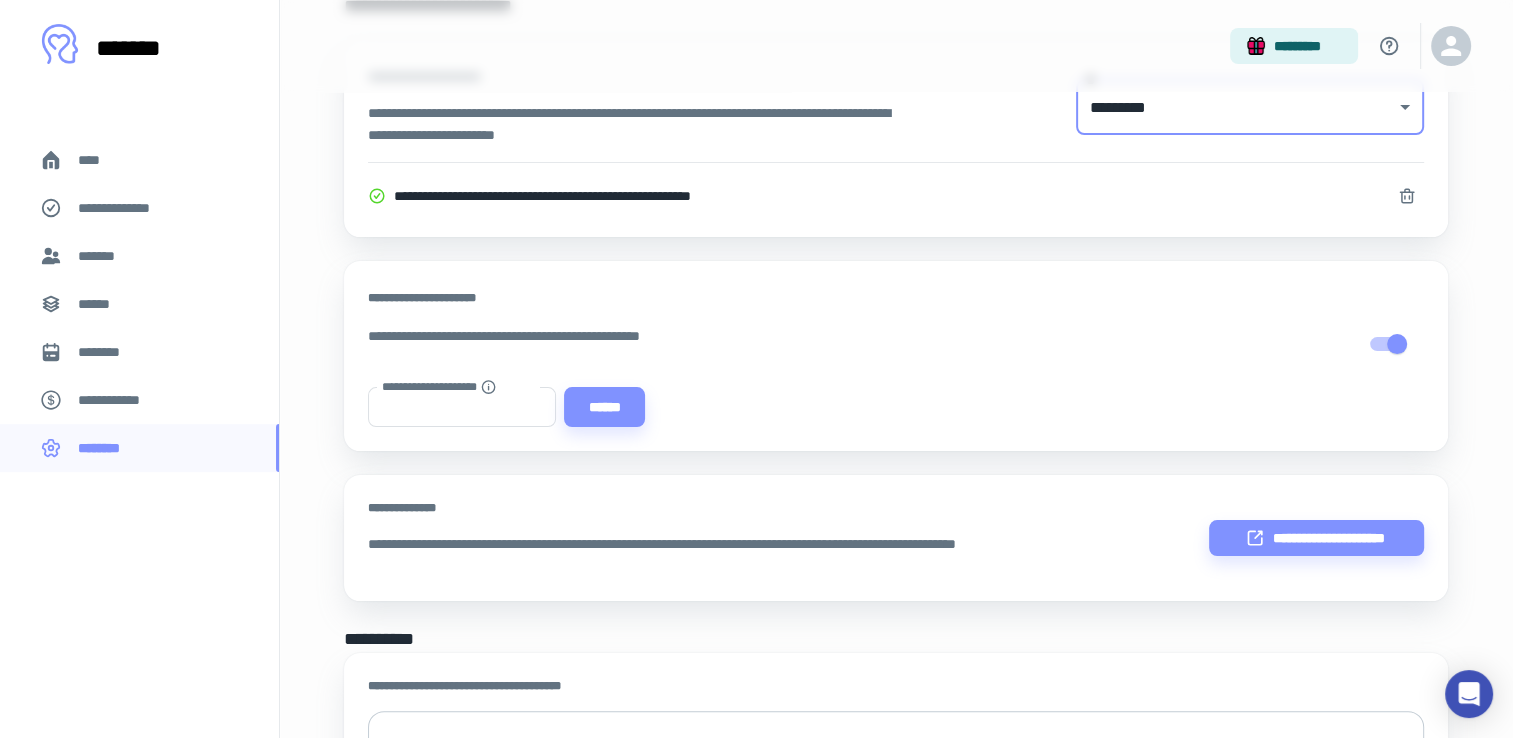scroll, scrollTop: 0, scrollLeft: 0, axis: both 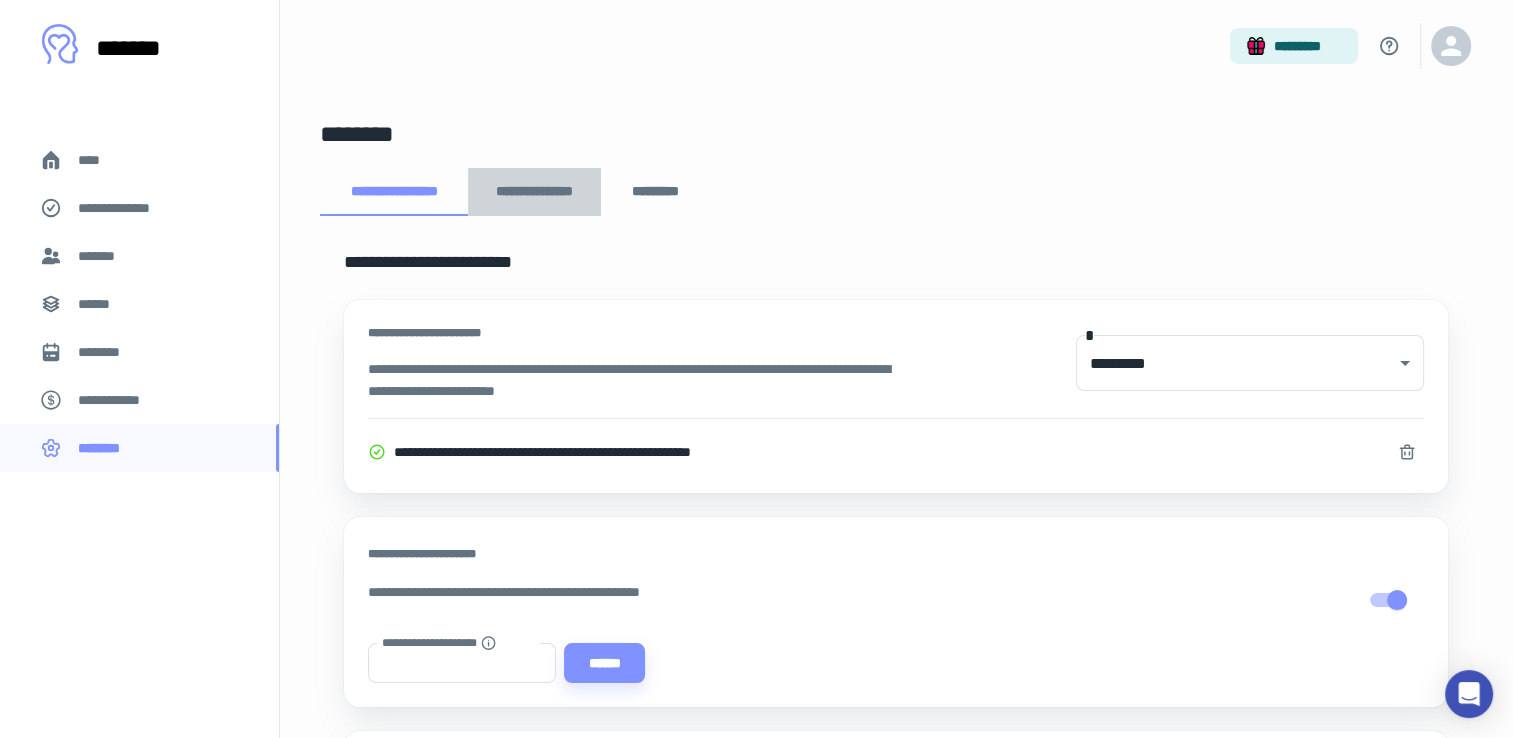 click on "**********" at bounding box center (535, 192) 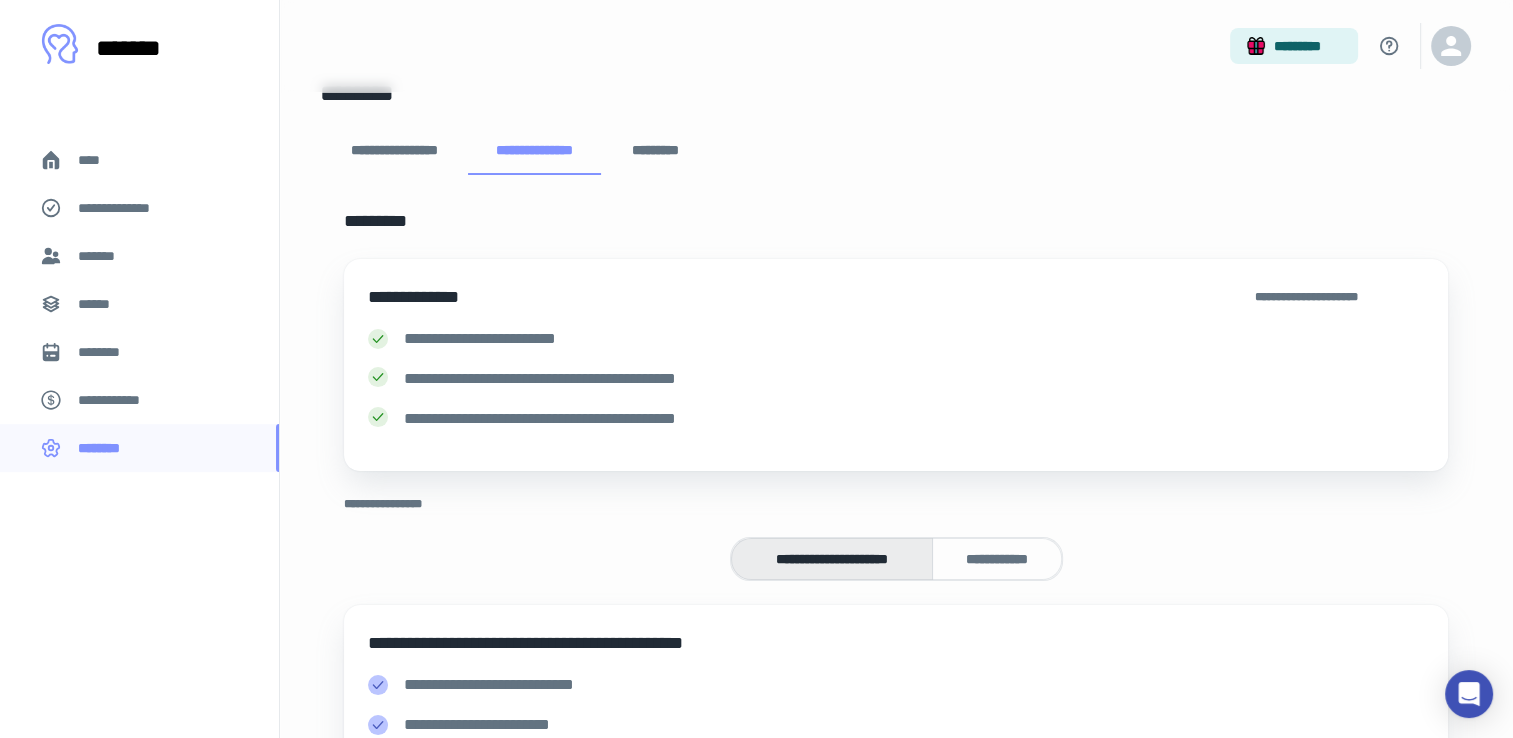 scroll, scrollTop: 0, scrollLeft: 0, axis: both 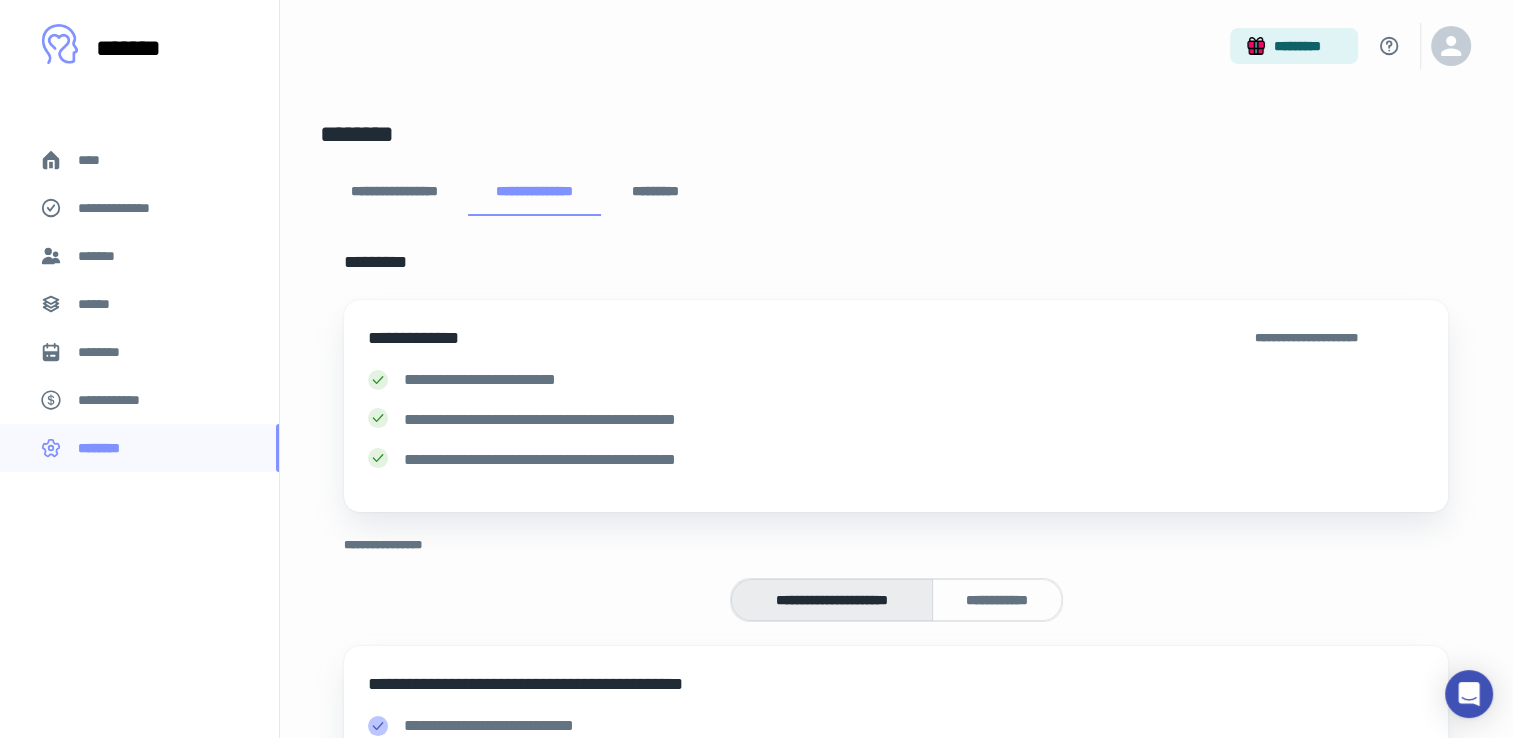 click on "*********" at bounding box center [655, 192] 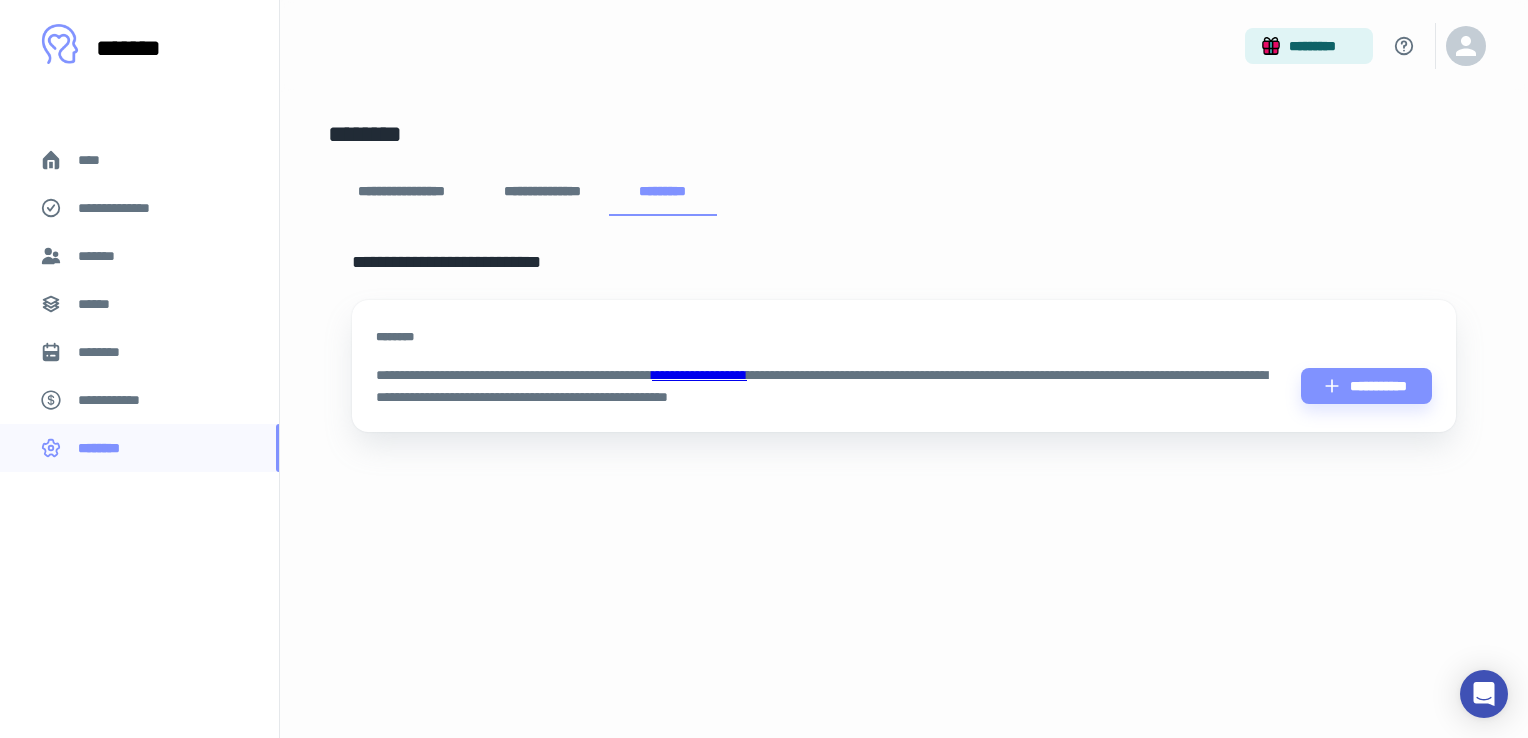 click on "**********" at bounding box center [542, 192] 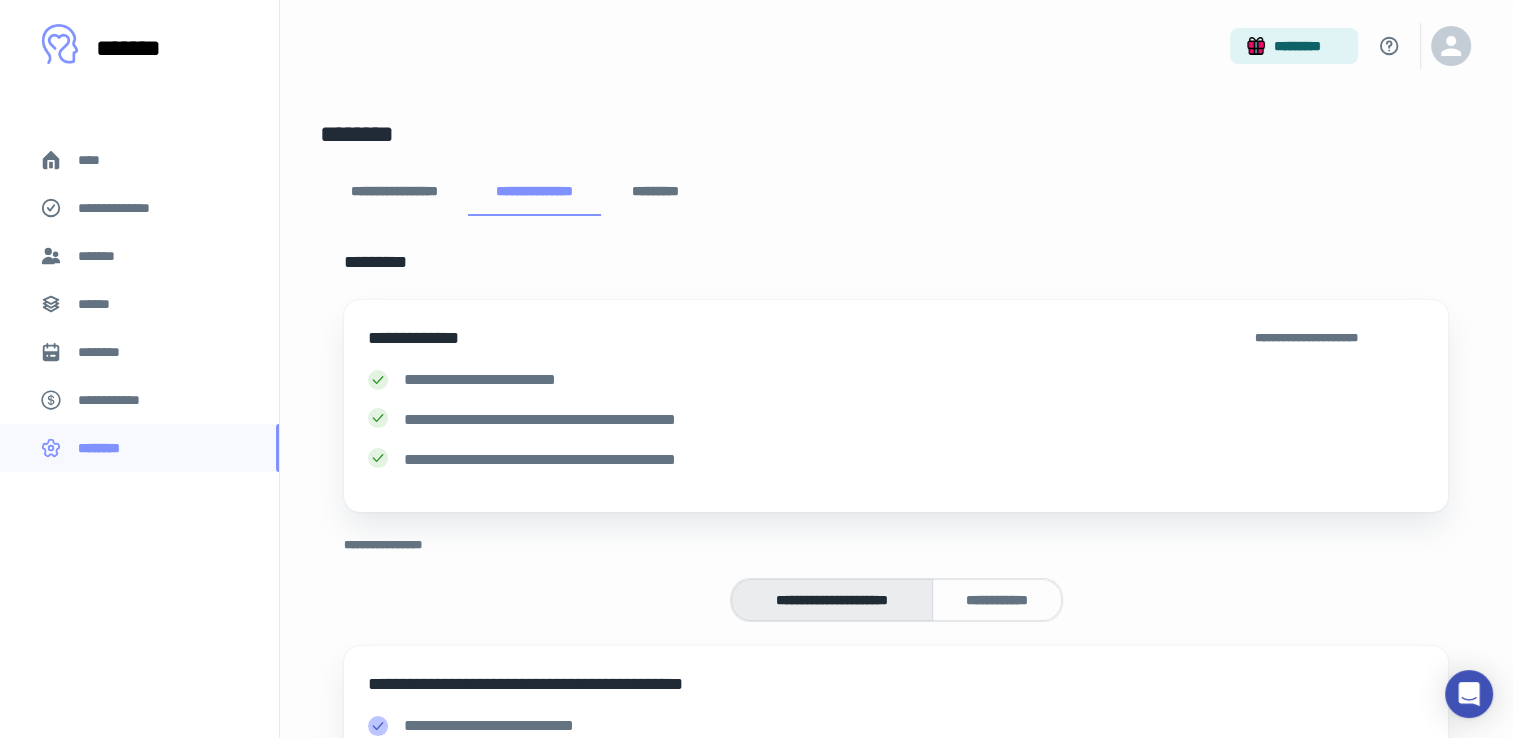 click on "**********" at bounding box center [393, 192] 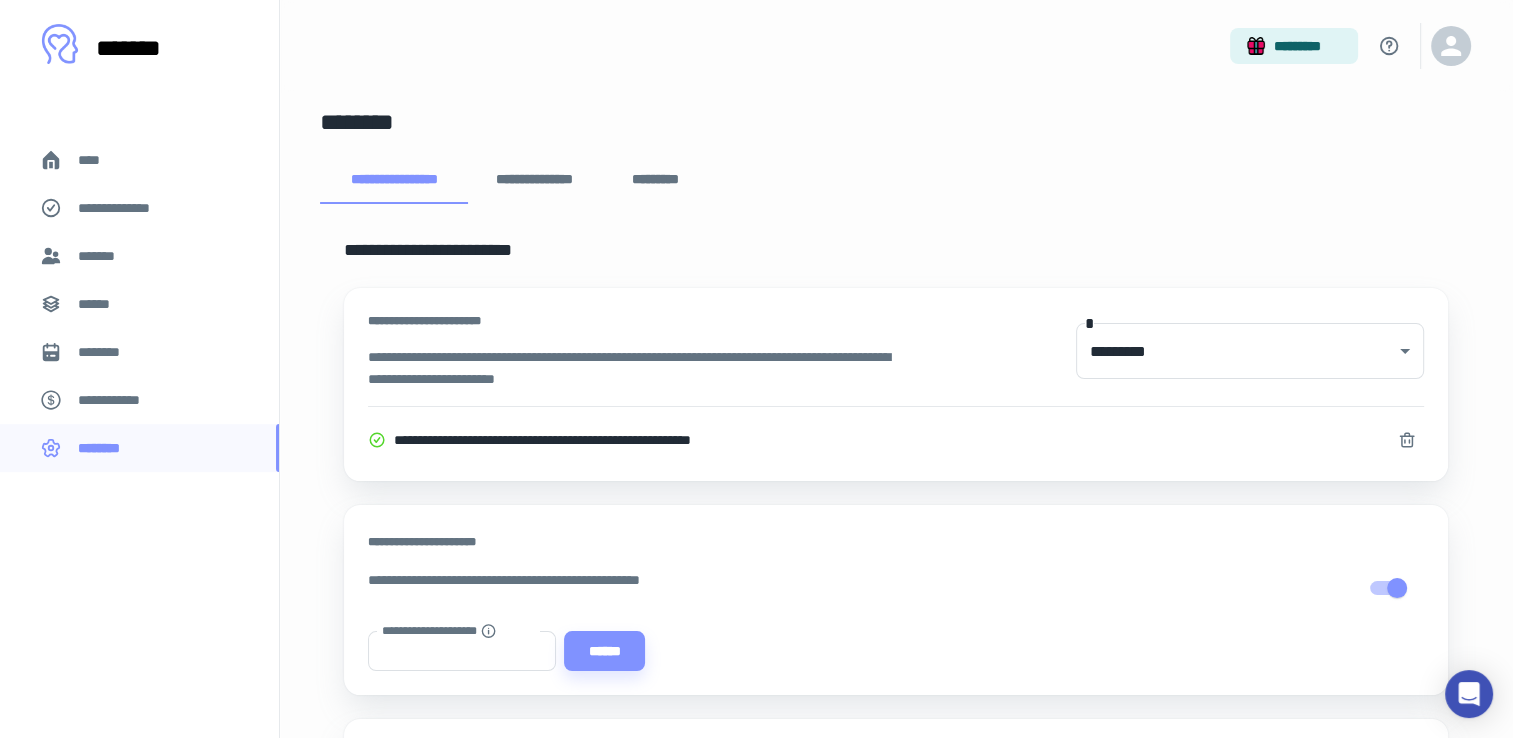 scroll, scrollTop: 0, scrollLeft: 0, axis: both 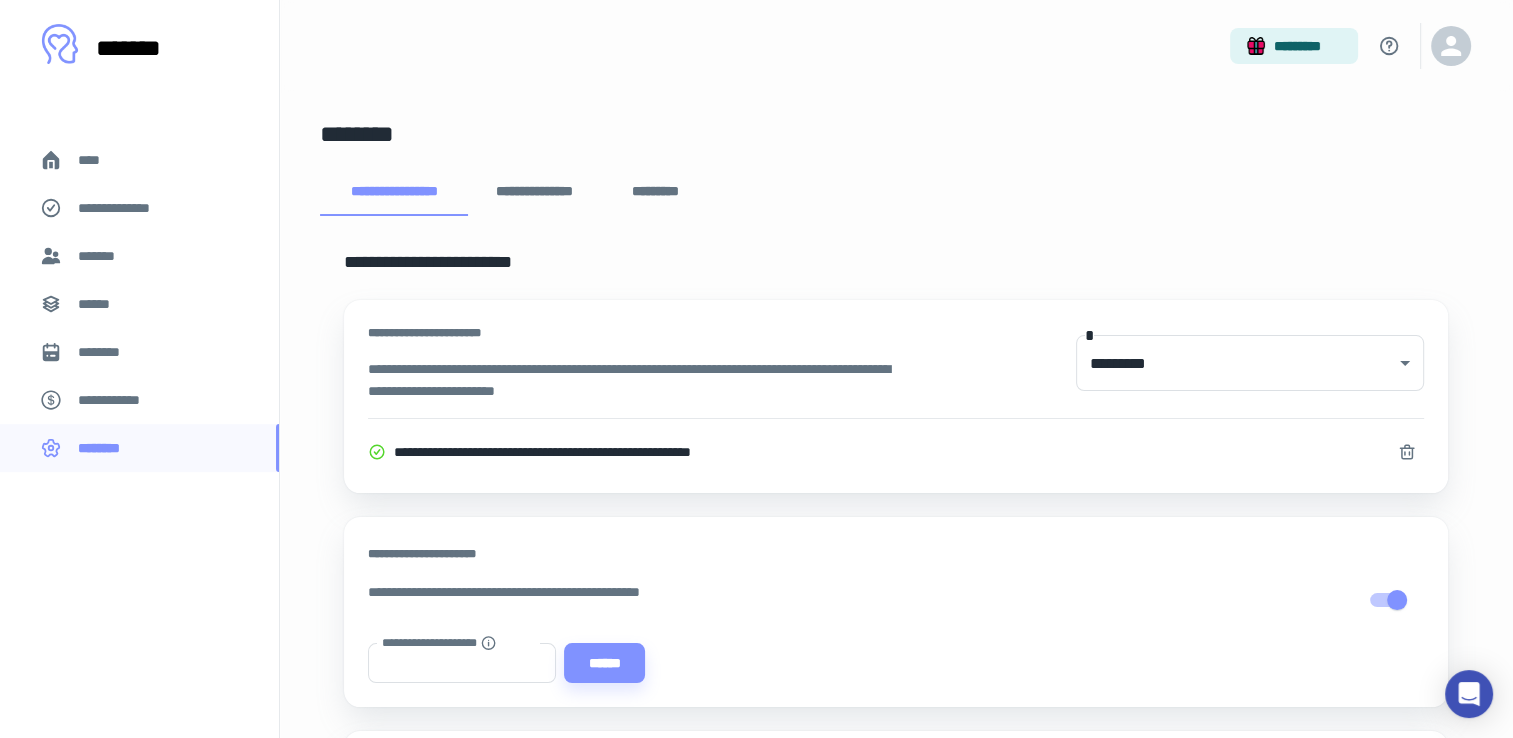 click on "******" at bounding box center (139, 304) 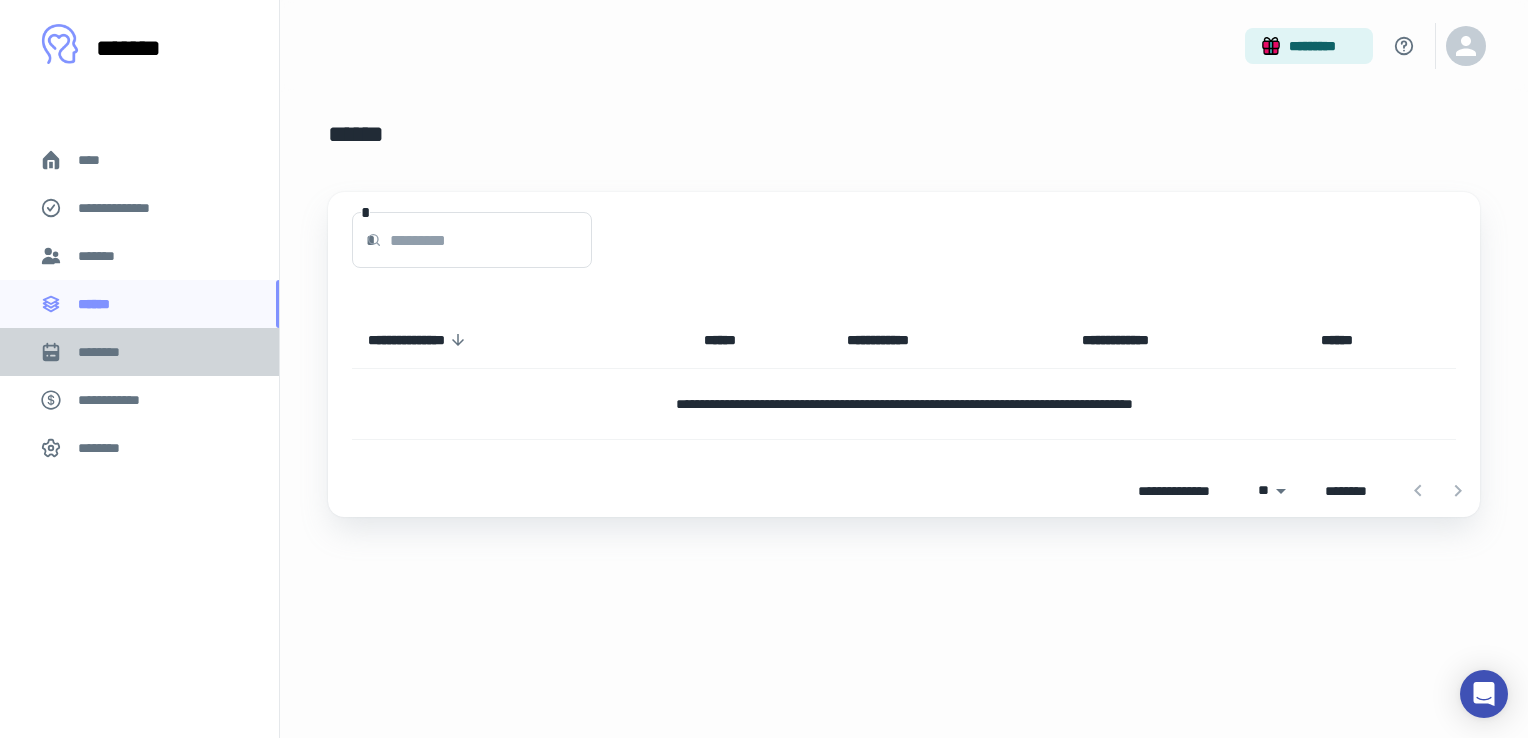 click on "********" at bounding box center [139, 352] 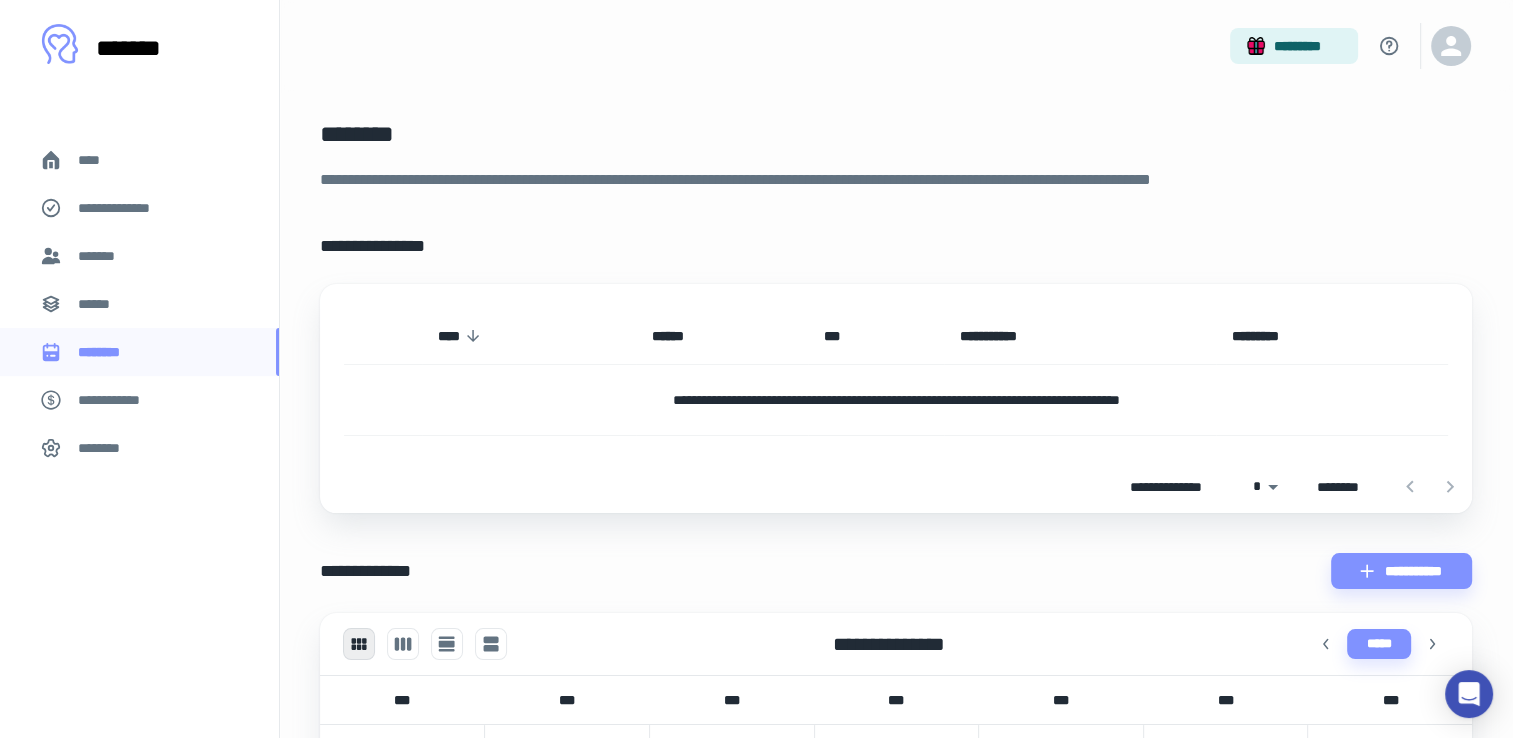 click on "*******" at bounding box center (139, 256) 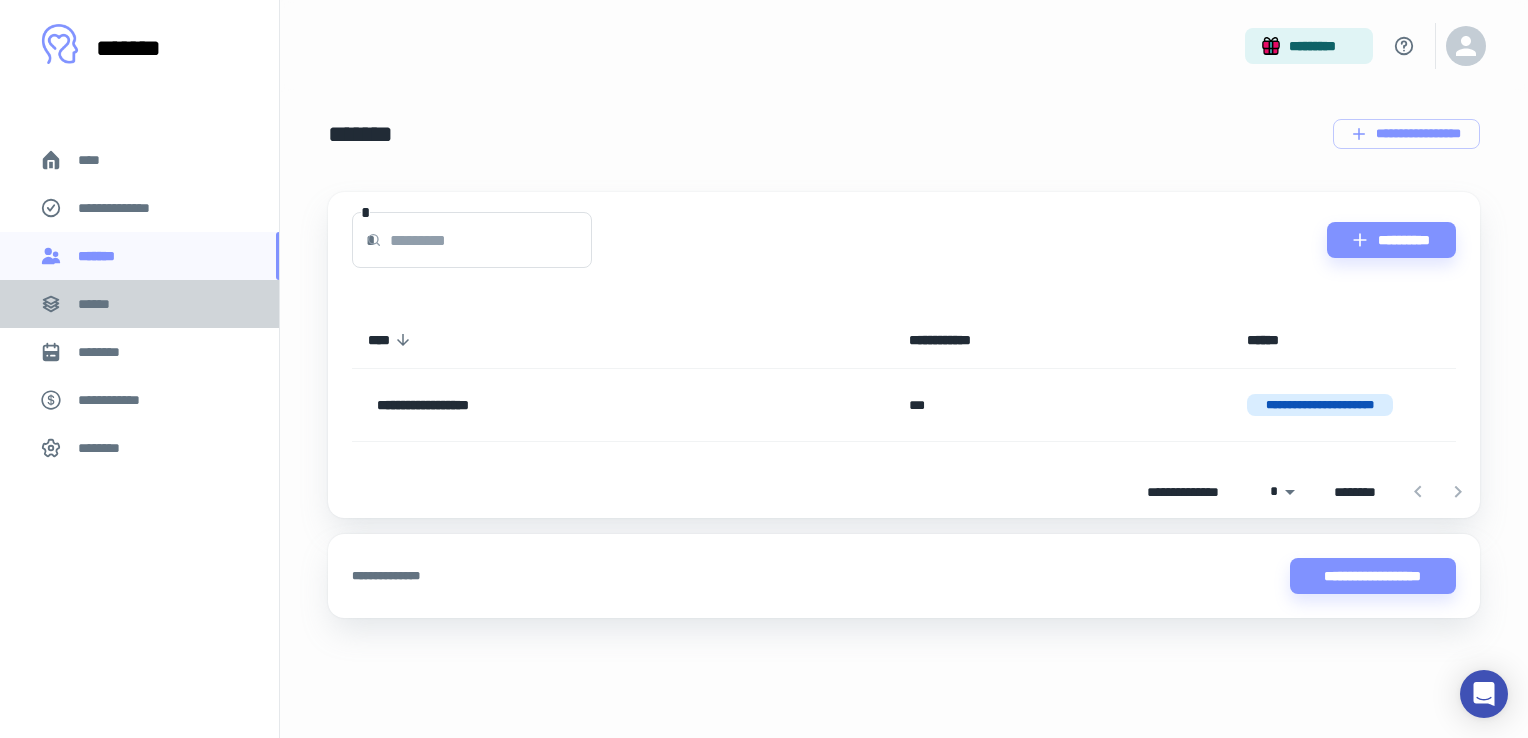 click on "******" at bounding box center [139, 304] 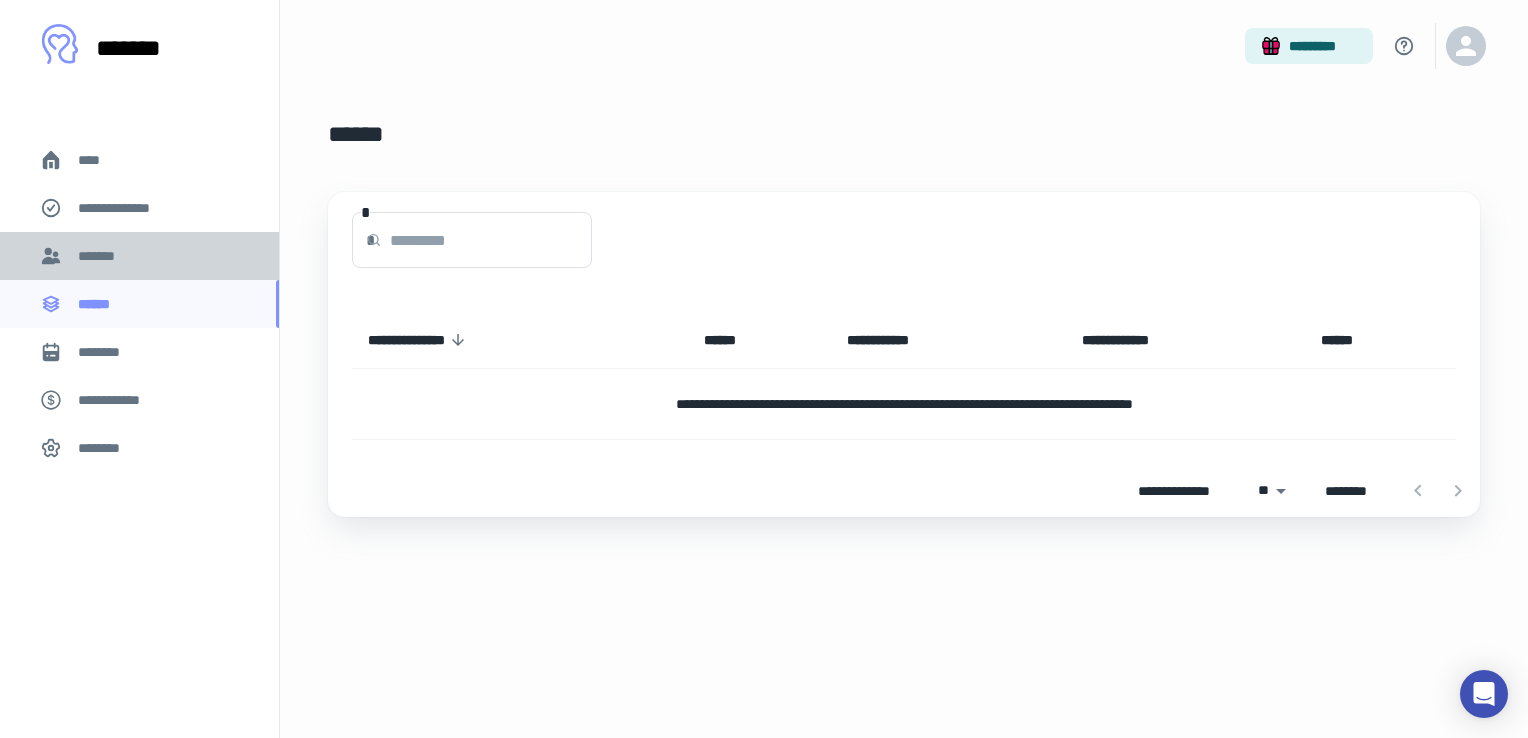 click on "*******" at bounding box center [139, 256] 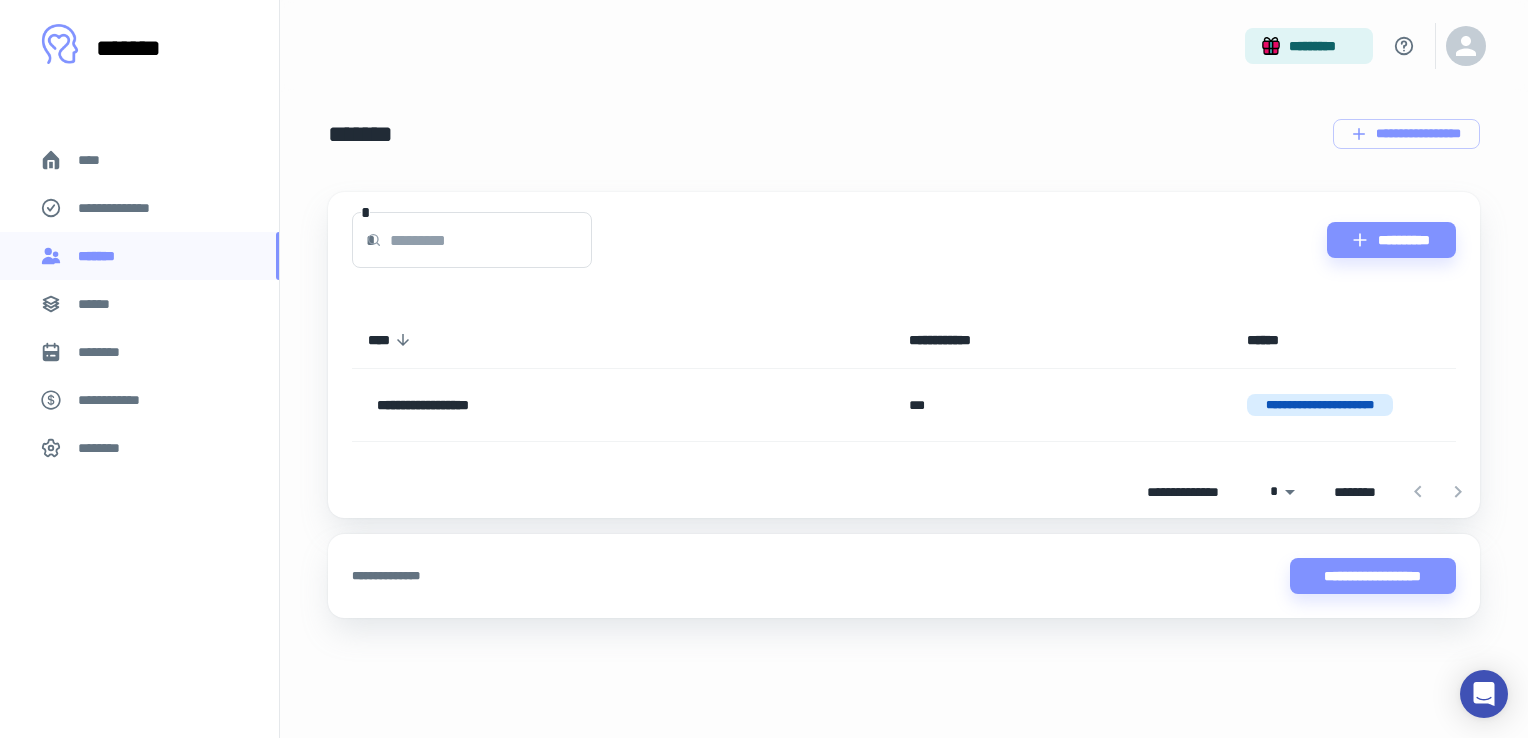 click on "********" at bounding box center [139, 352] 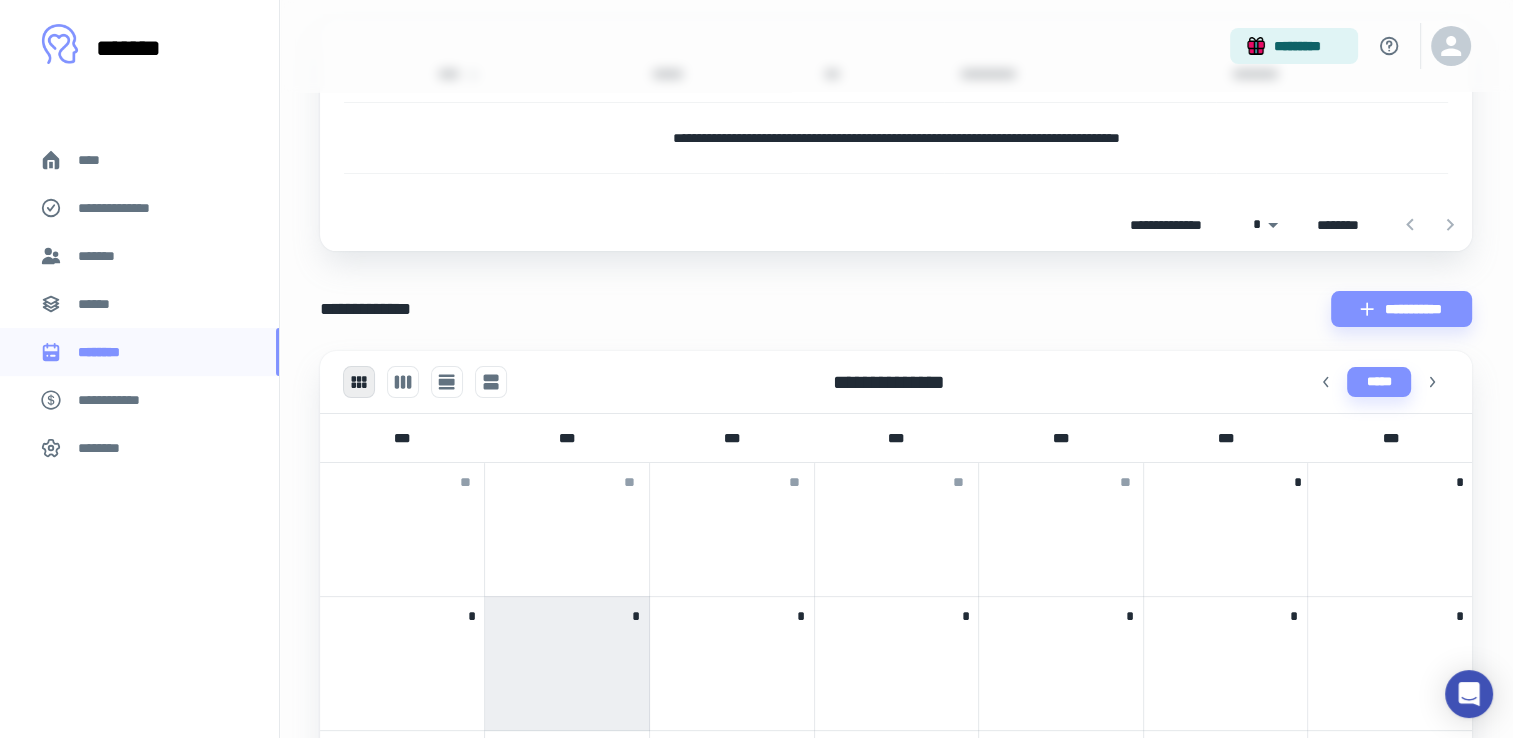 scroll, scrollTop: 0, scrollLeft: 0, axis: both 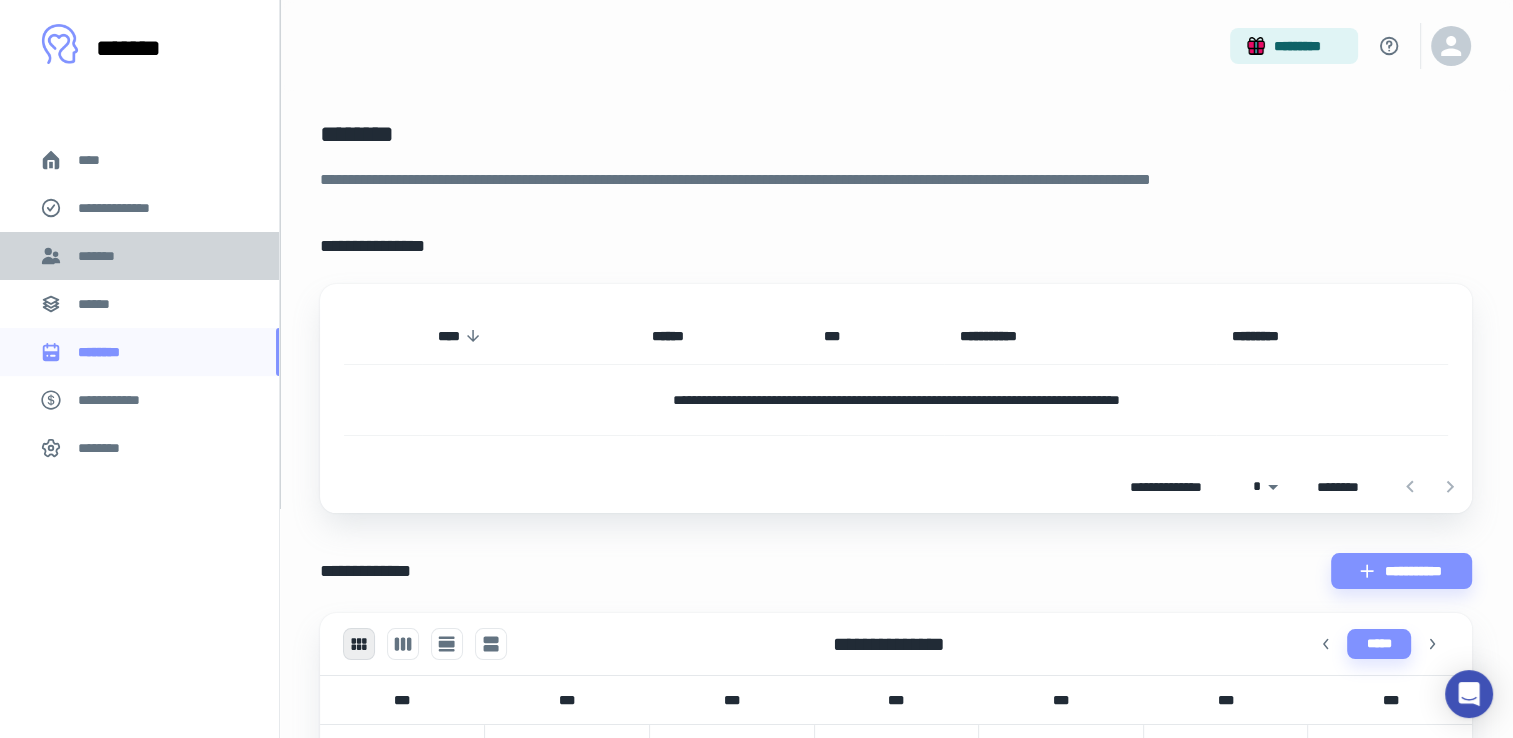 click on "*******" at bounding box center (139, 256) 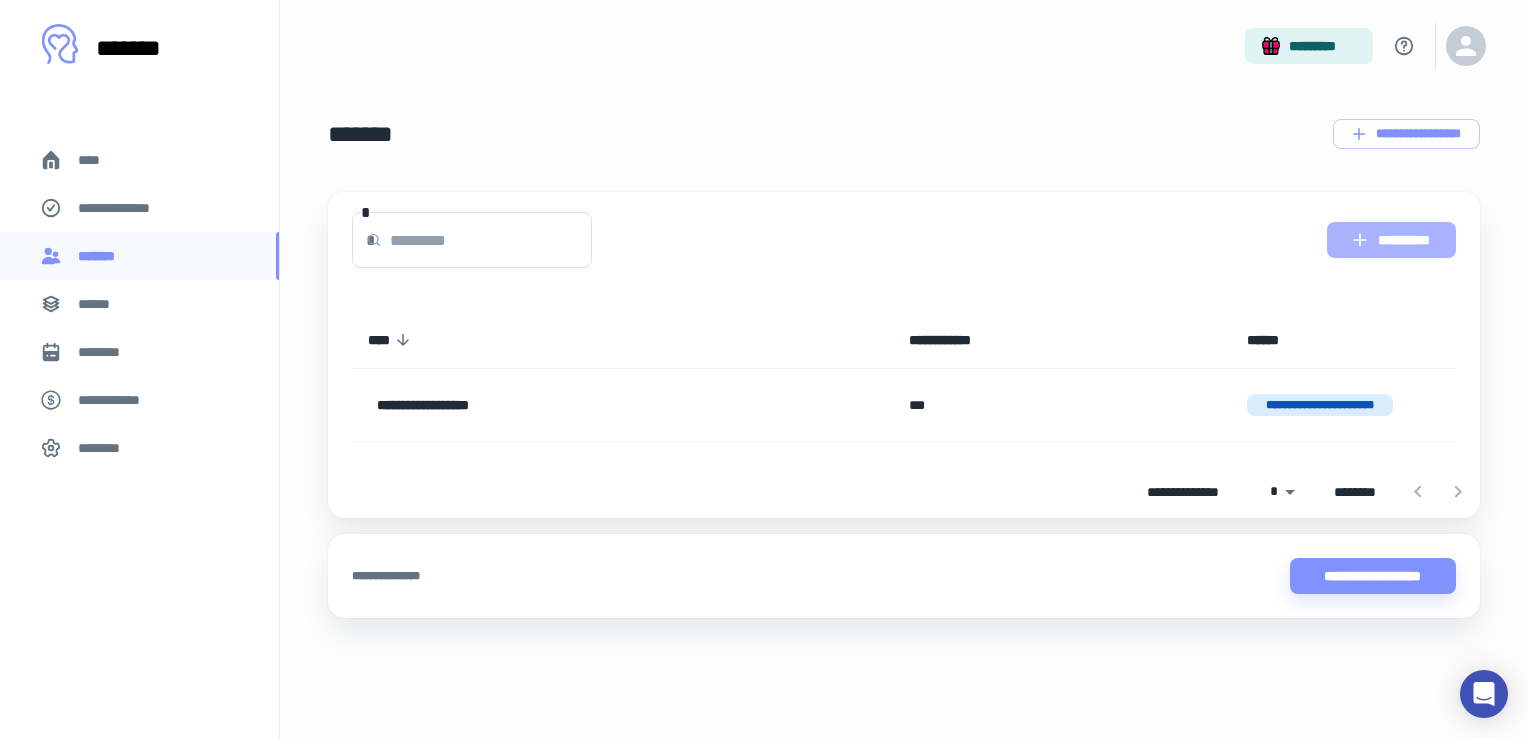 click on "**********" at bounding box center (1391, 240) 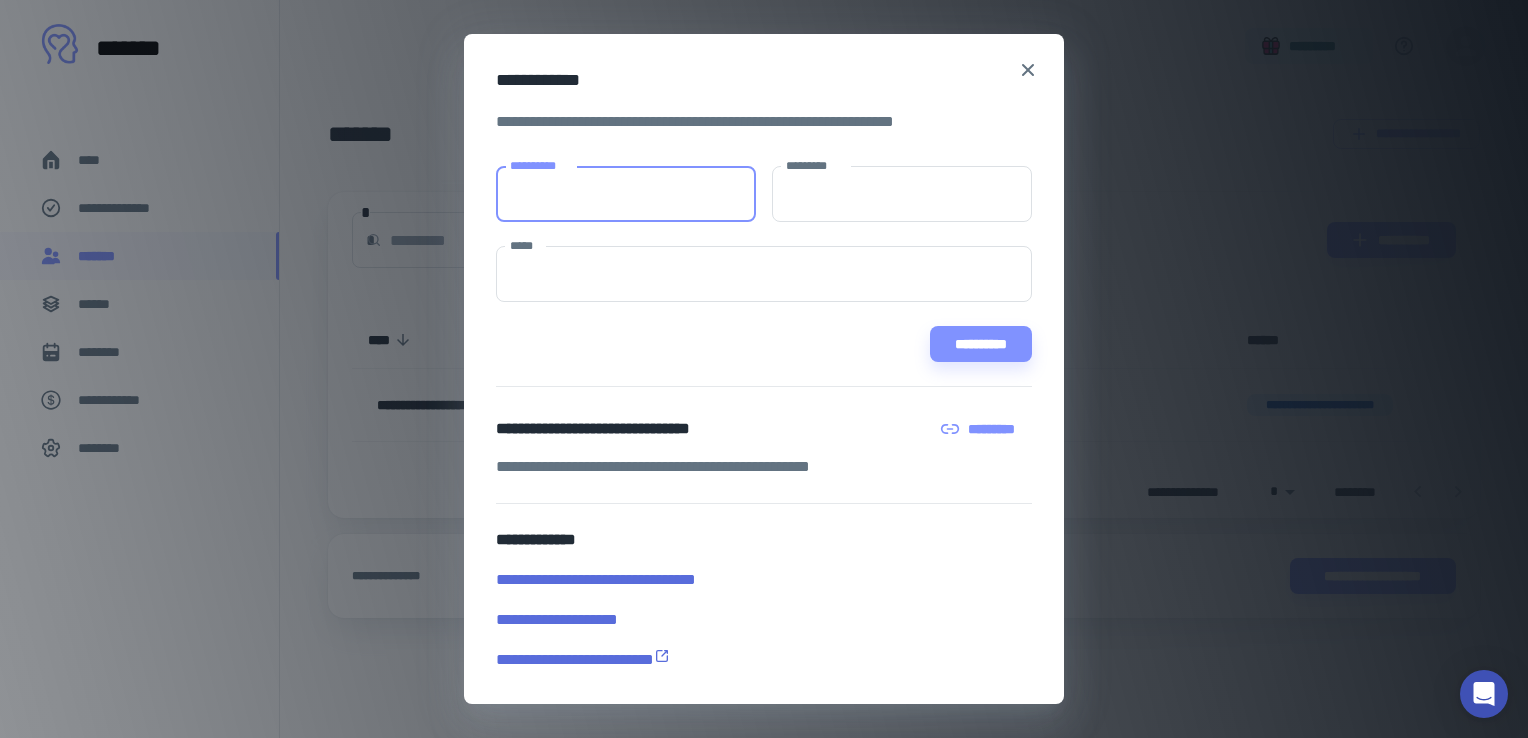 click on "**********" at bounding box center [626, 194] 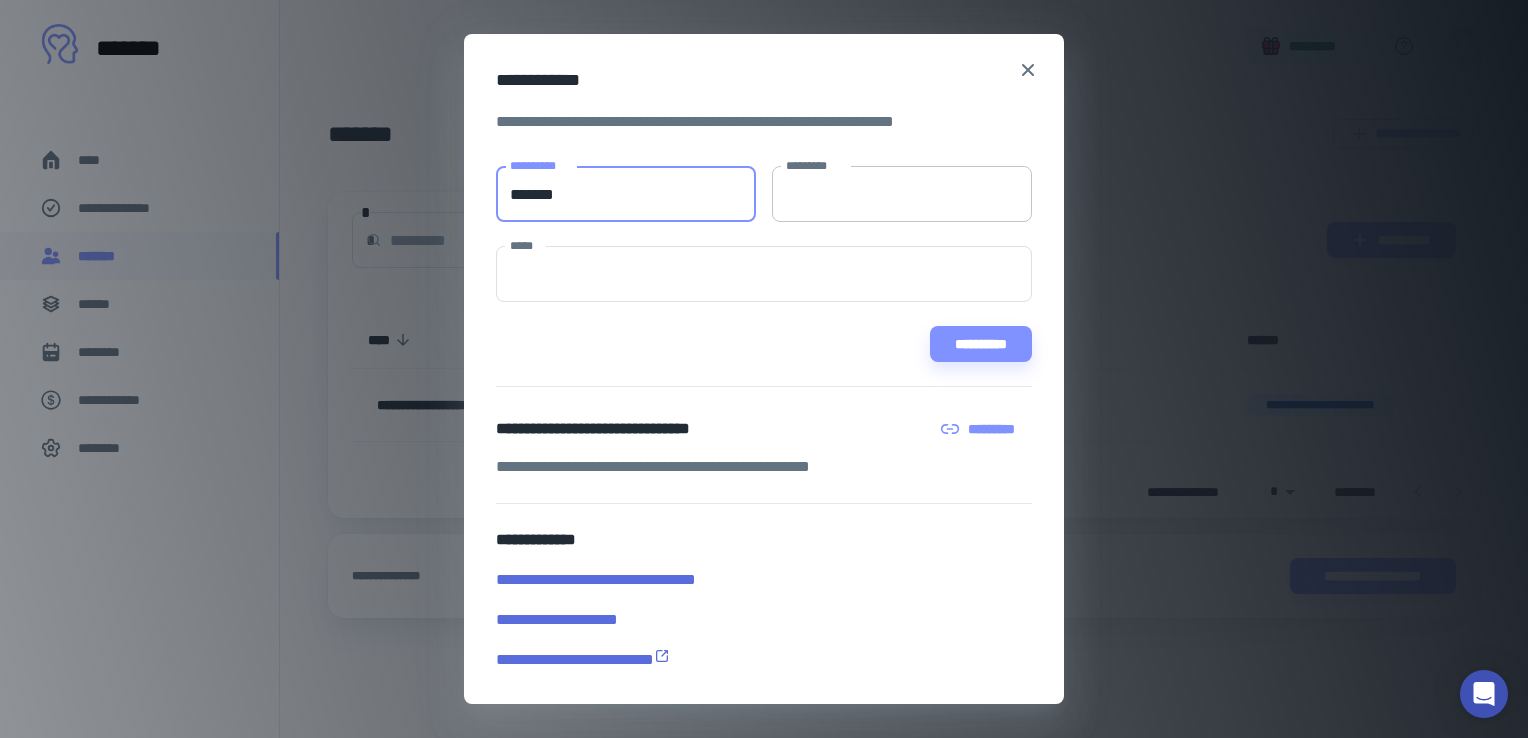 type on "*******" 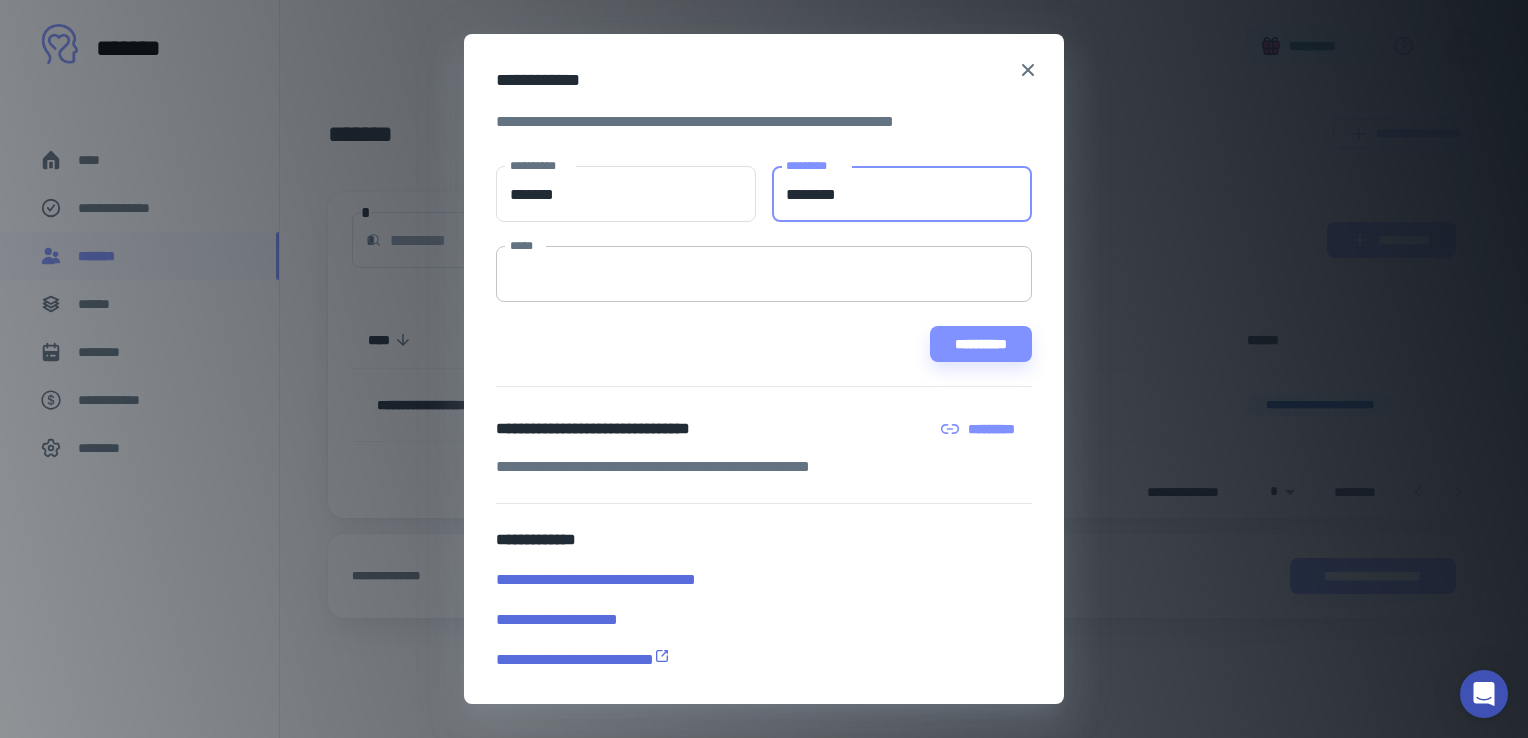 type on "********" 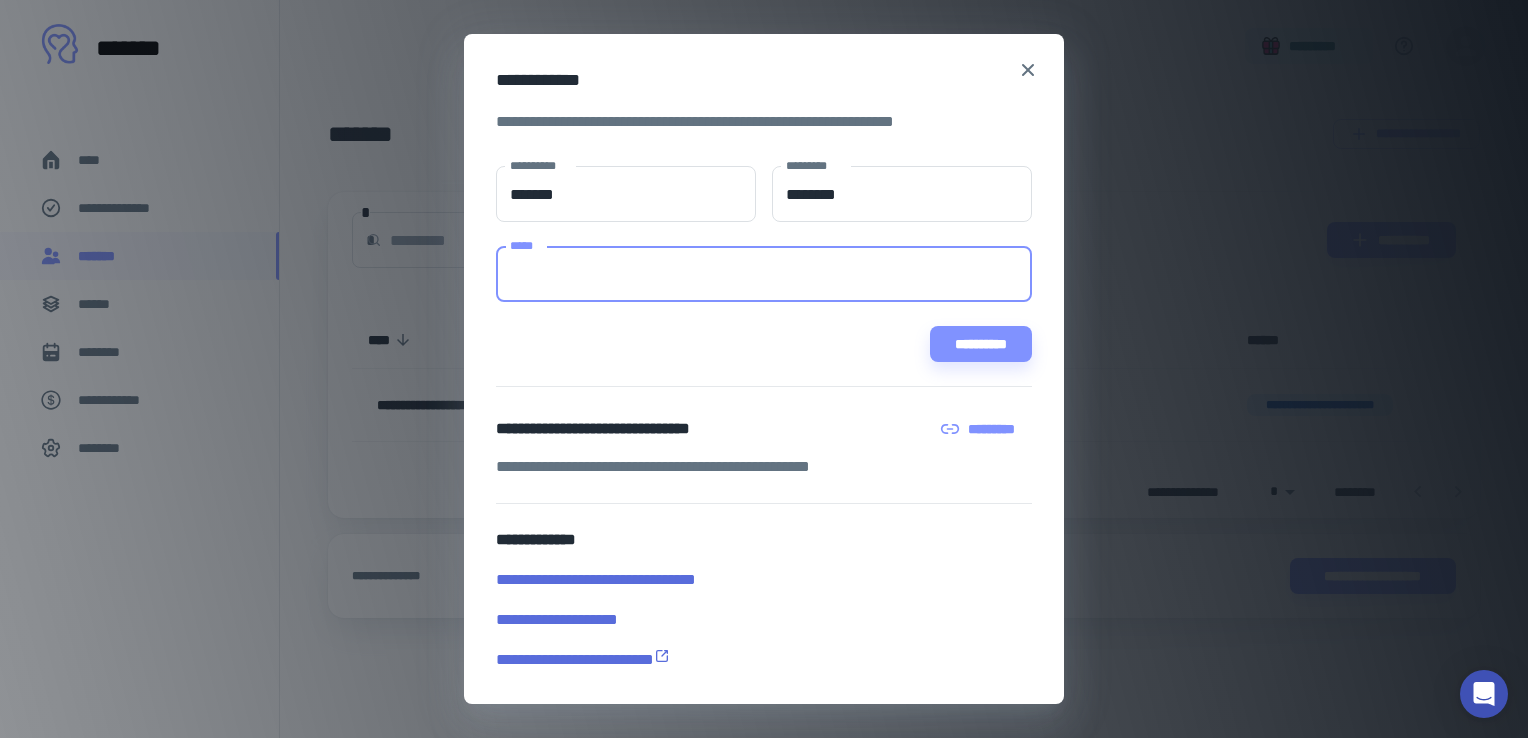 click on "*****" at bounding box center [764, 274] 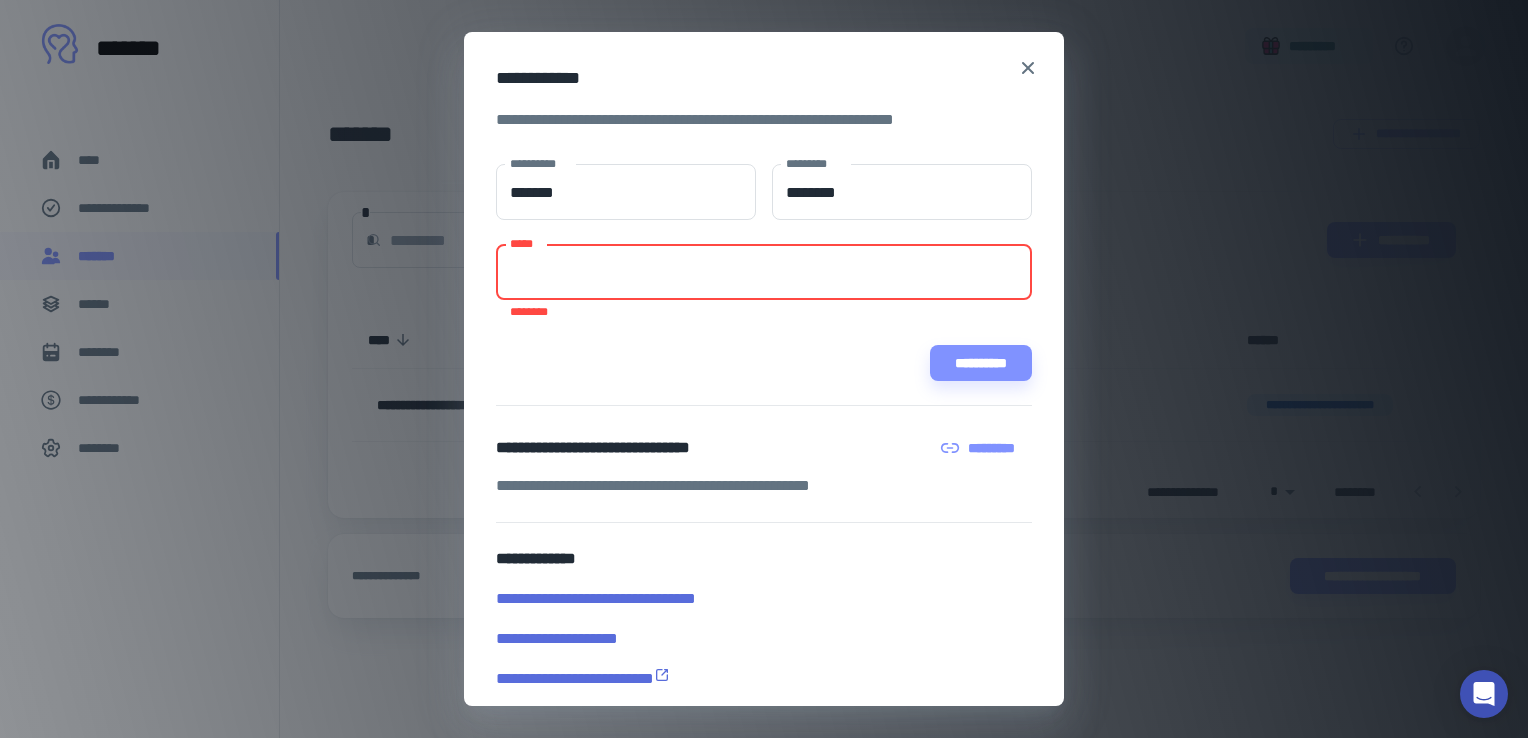 paste on "**********" 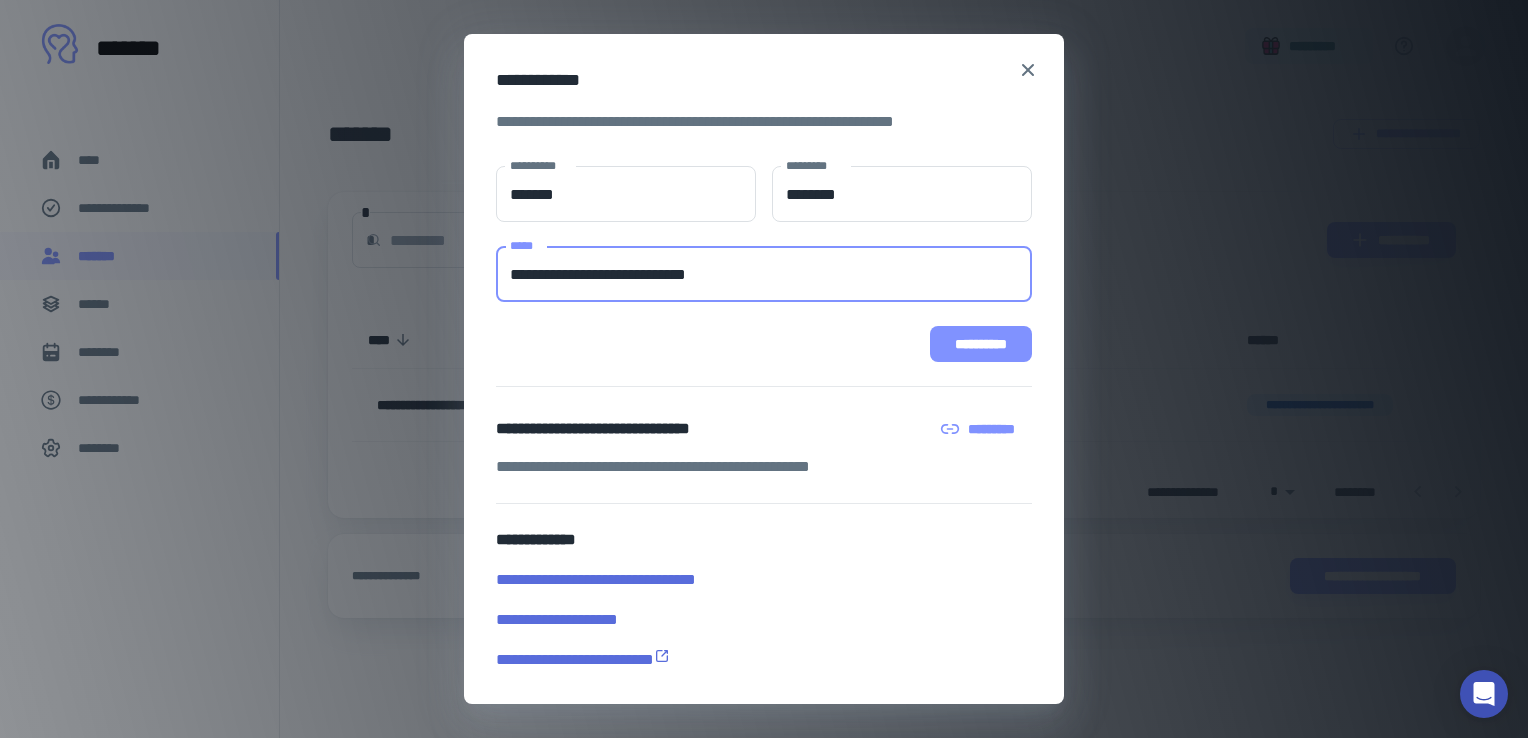 type on "**********" 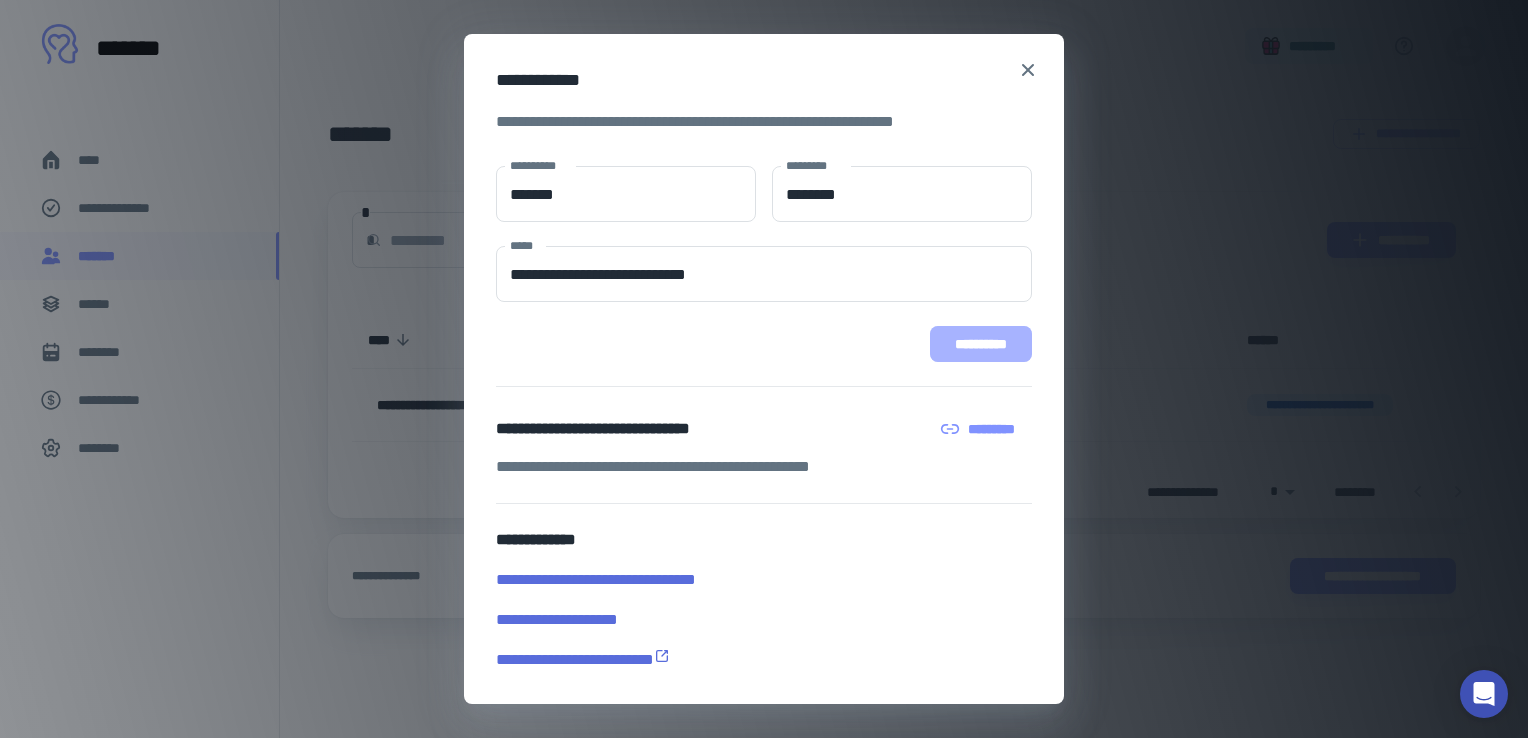 click on "**********" at bounding box center [981, 344] 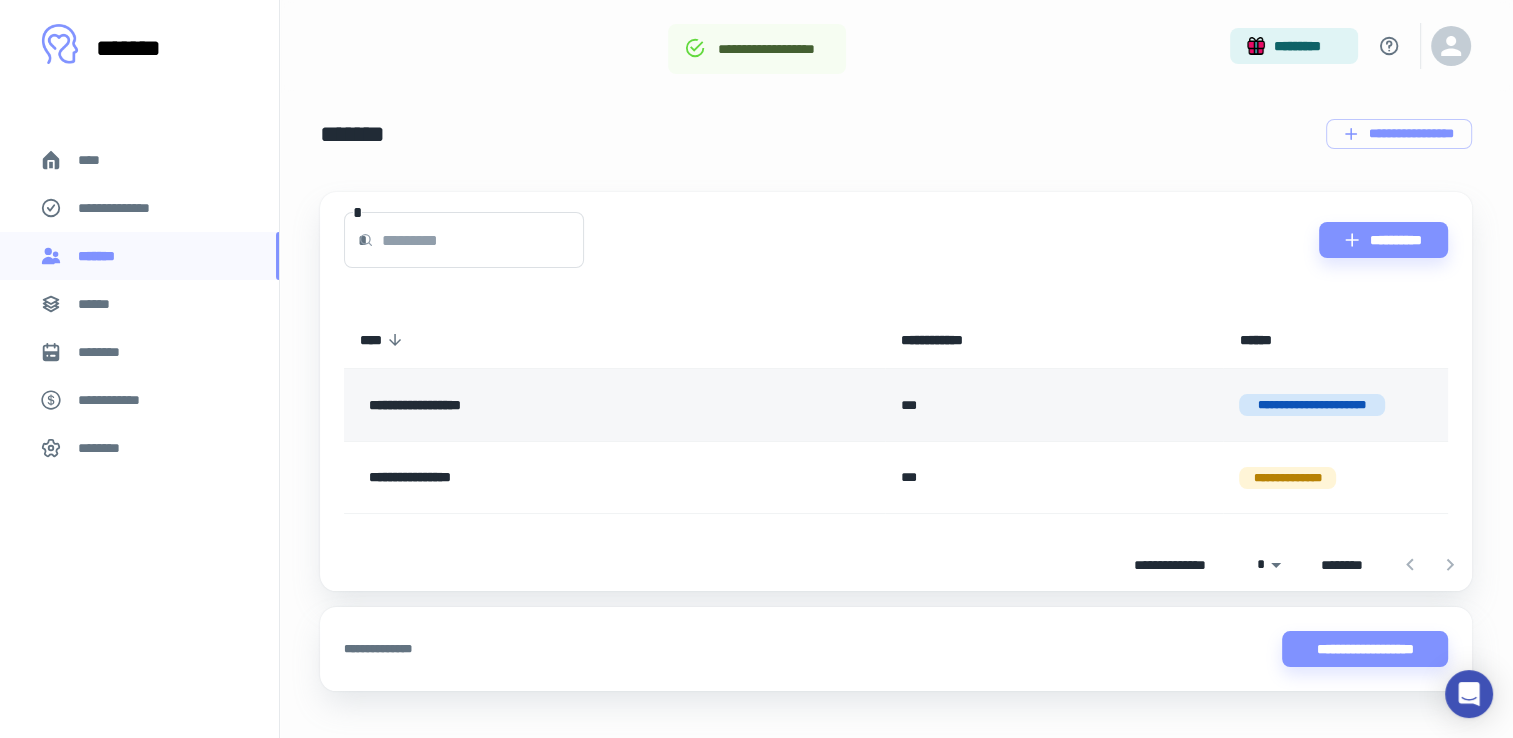 scroll, scrollTop: 32, scrollLeft: 0, axis: vertical 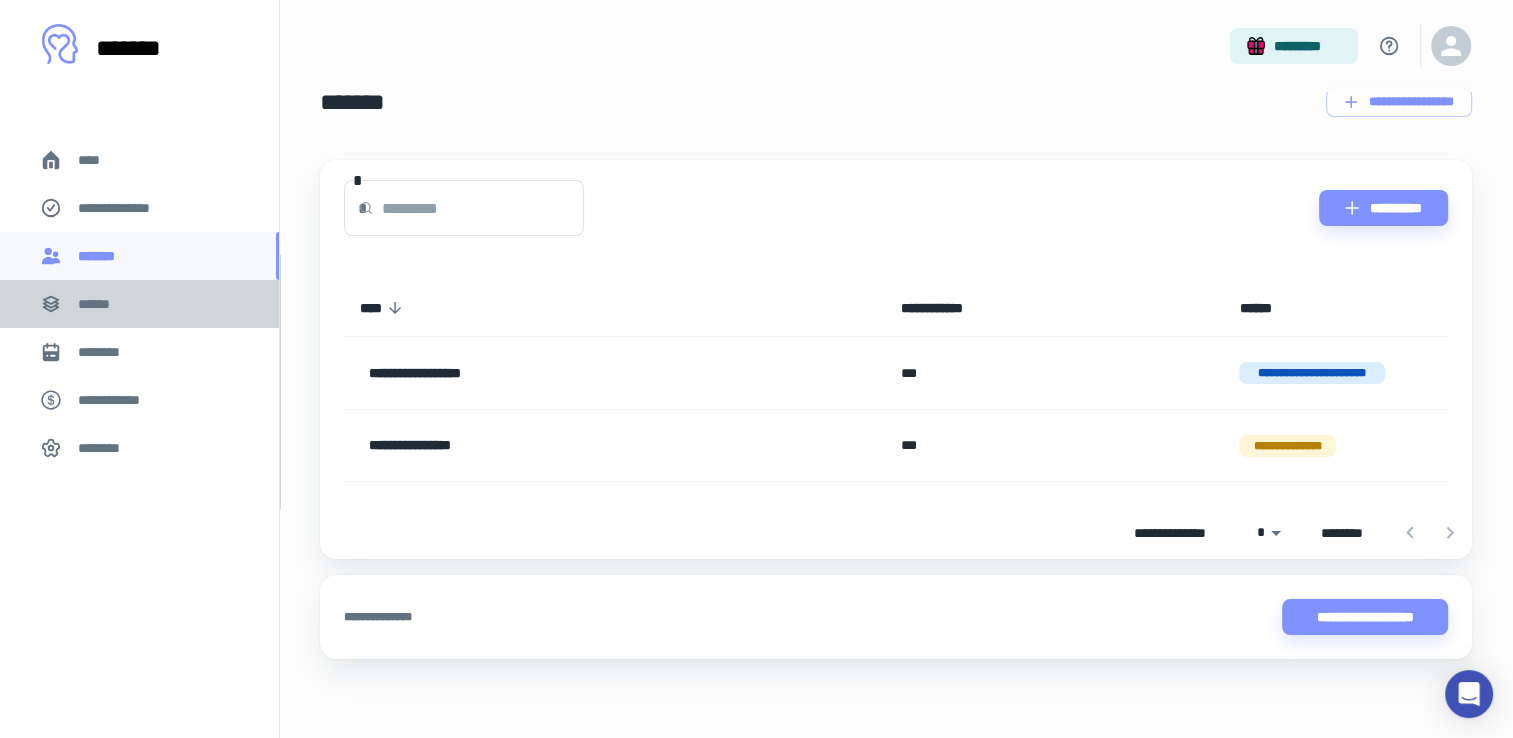 click on "******" at bounding box center (139, 304) 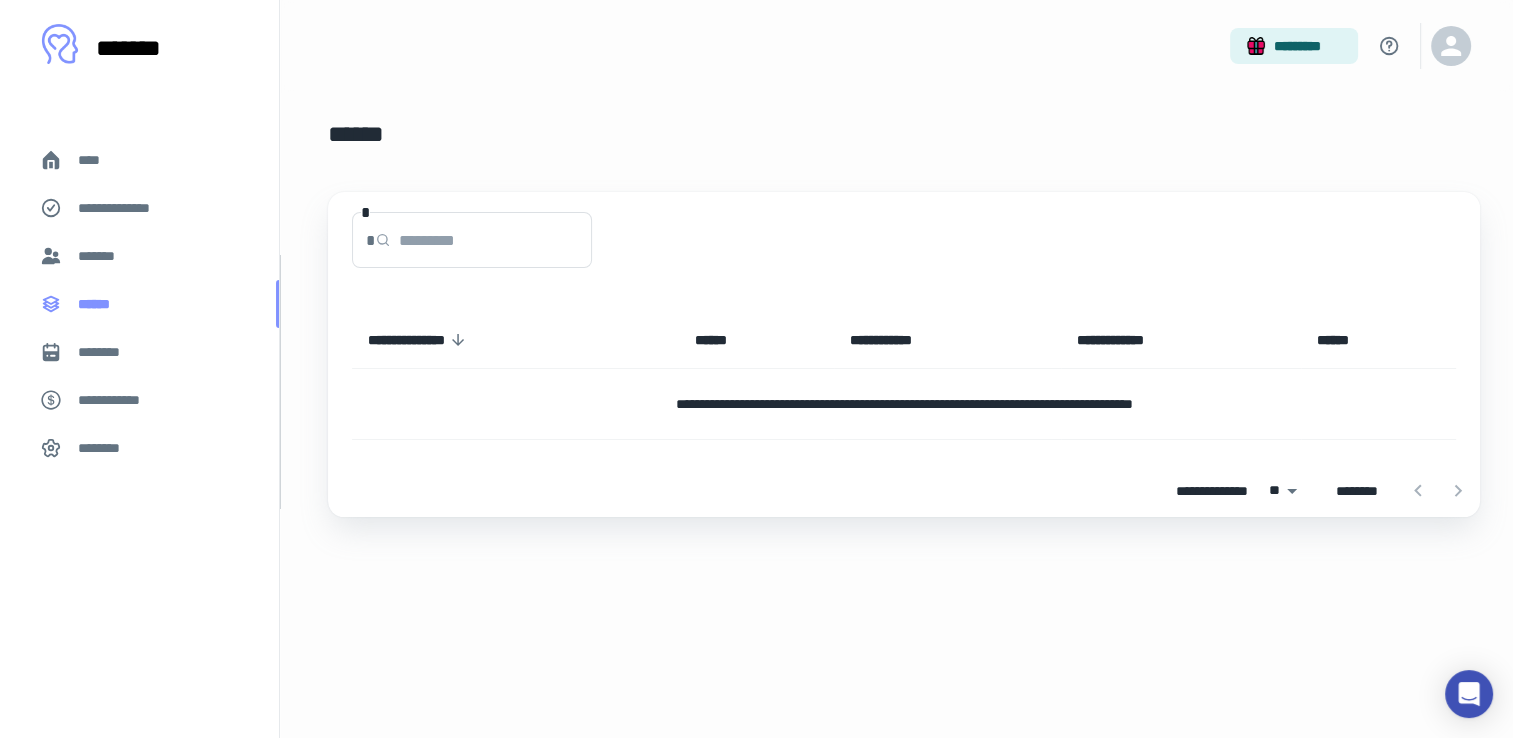 scroll, scrollTop: 0, scrollLeft: 0, axis: both 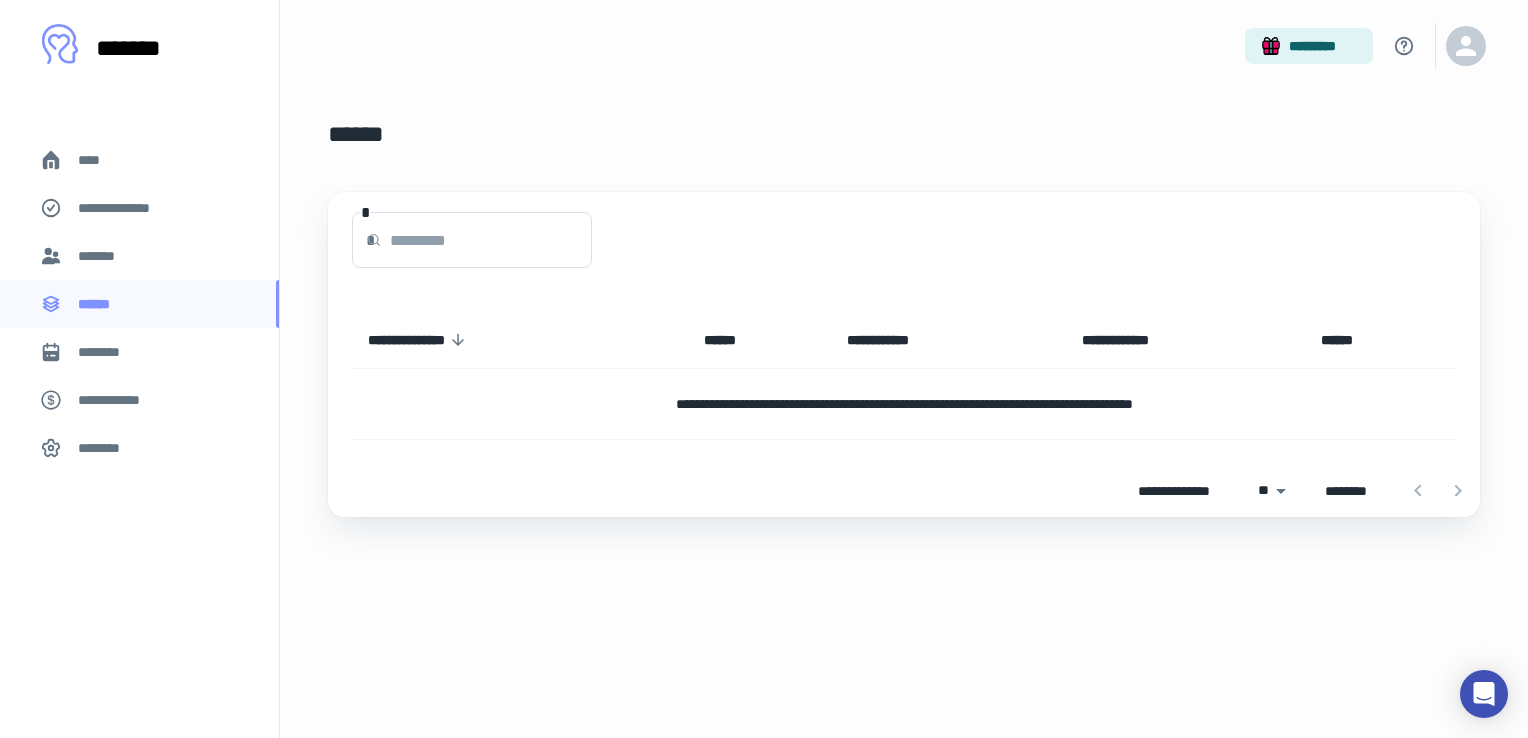 click on "**********" at bounding box center (119, 400) 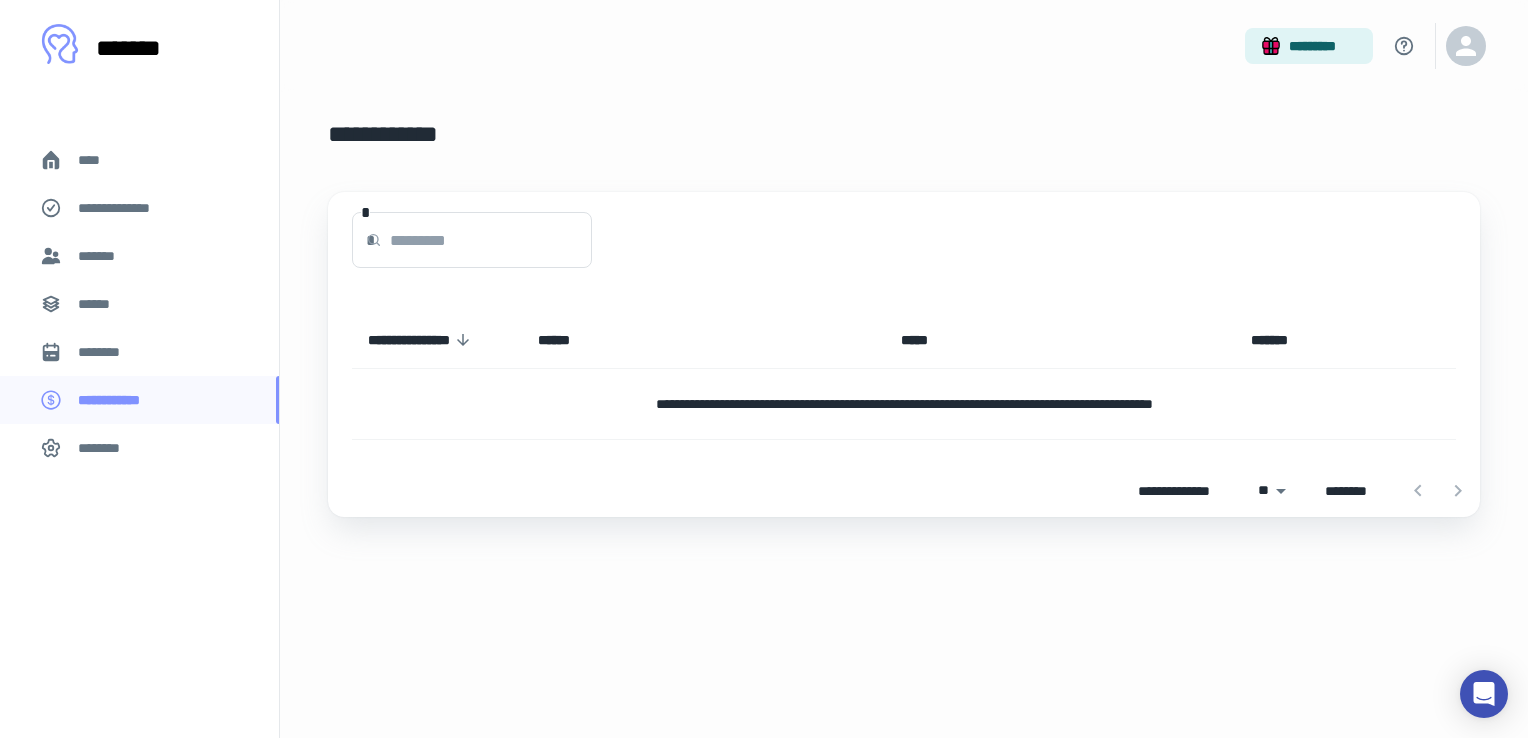 click on "********" at bounding box center [139, 352] 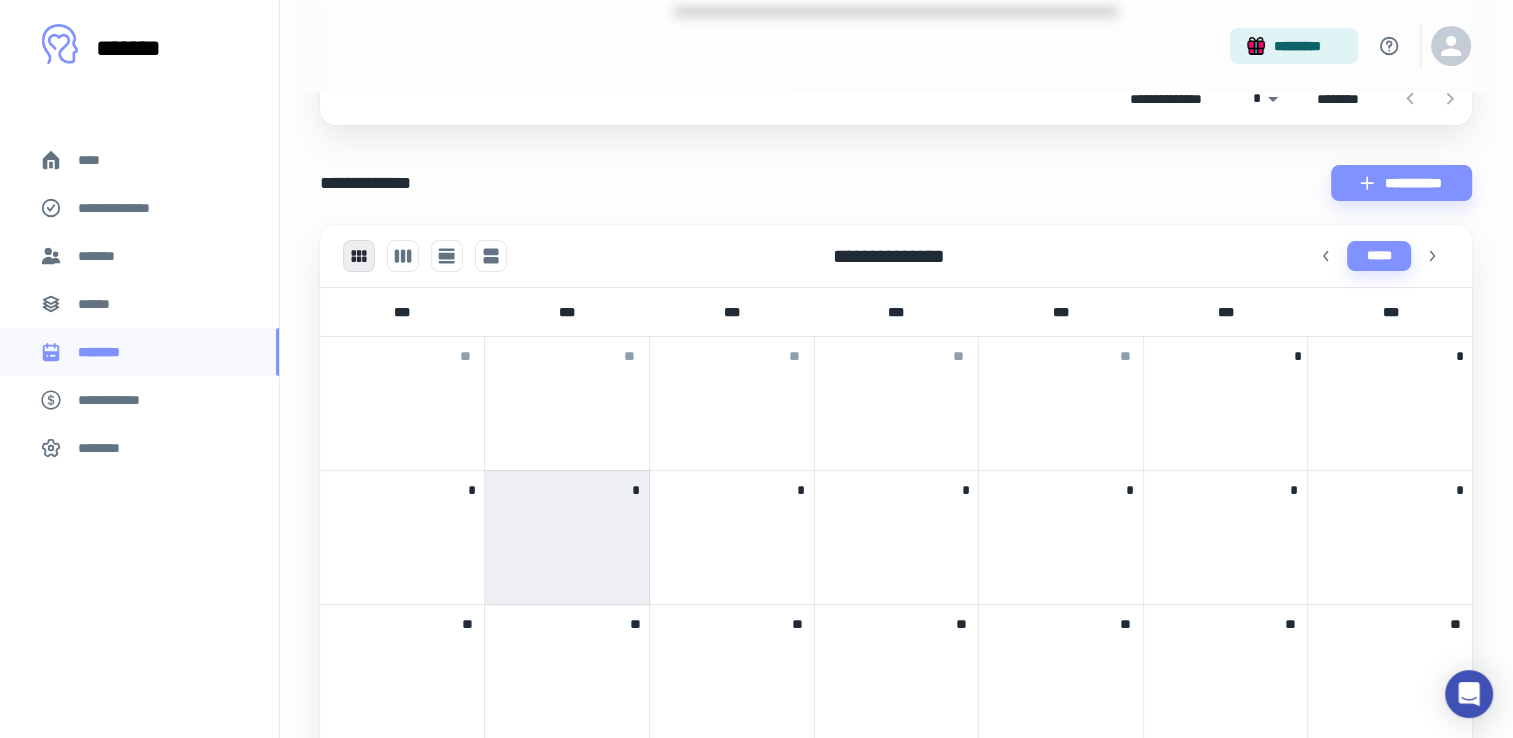 scroll, scrollTop: 448, scrollLeft: 0, axis: vertical 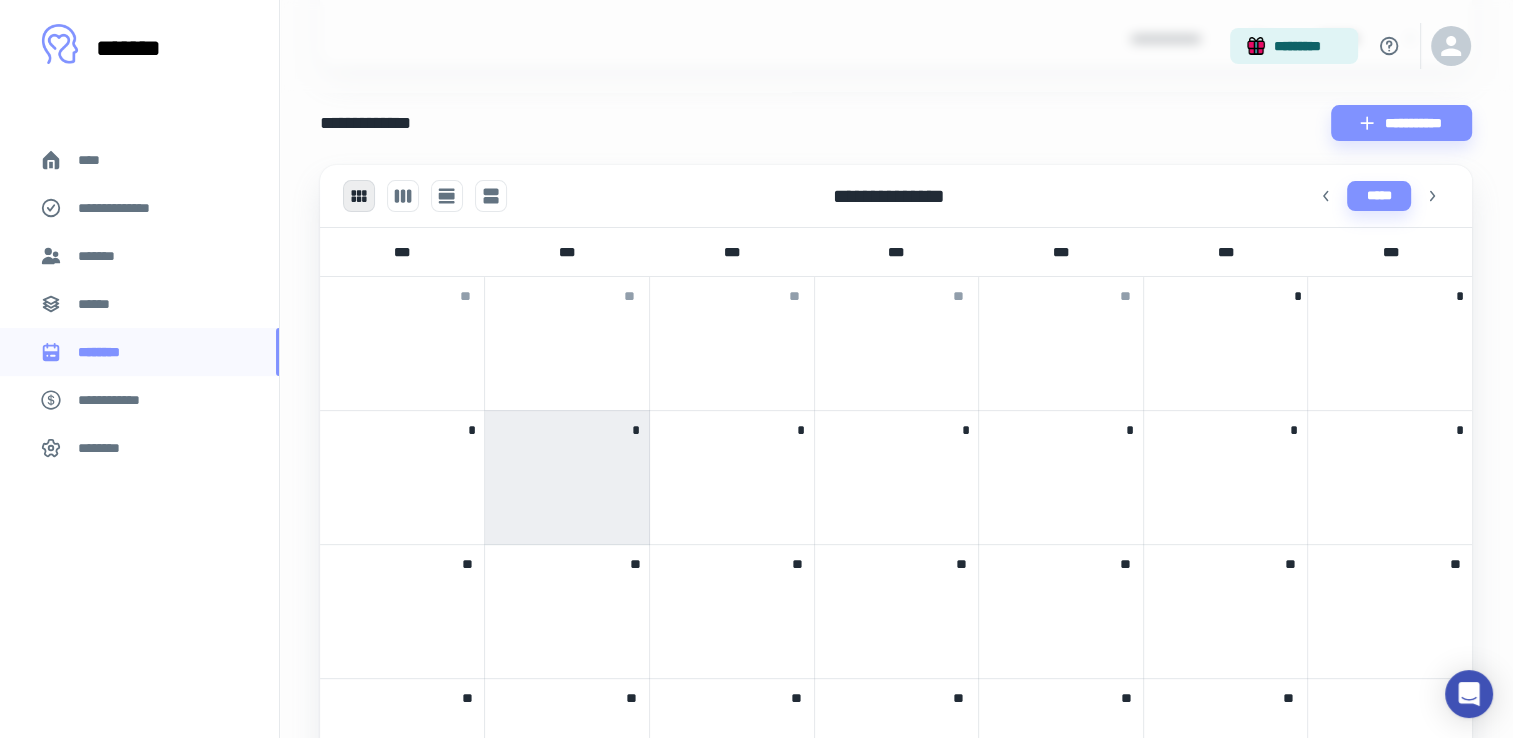 click on "******" at bounding box center (139, 304) 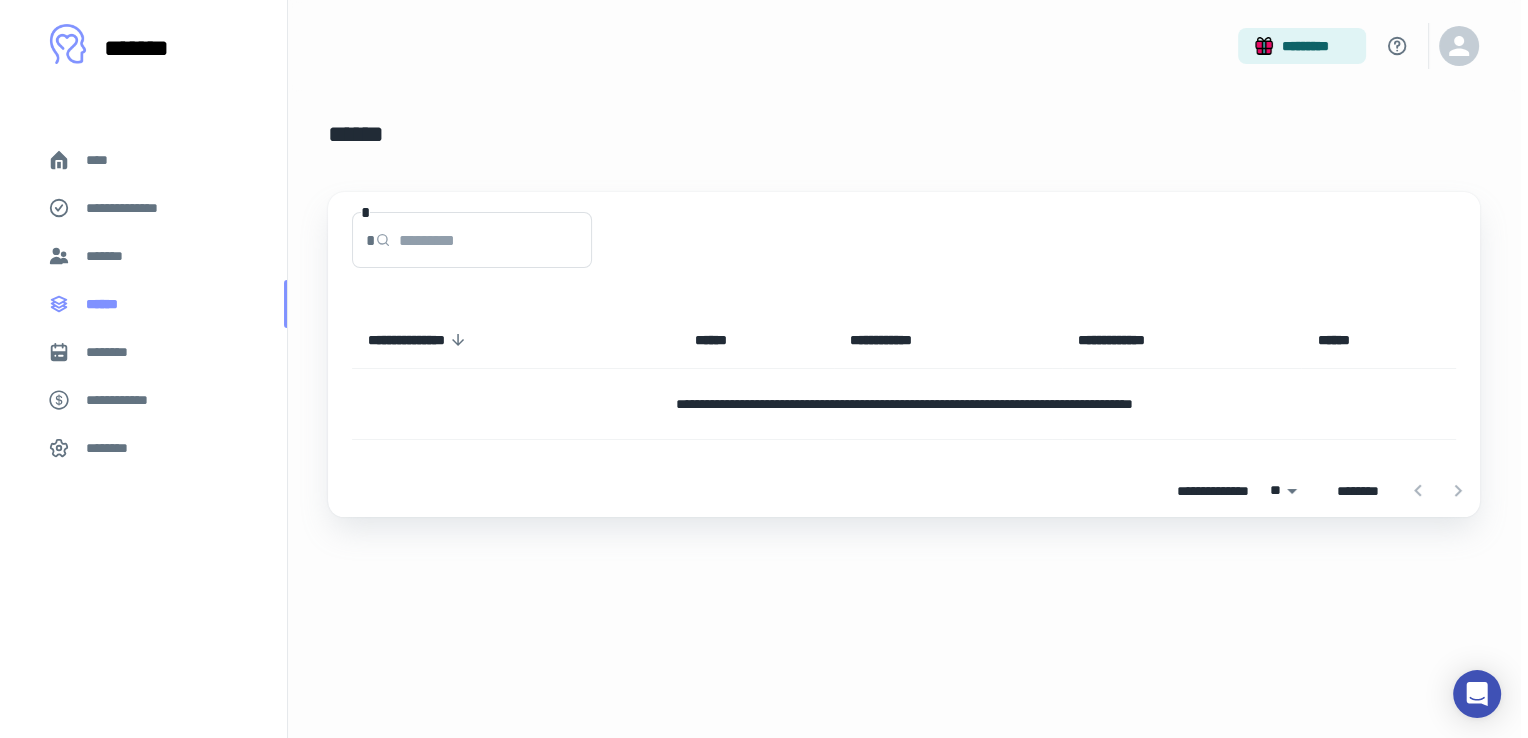 scroll, scrollTop: 0, scrollLeft: 0, axis: both 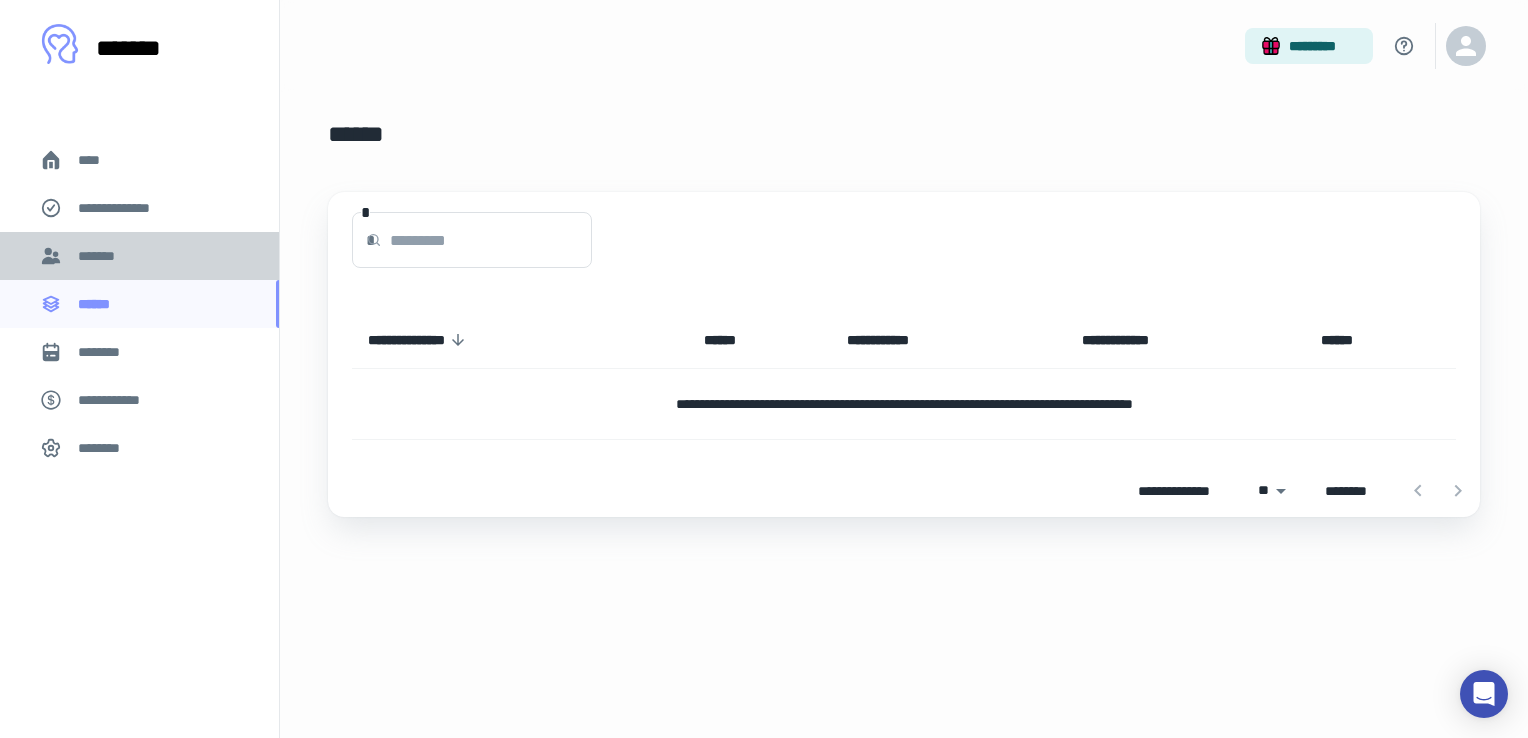 click on "*******" at bounding box center (139, 256) 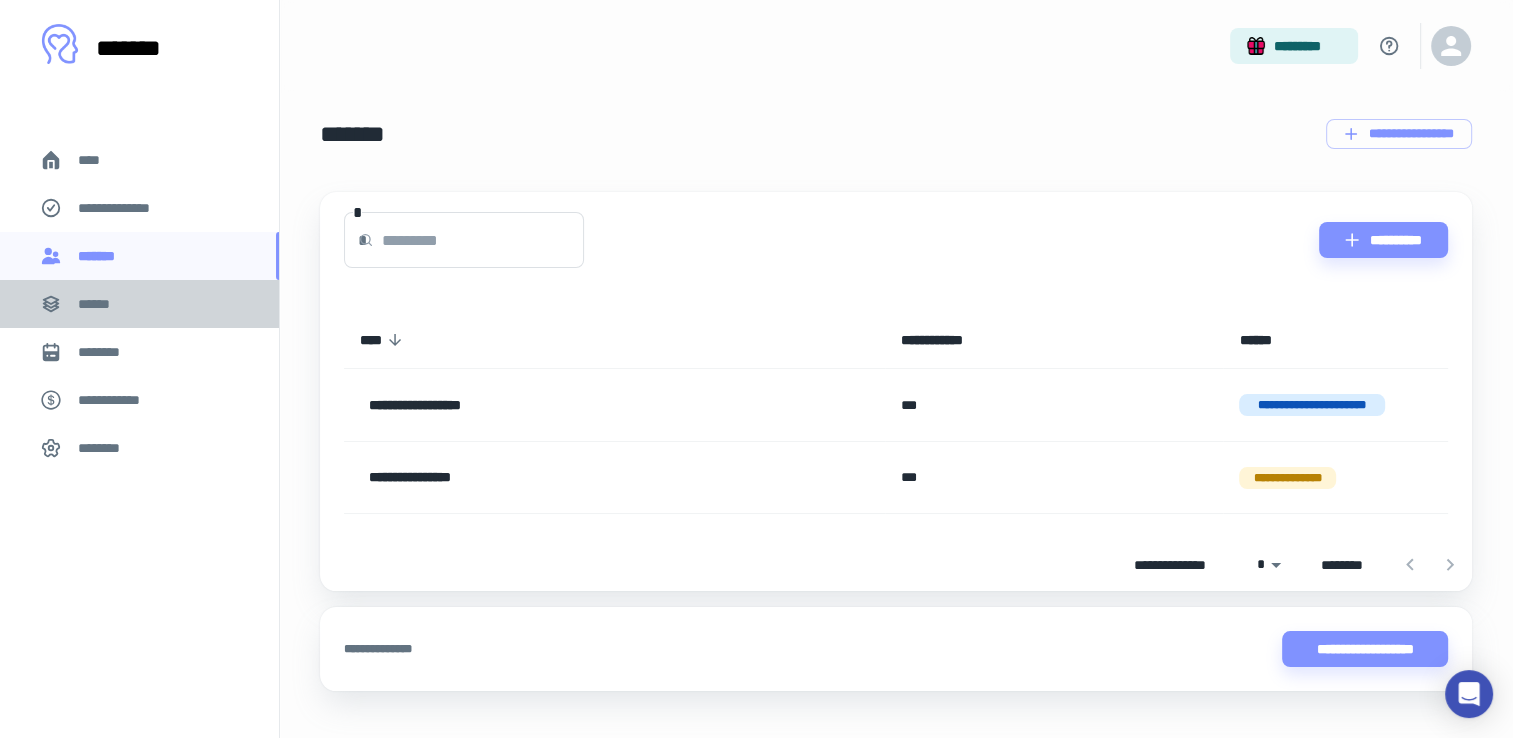 click on "******" at bounding box center [139, 304] 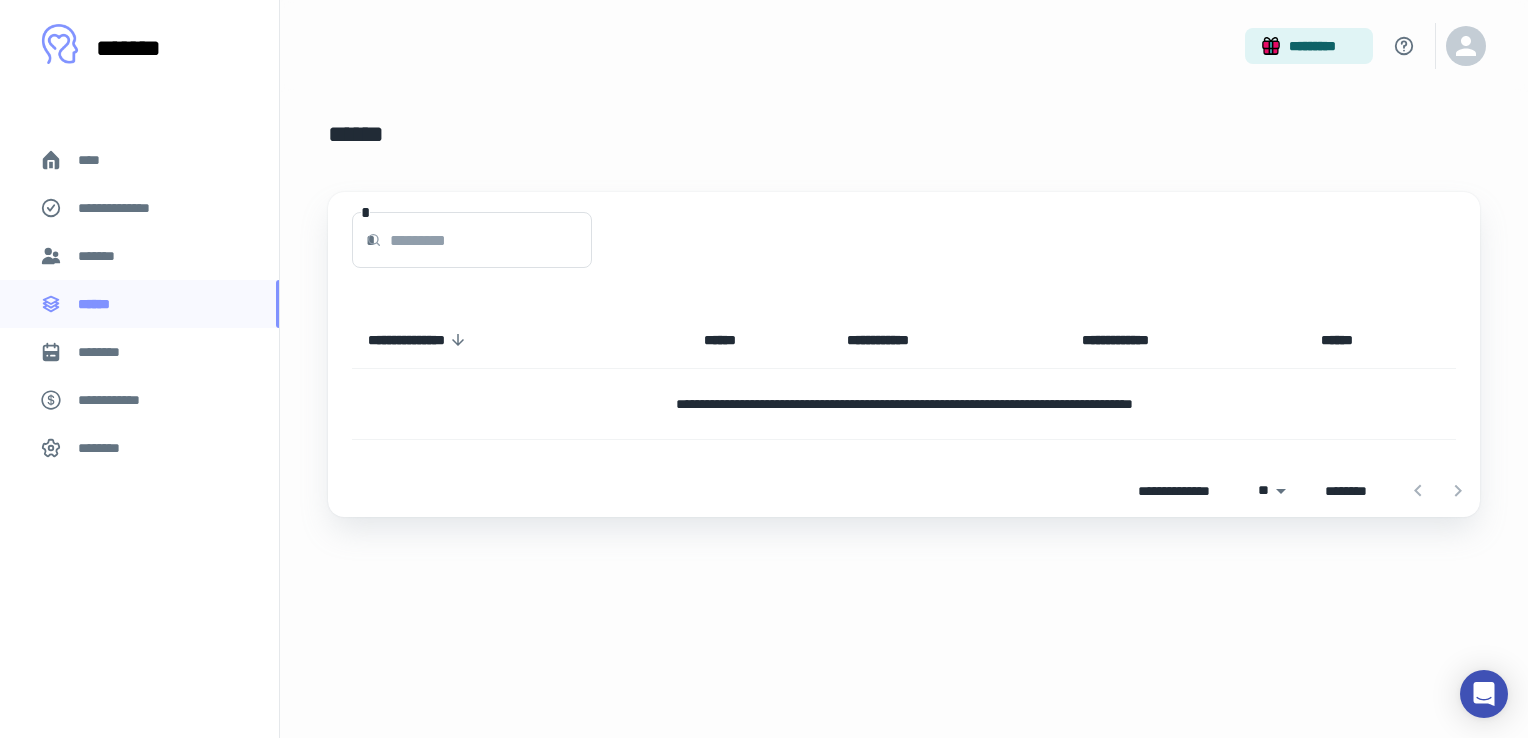 click on "*******" at bounding box center (139, 256) 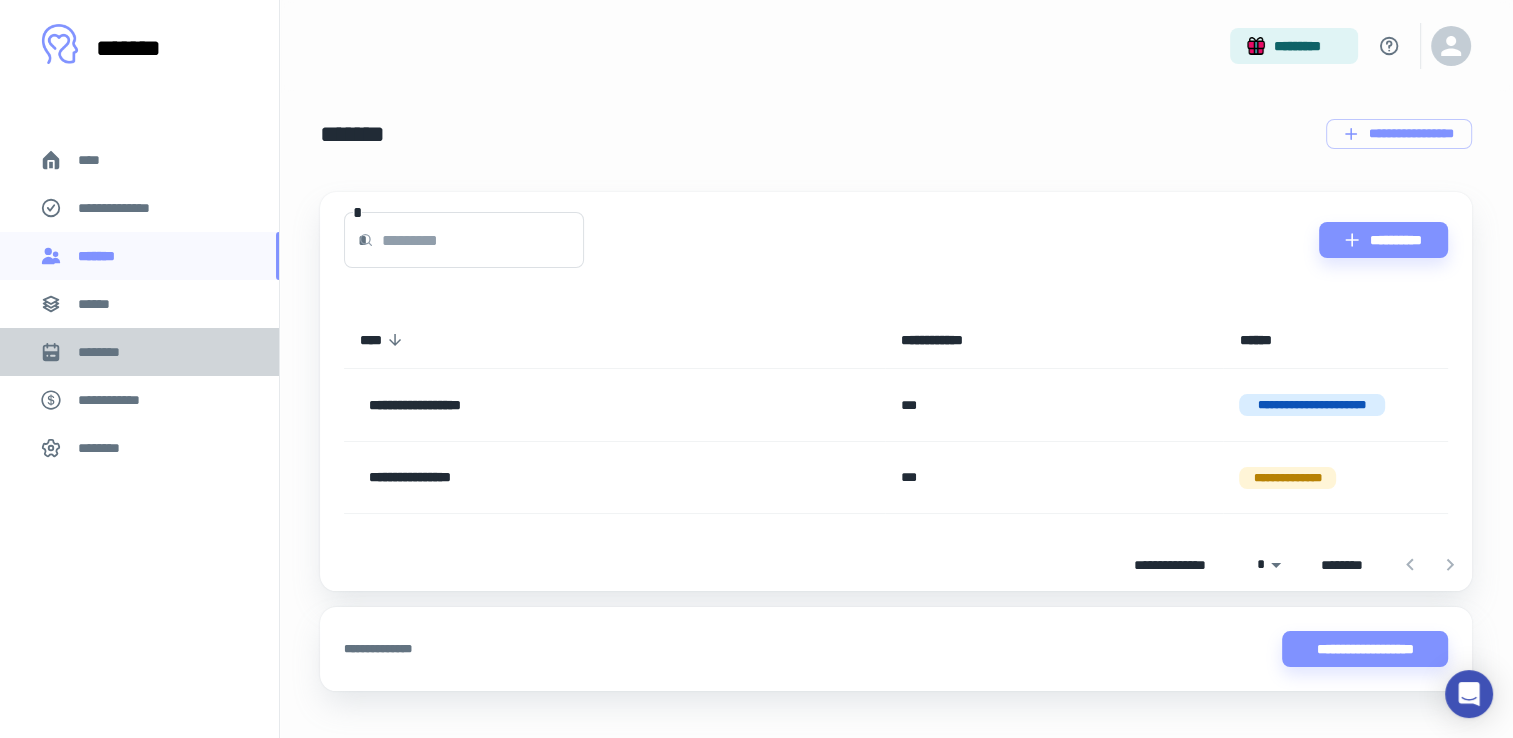 click on "********" at bounding box center (139, 352) 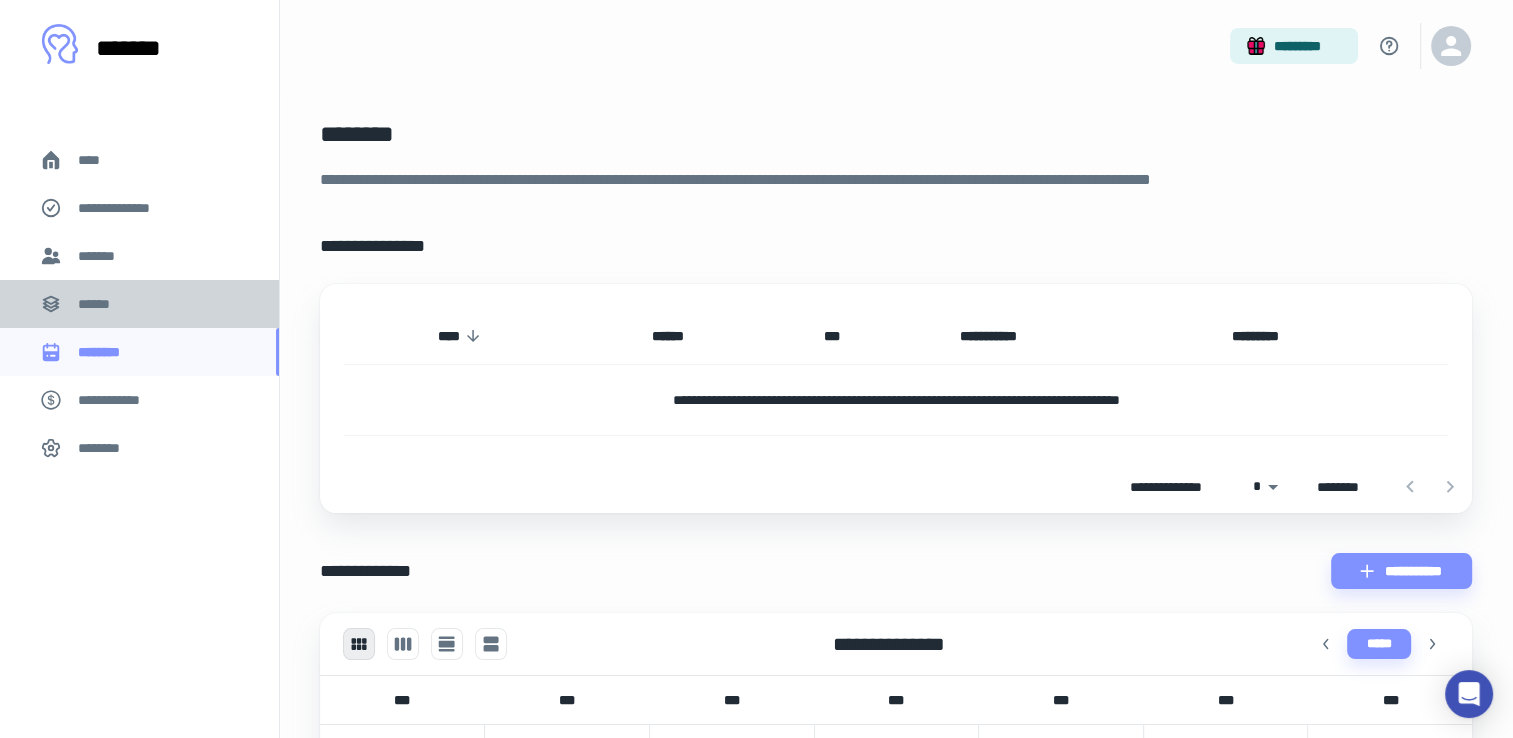 click on "******" at bounding box center [139, 304] 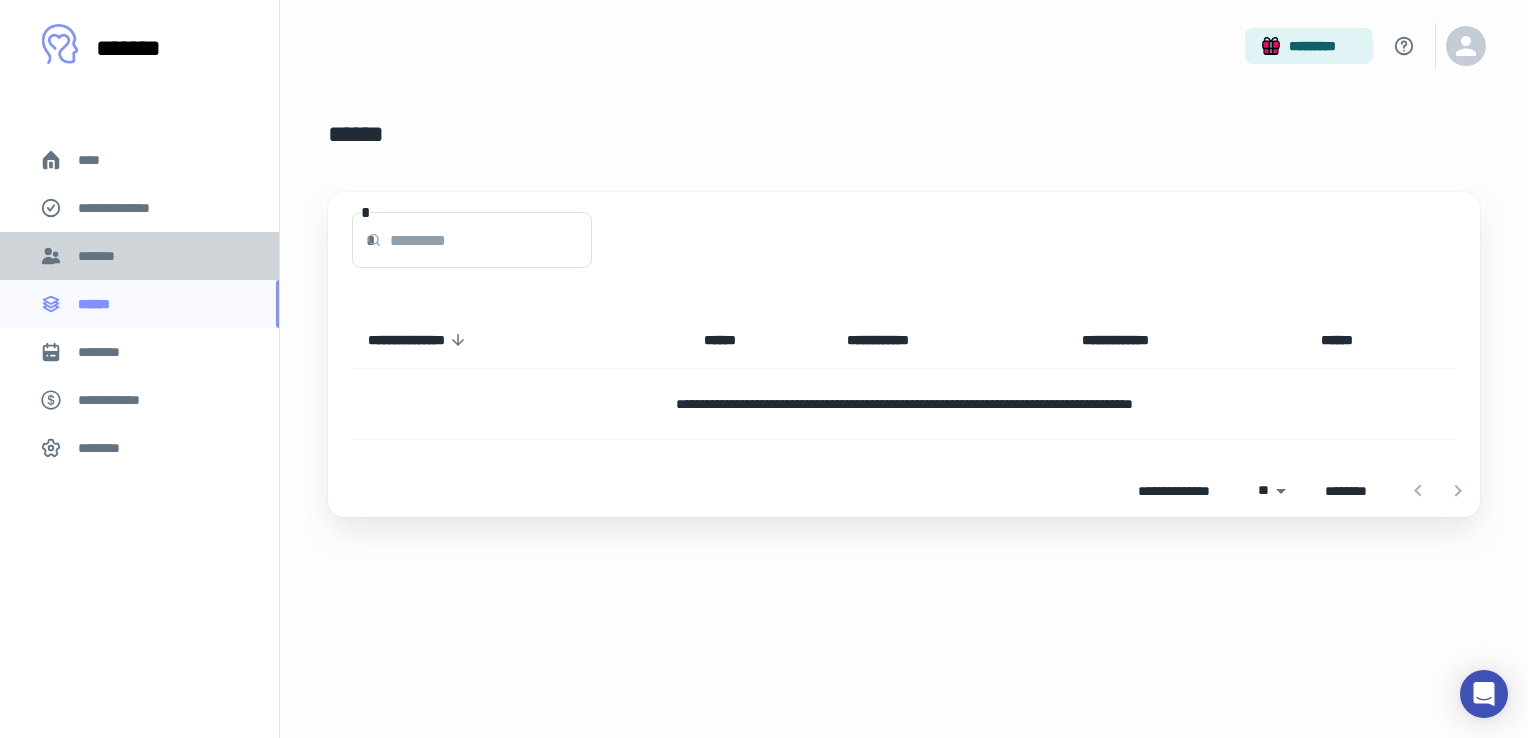 click on "*******" at bounding box center (139, 256) 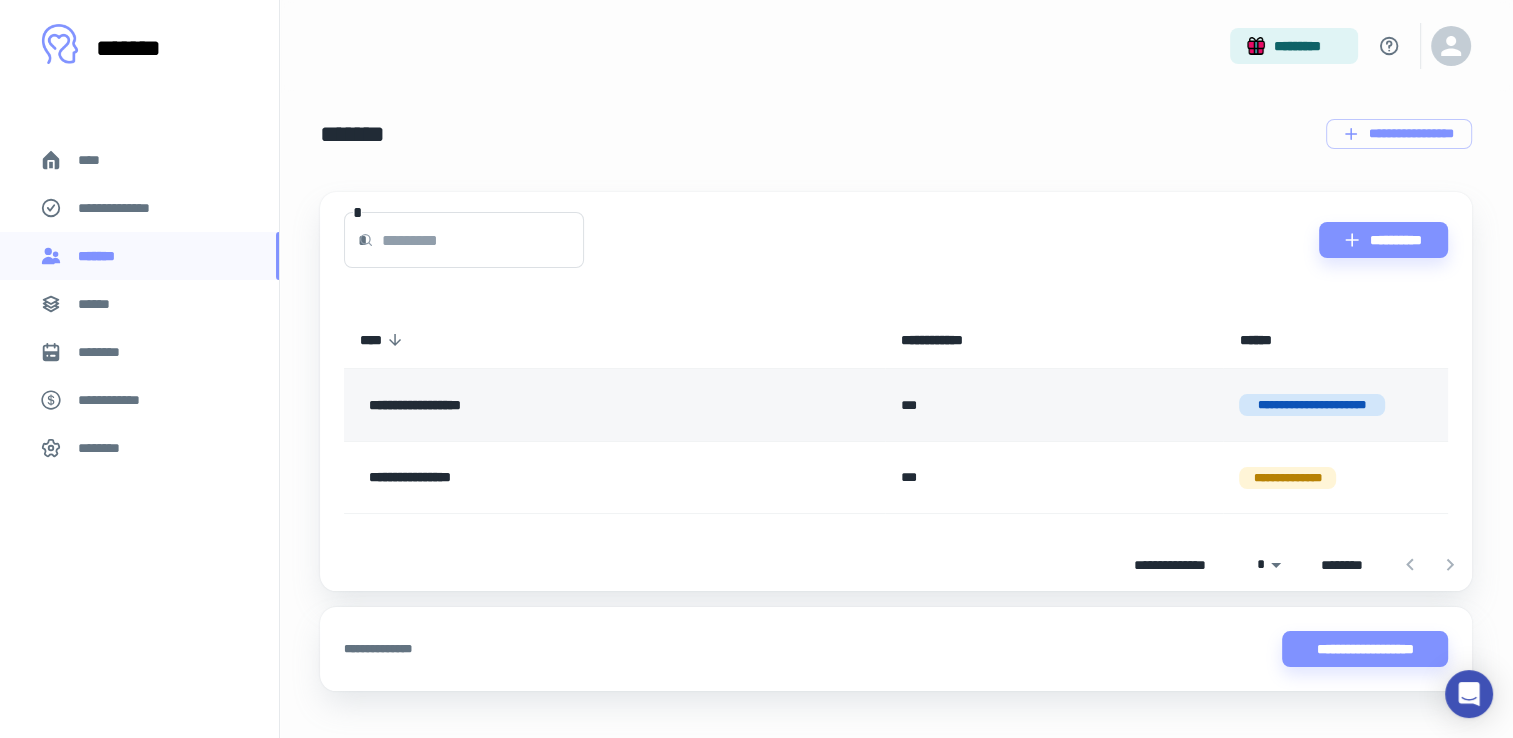 click on "***" at bounding box center [1054, 405] 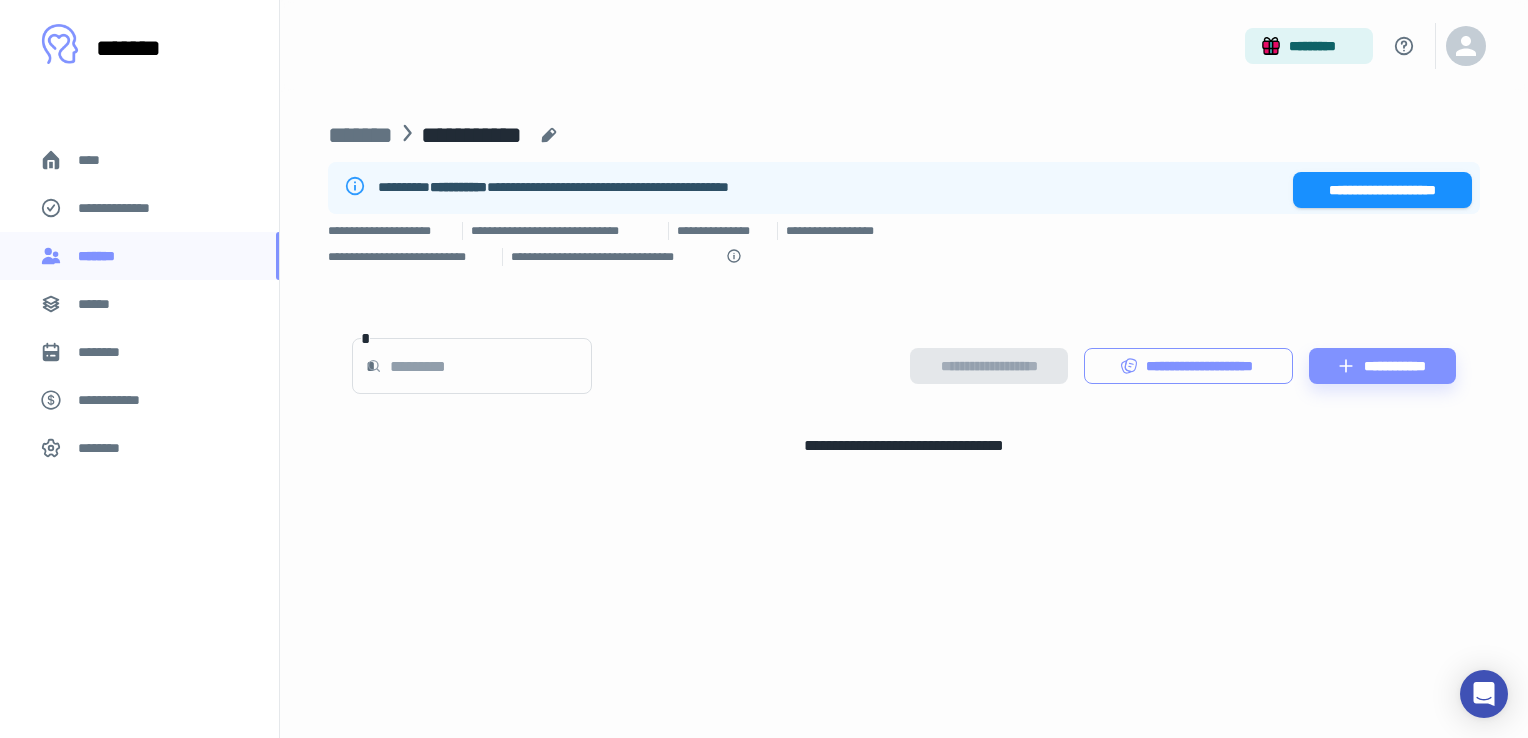 click on "**********" at bounding box center (1189, 366) 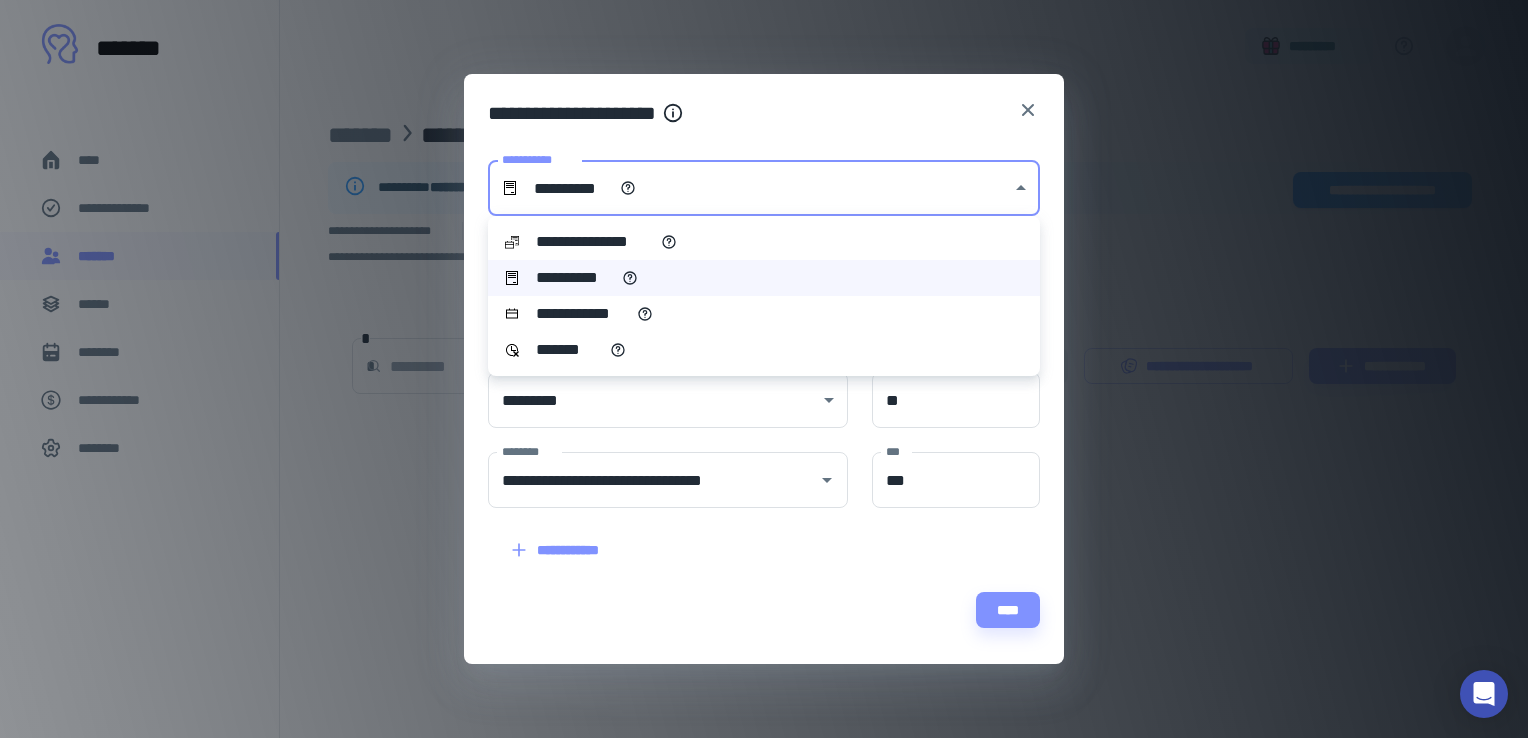 click on "**********" at bounding box center [764, 369] 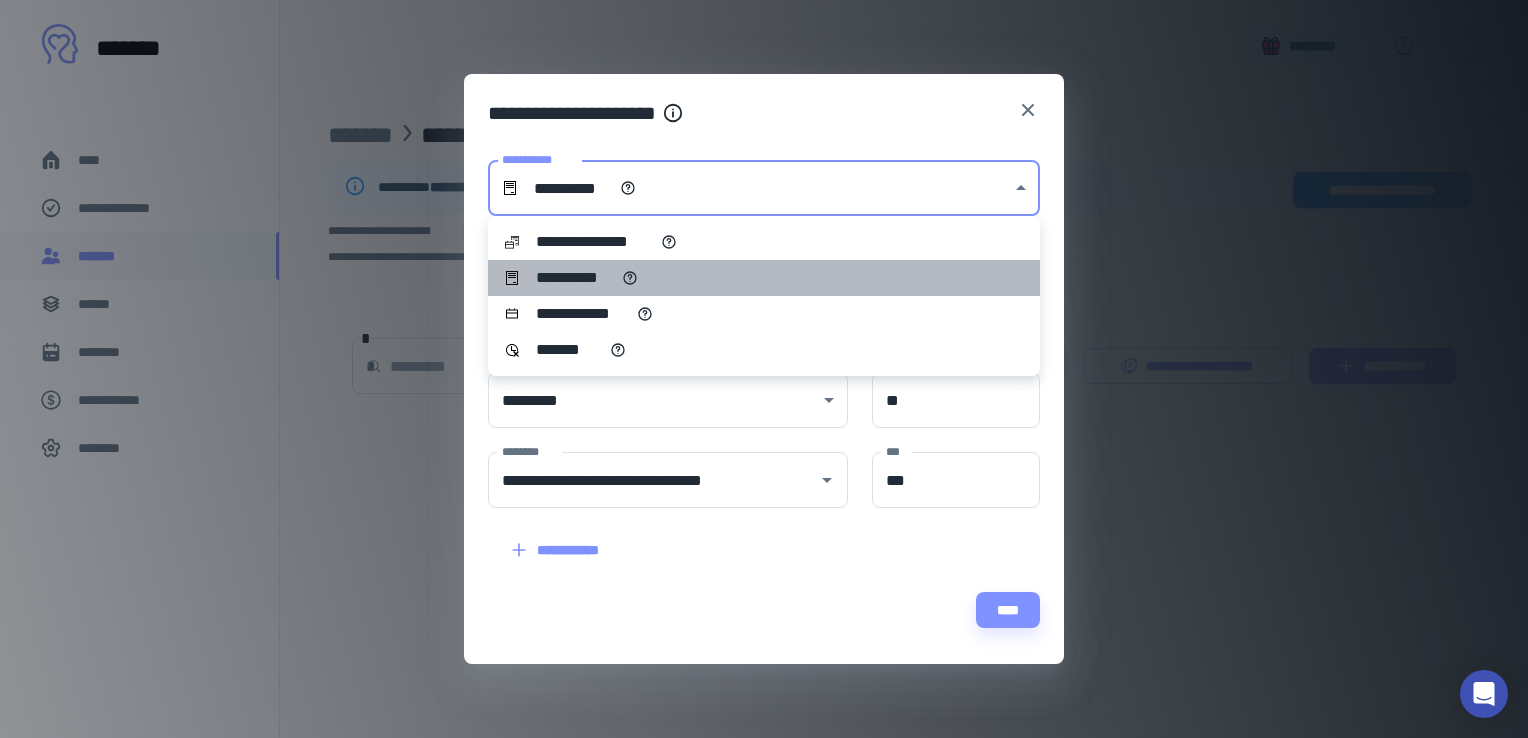click on "**********" at bounding box center (764, 278) 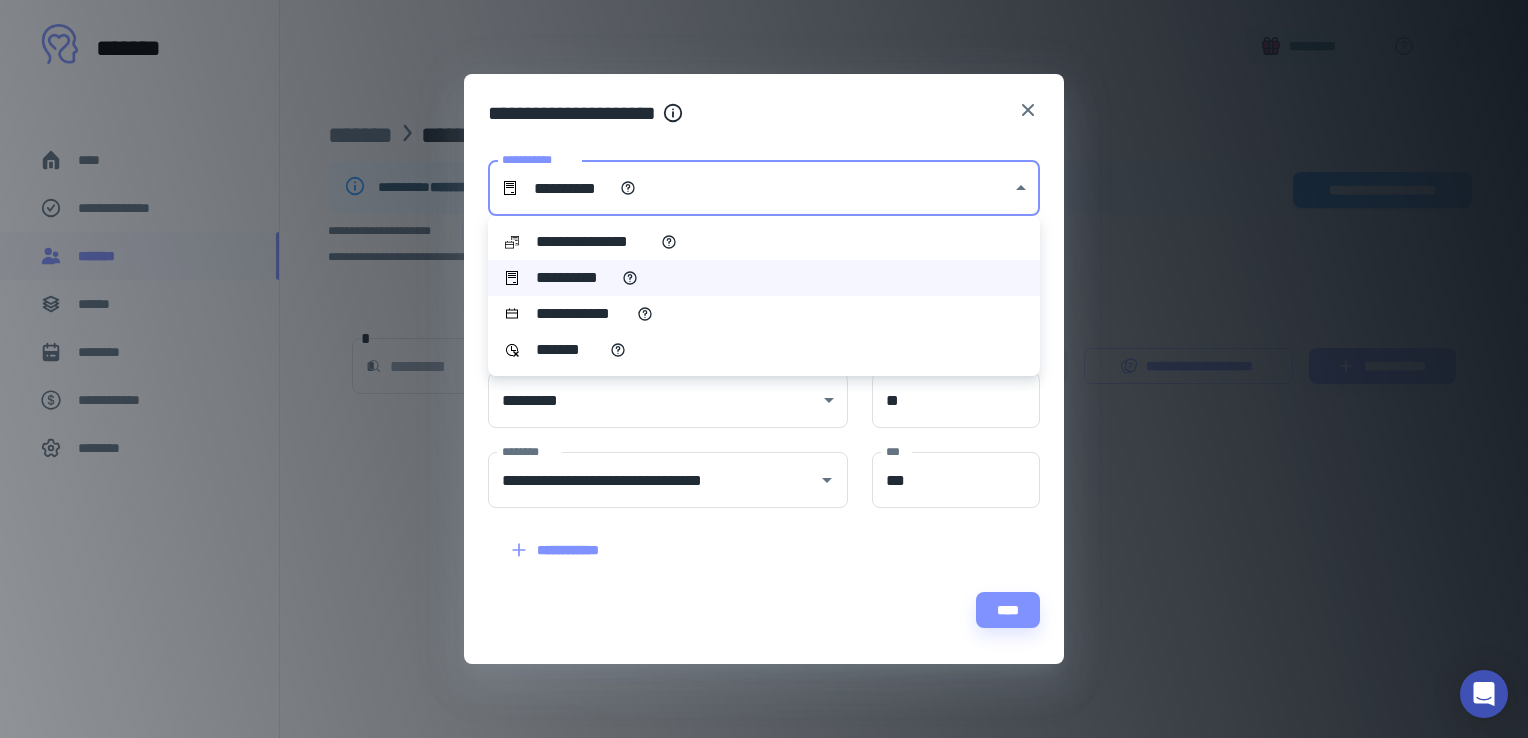 click on "**********" at bounding box center (764, 369) 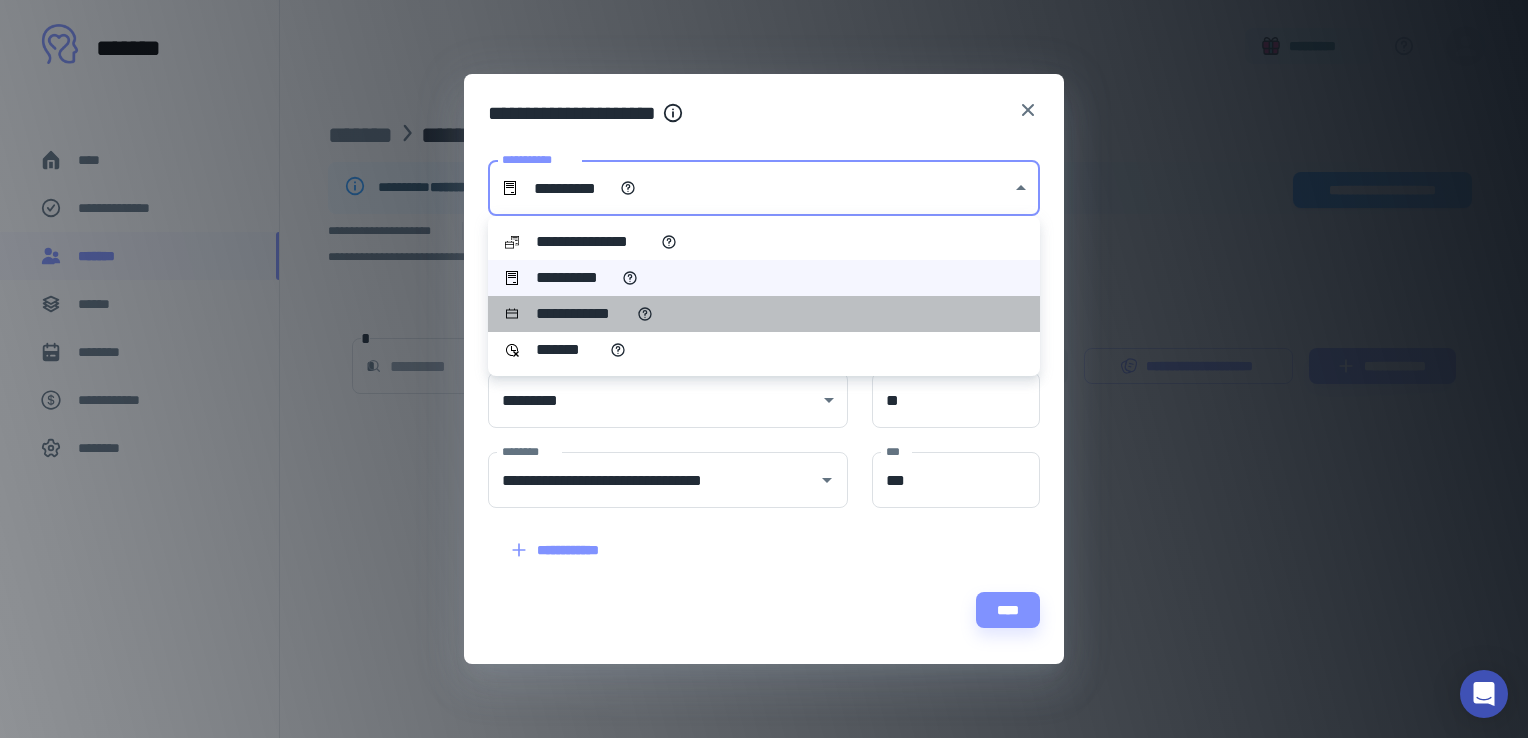 click on "**********" at bounding box center (764, 314) 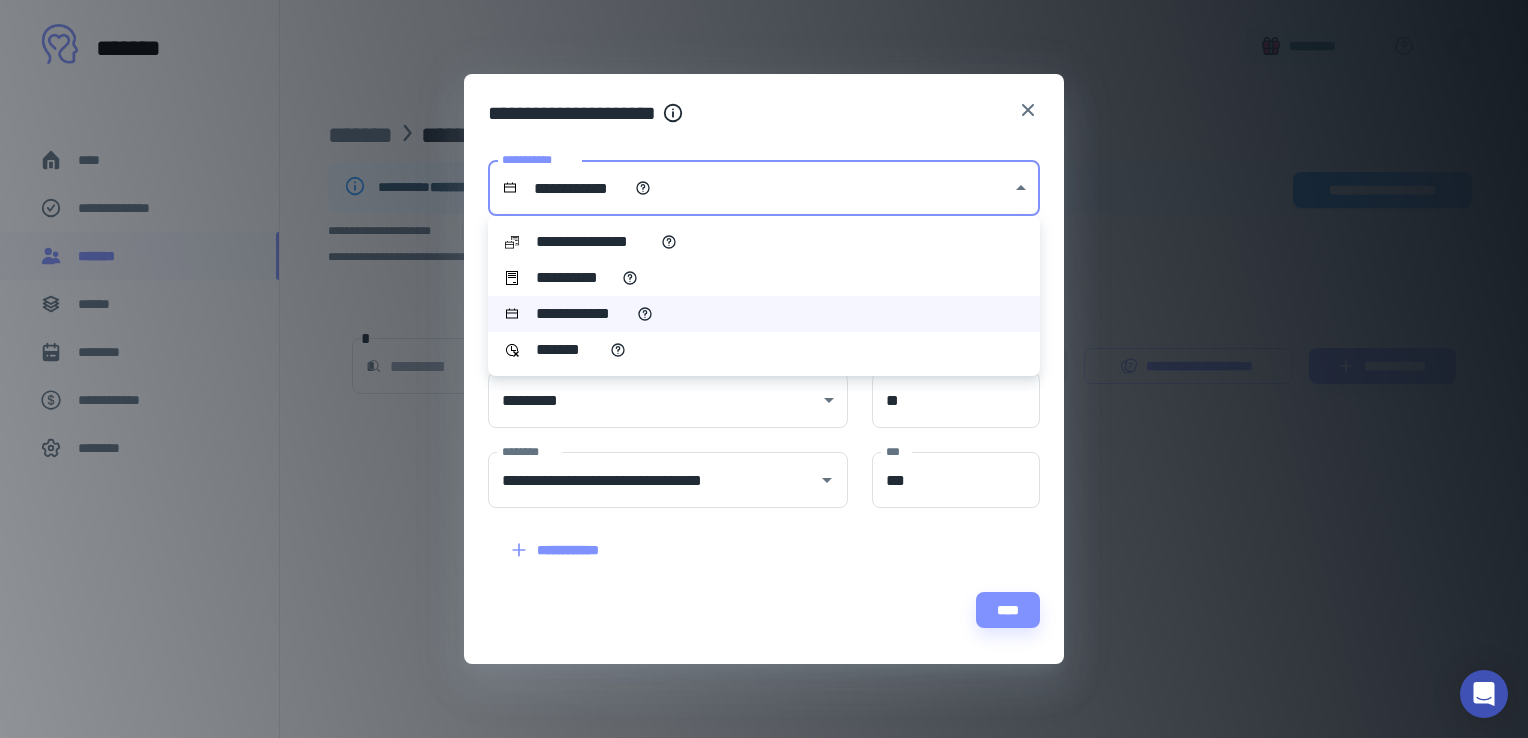 click on "**********" at bounding box center [764, 369] 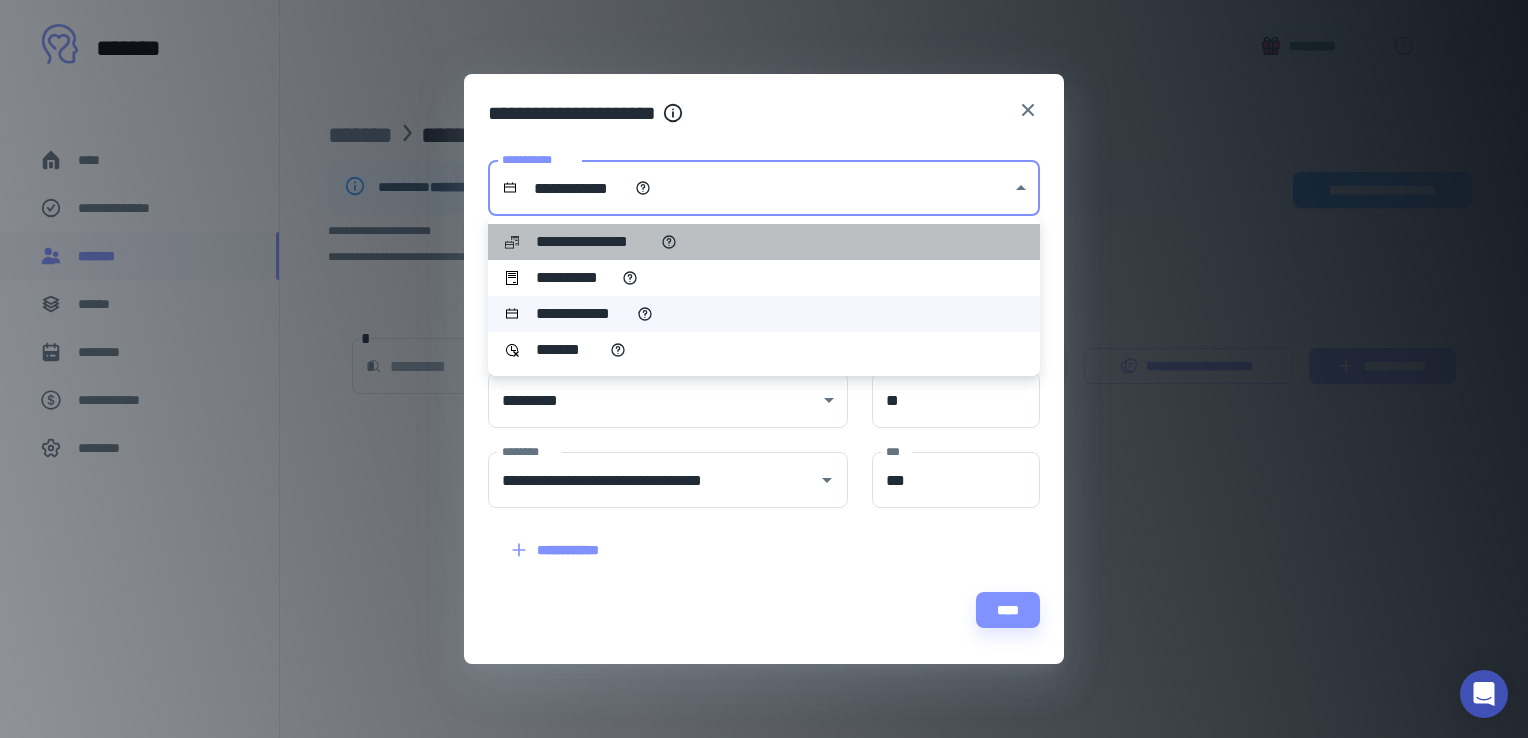 click on "**********" at bounding box center (764, 242) 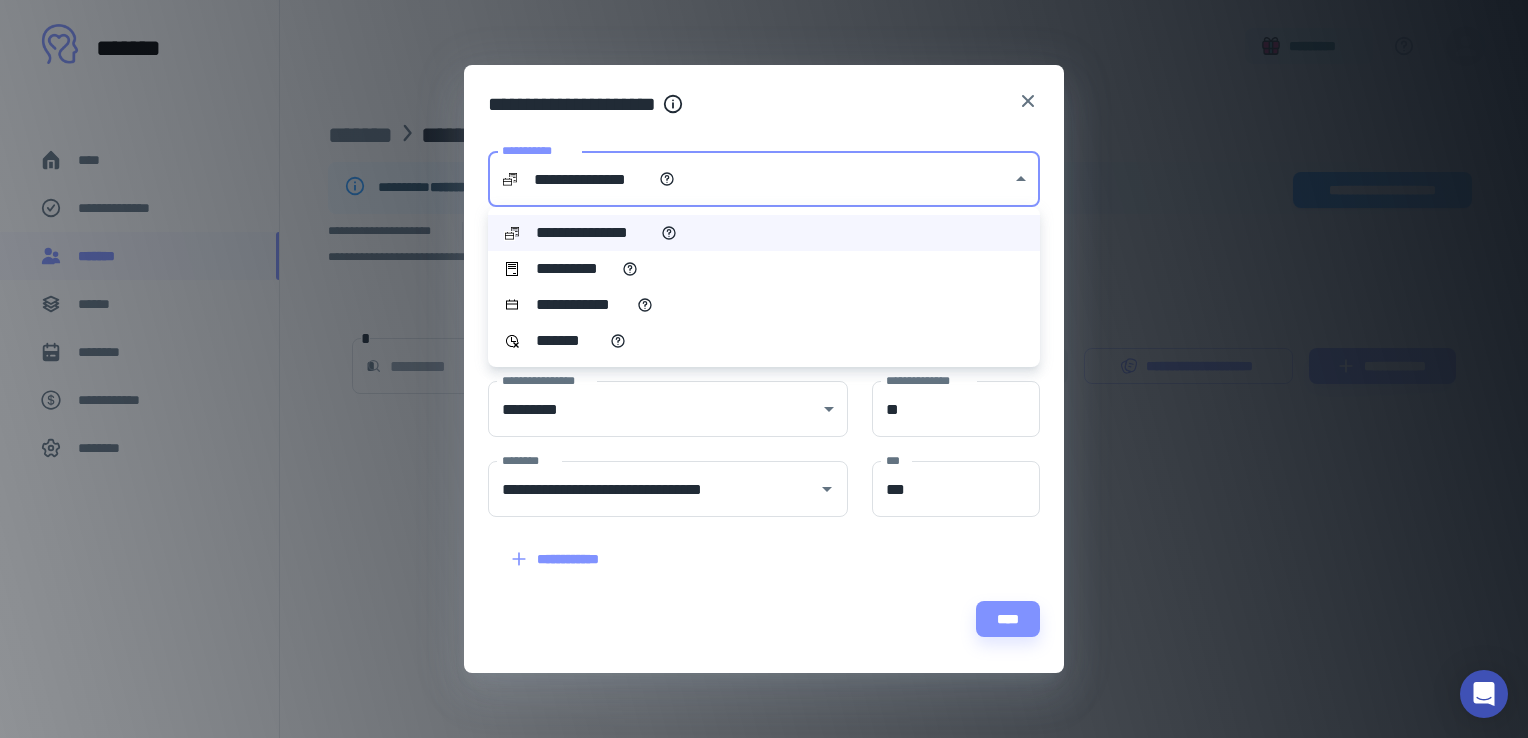 click on "**********" at bounding box center [764, 369] 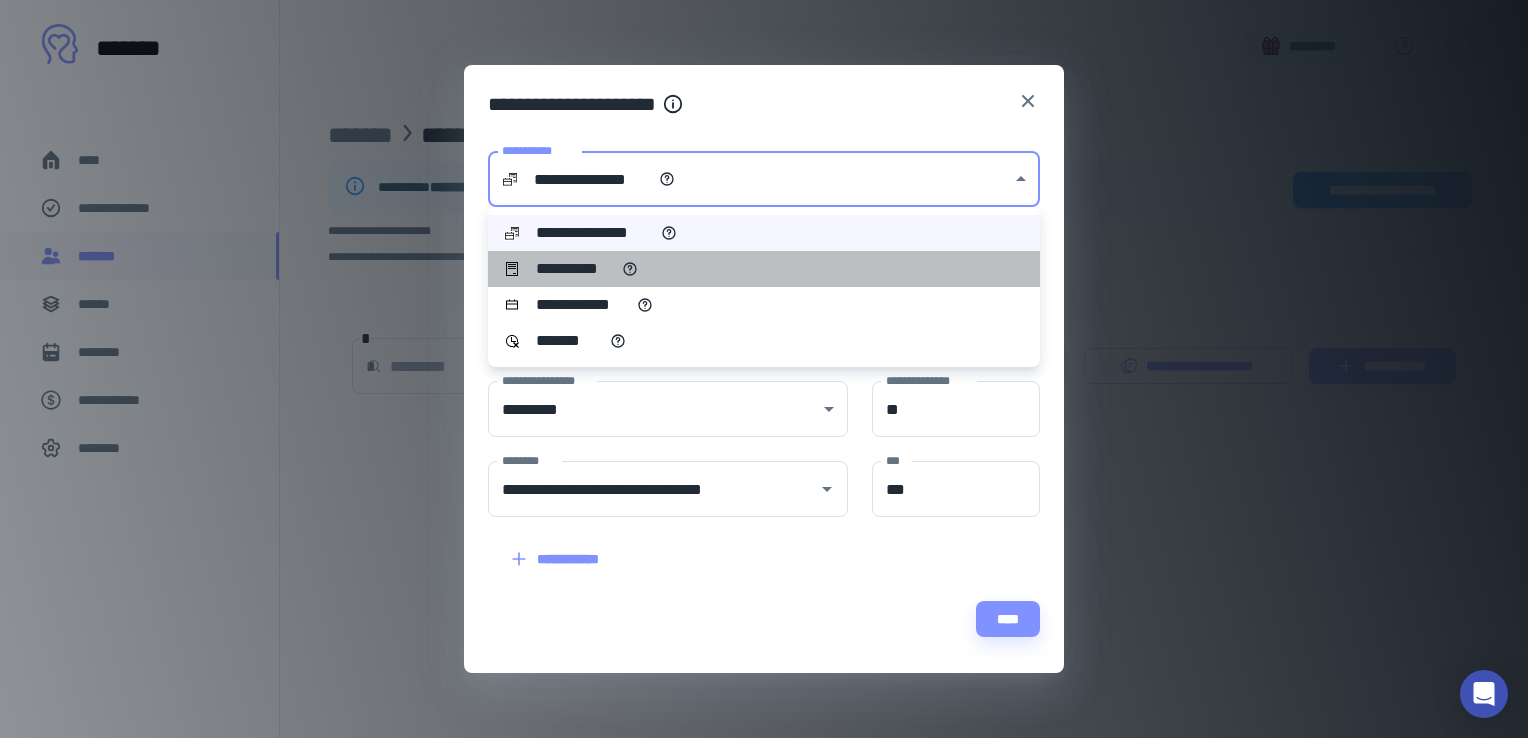click on "**********" at bounding box center [764, 269] 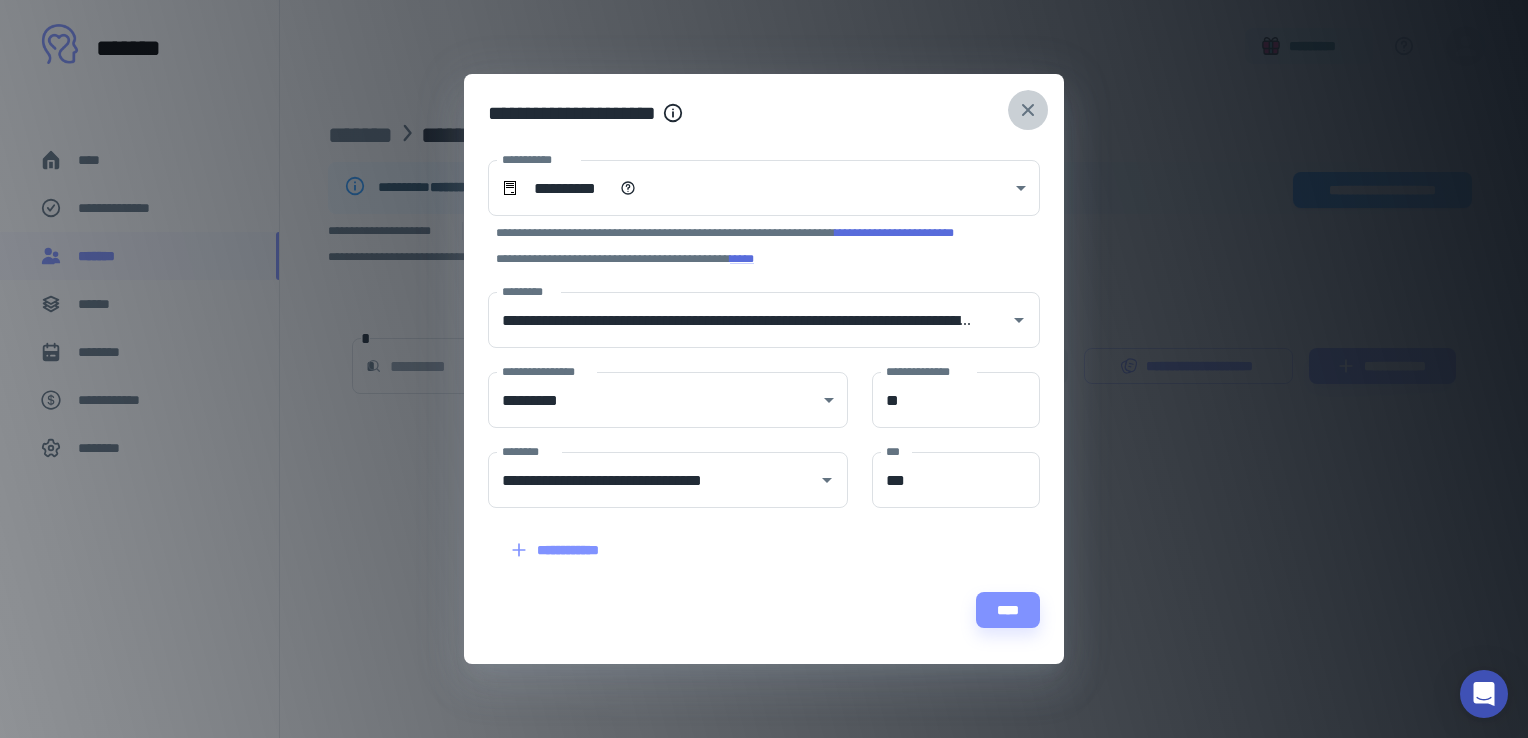 click 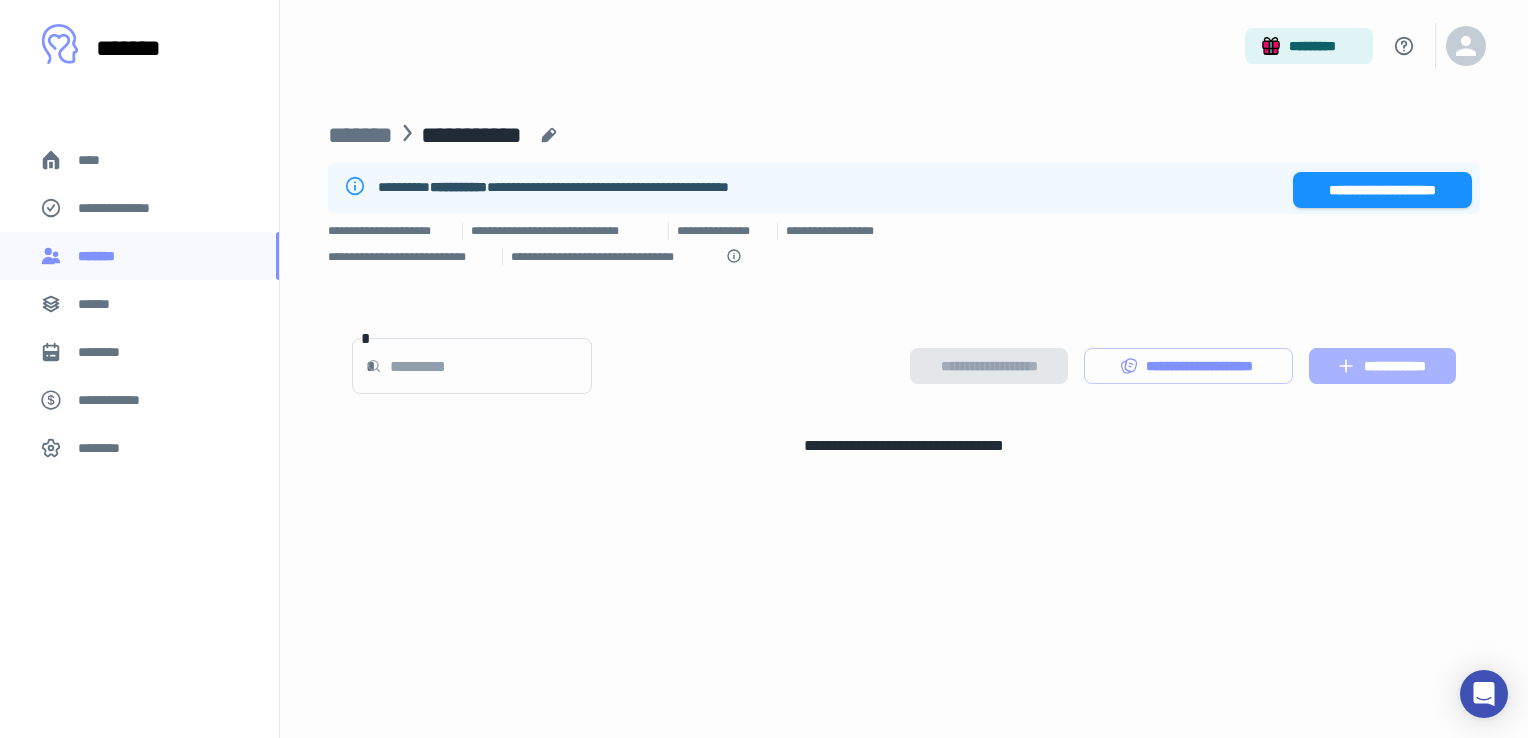 click on "**********" at bounding box center (1382, 366) 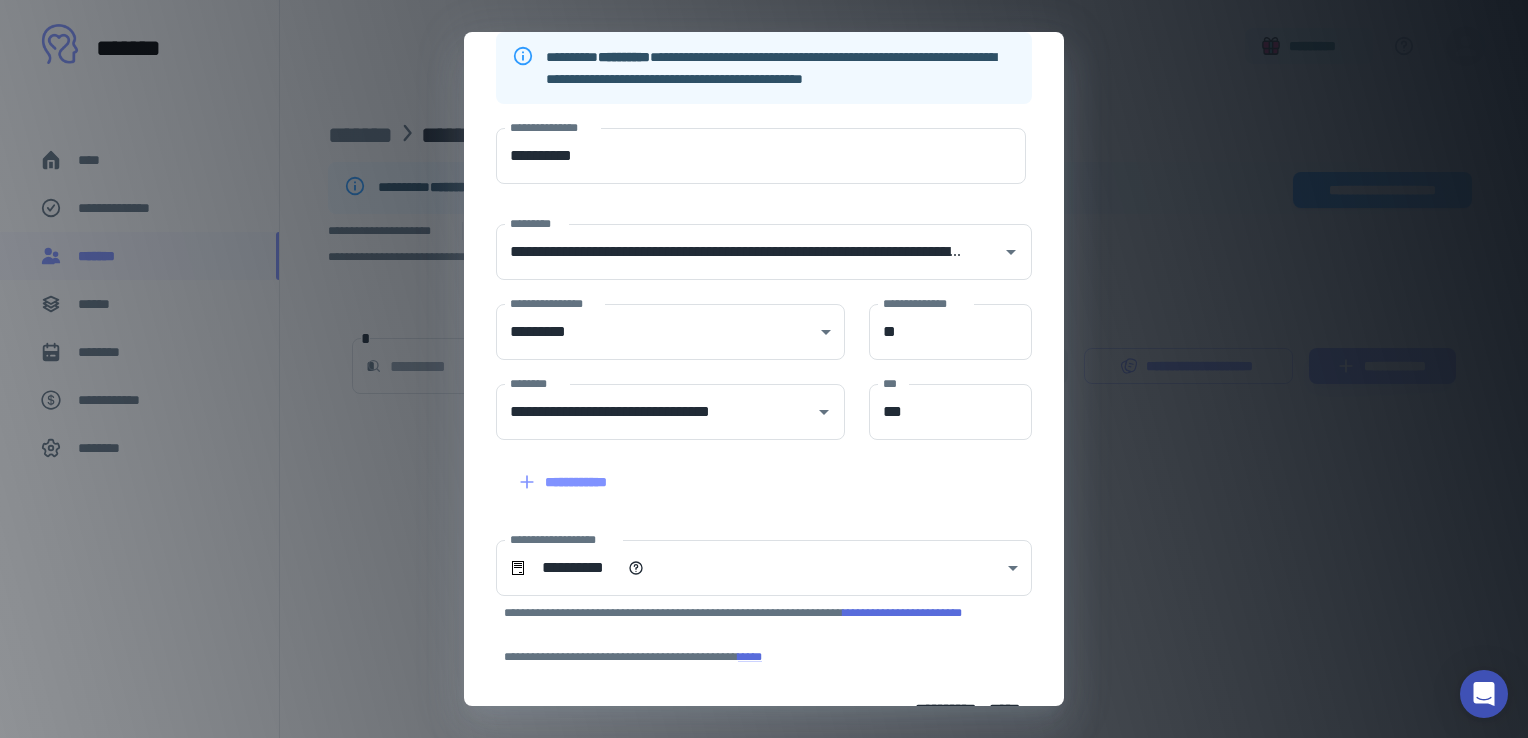 scroll, scrollTop: 325, scrollLeft: 0, axis: vertical 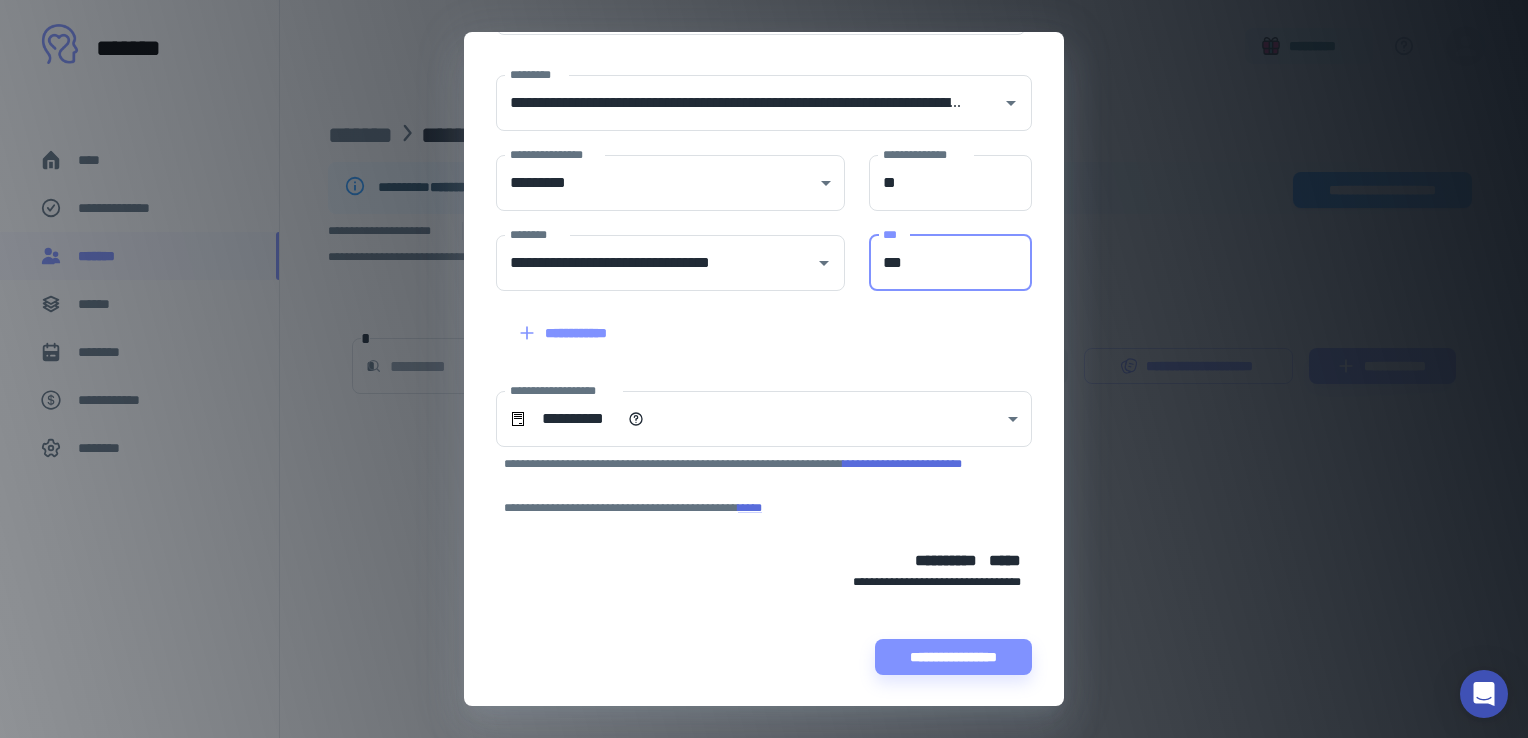 click on "***" at bounding box center [950, 263] 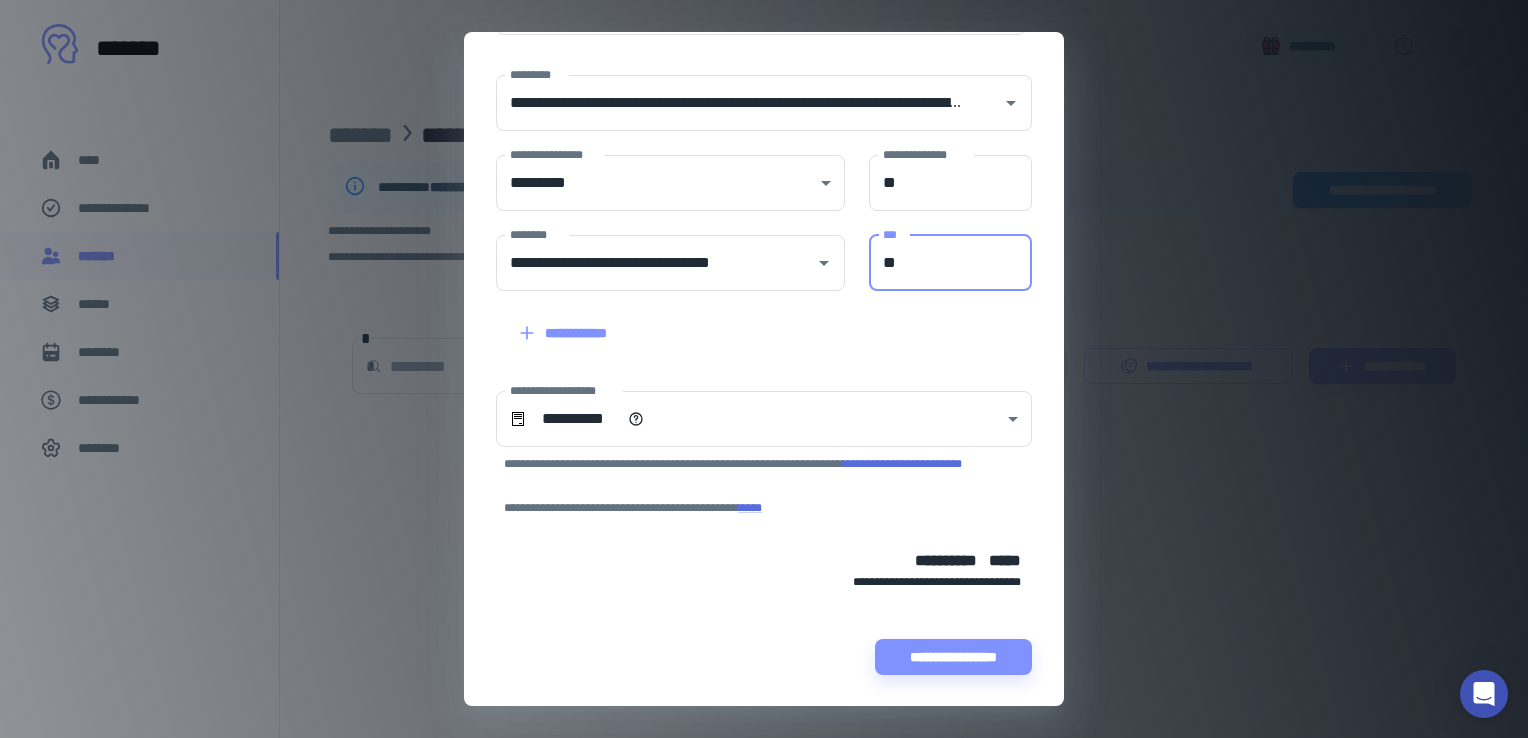 type on "*" 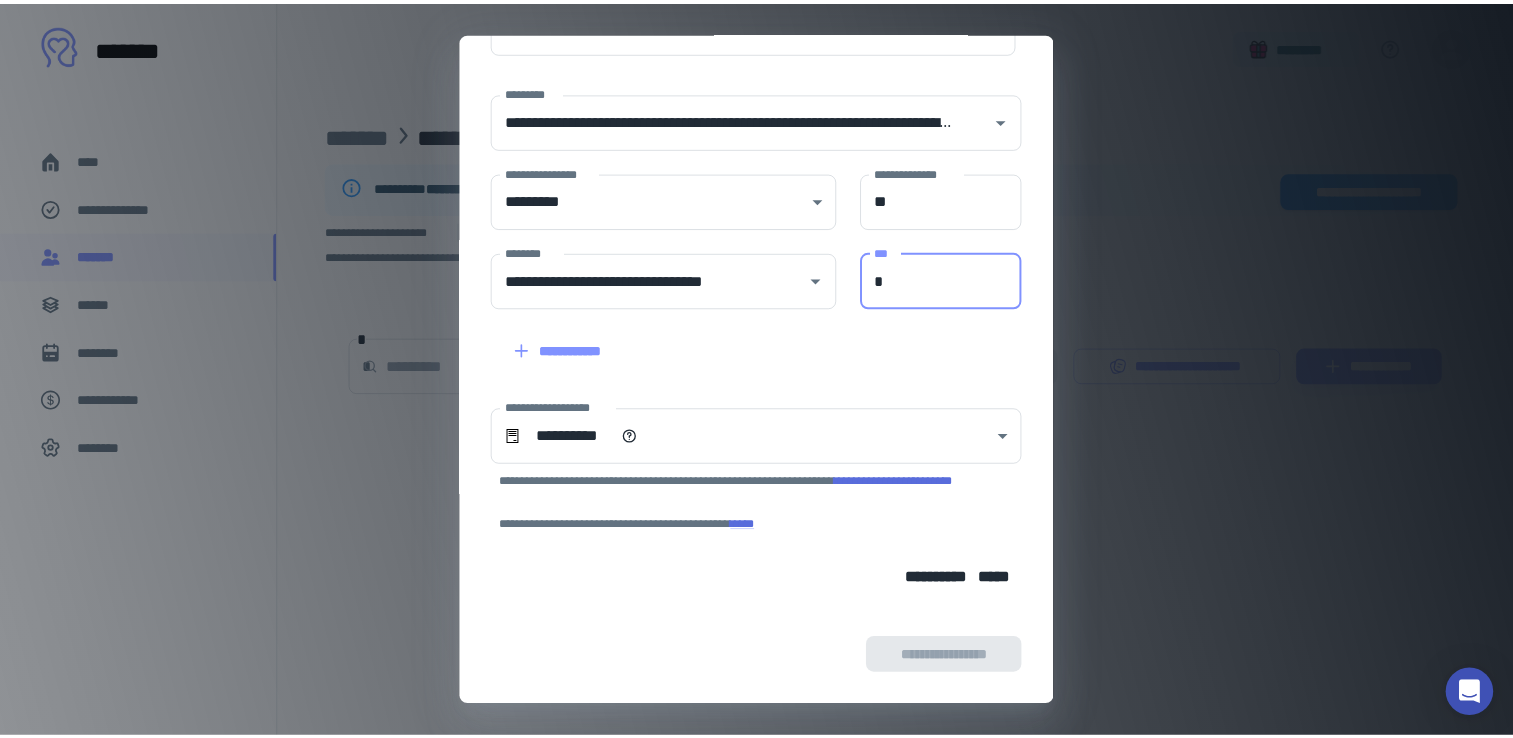 scroll, scrollTop: 325, scrollLeft: 0, axis: vertical 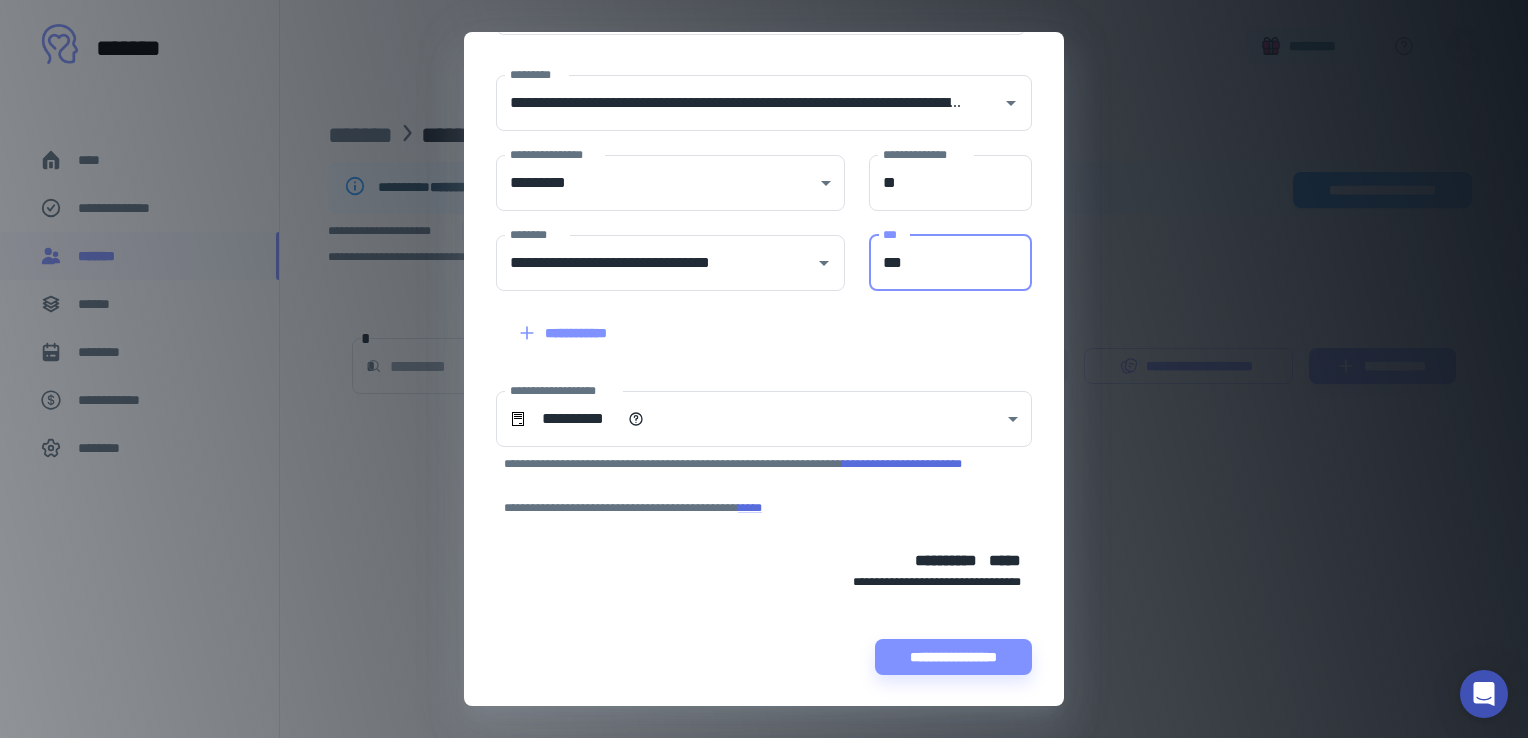 type on "***" 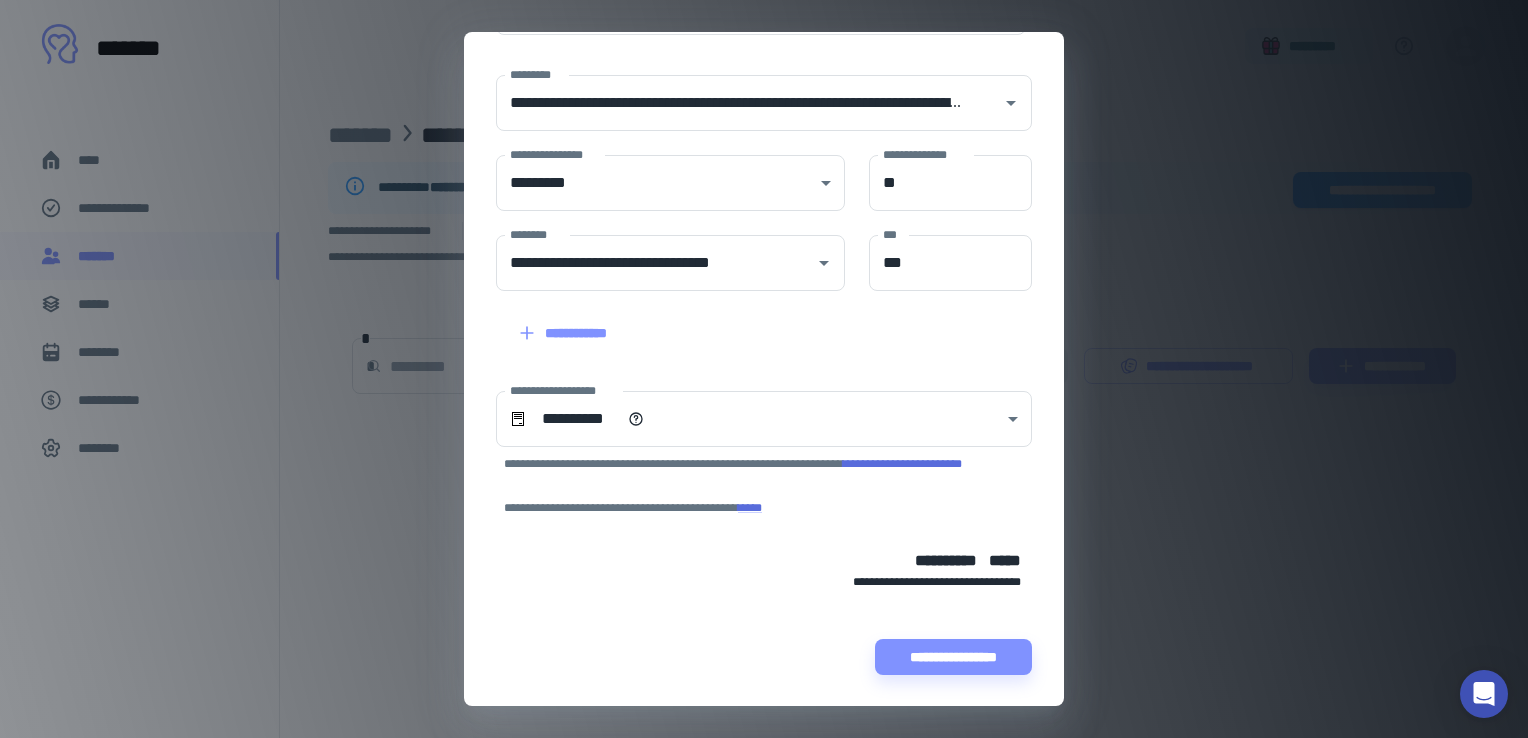 click on "**********" at bounding box center [902, 464] 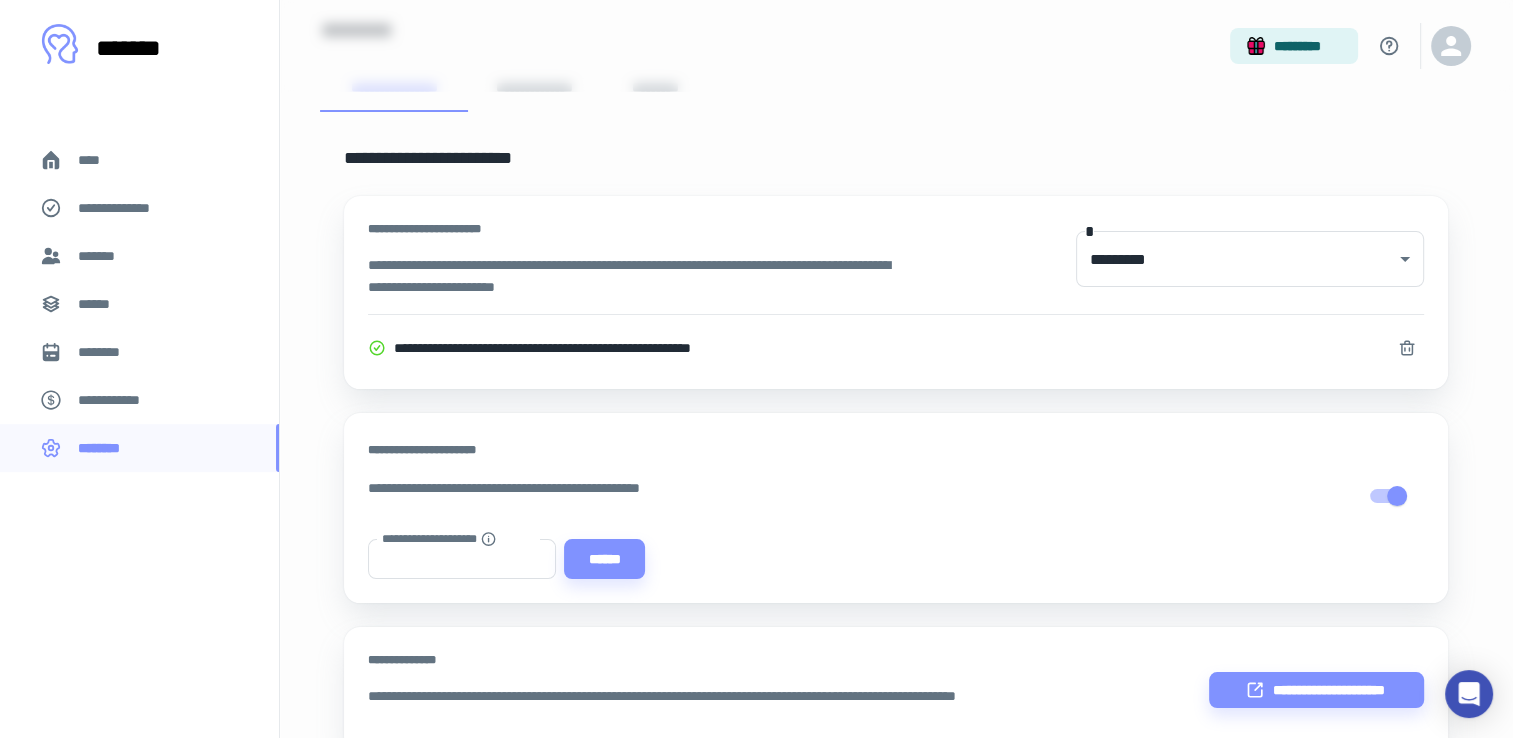 scroll, scrollTop: 110, scrollLeft: 0, axis: vertical 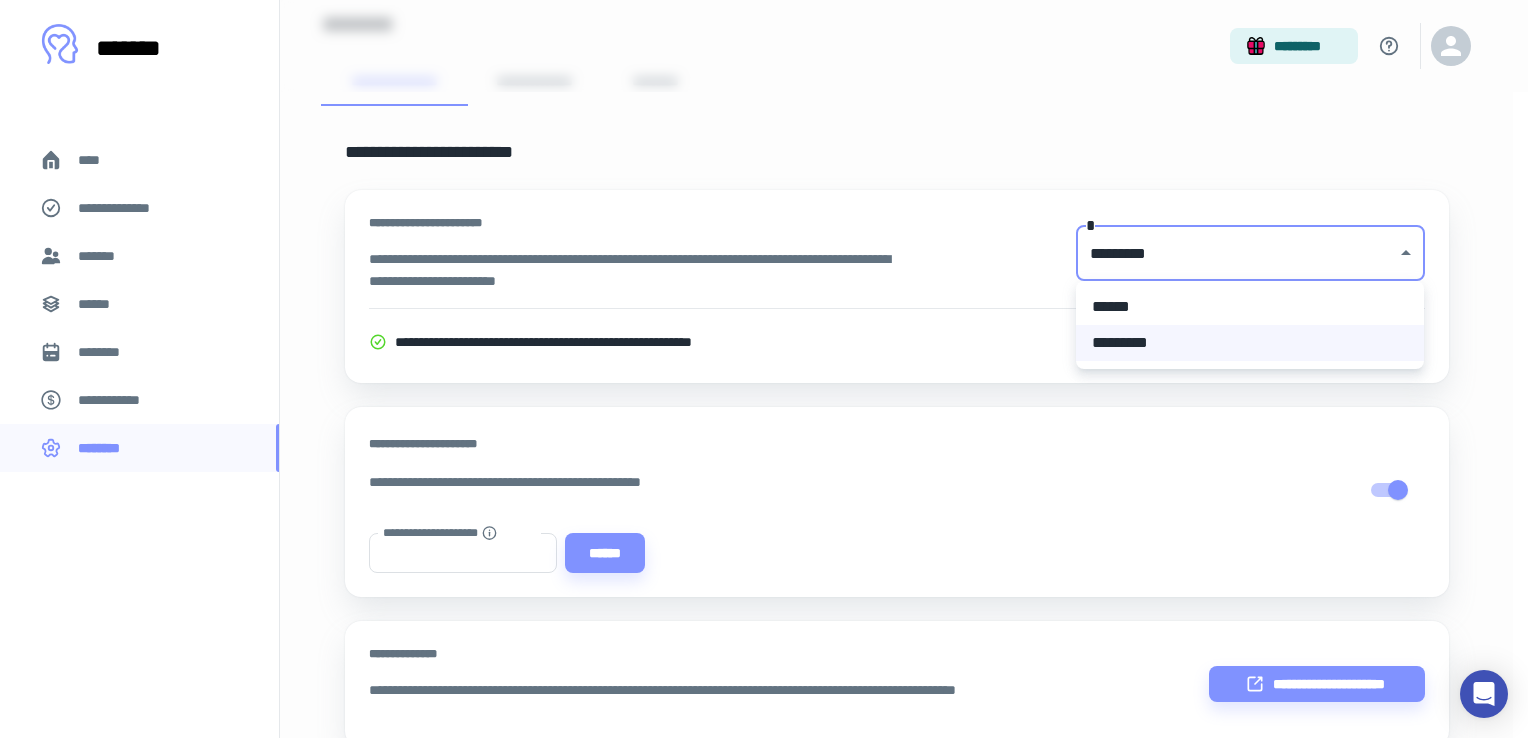 click on "**********" at bounding box center (764, 259) 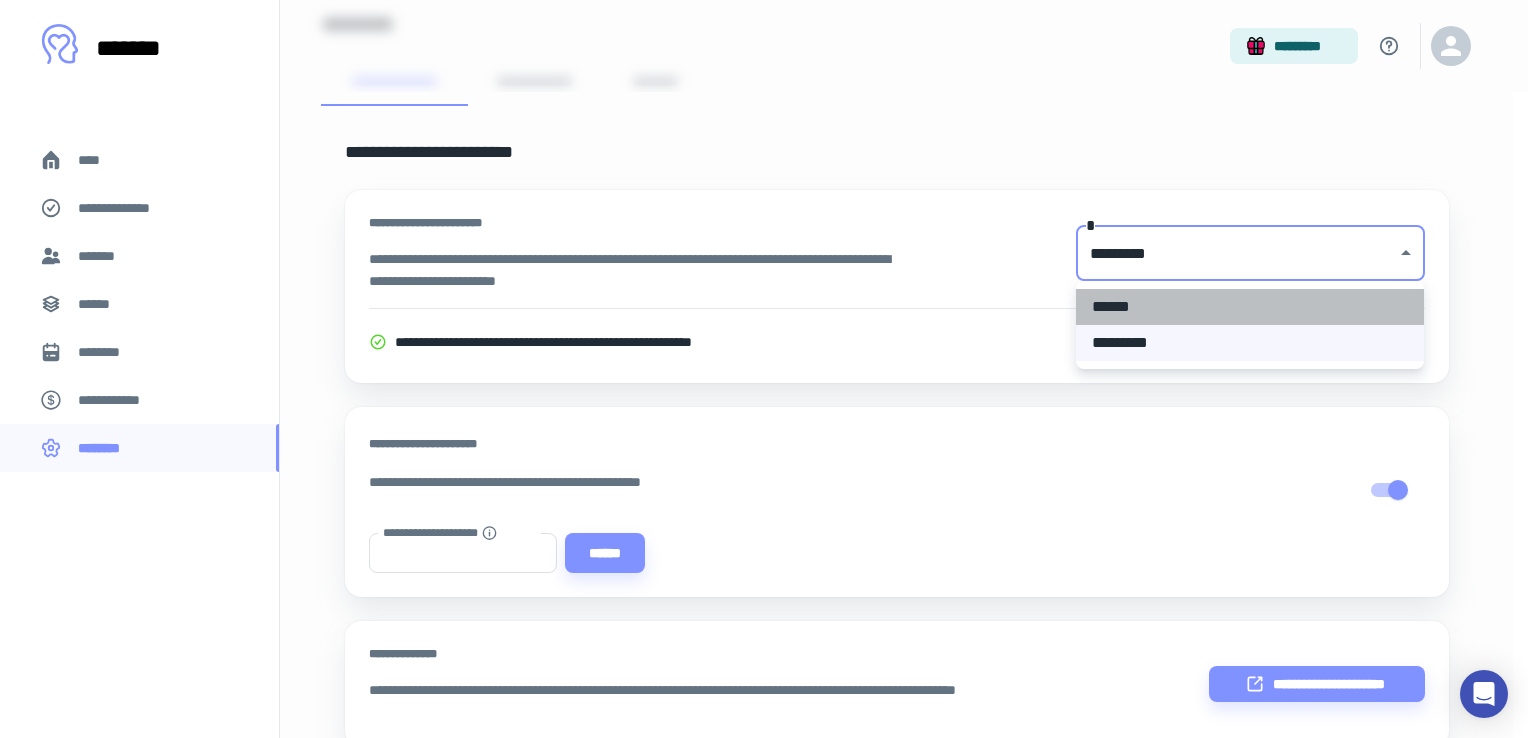 click on "******" at bounding box center [1250, 307] 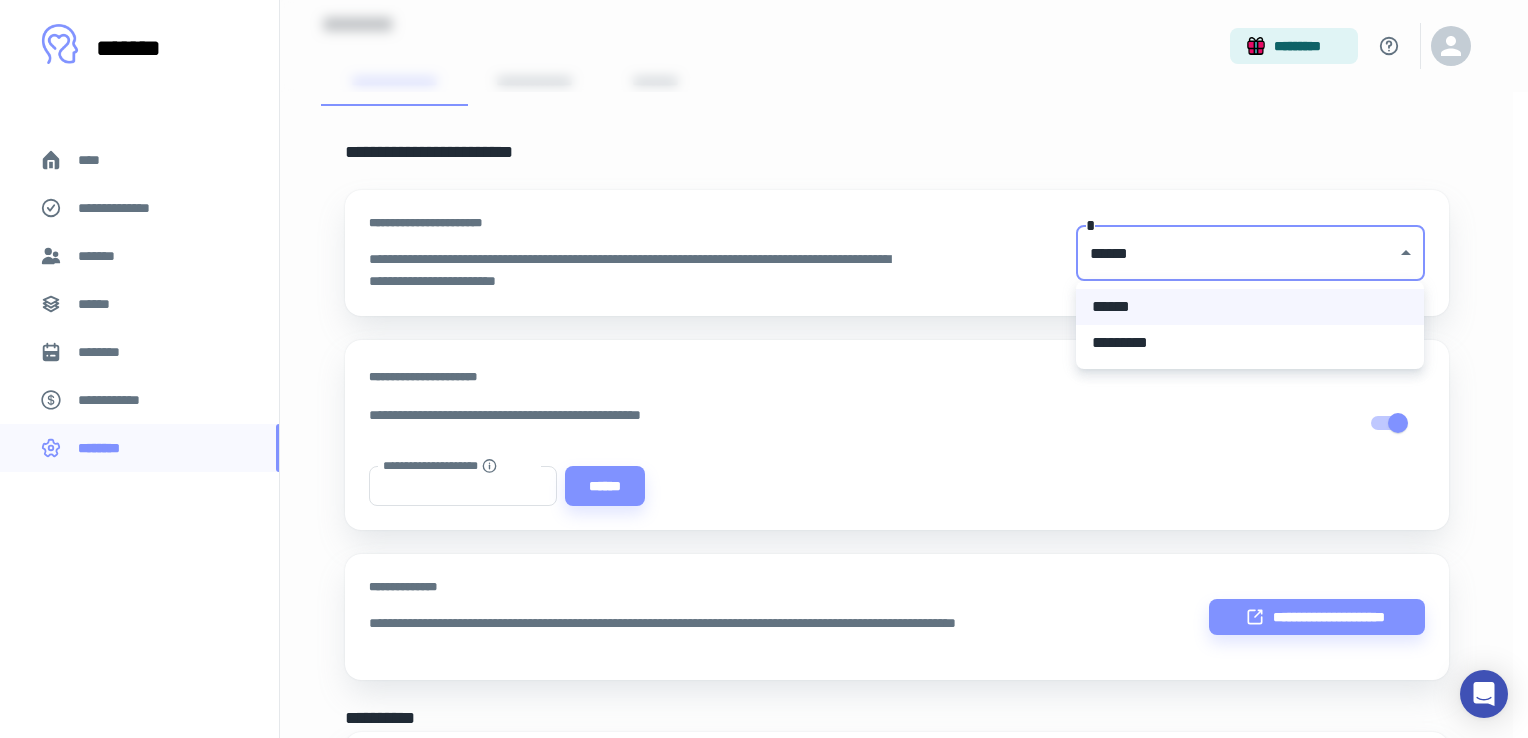 click on "**********" at bounding box center (764, 259) 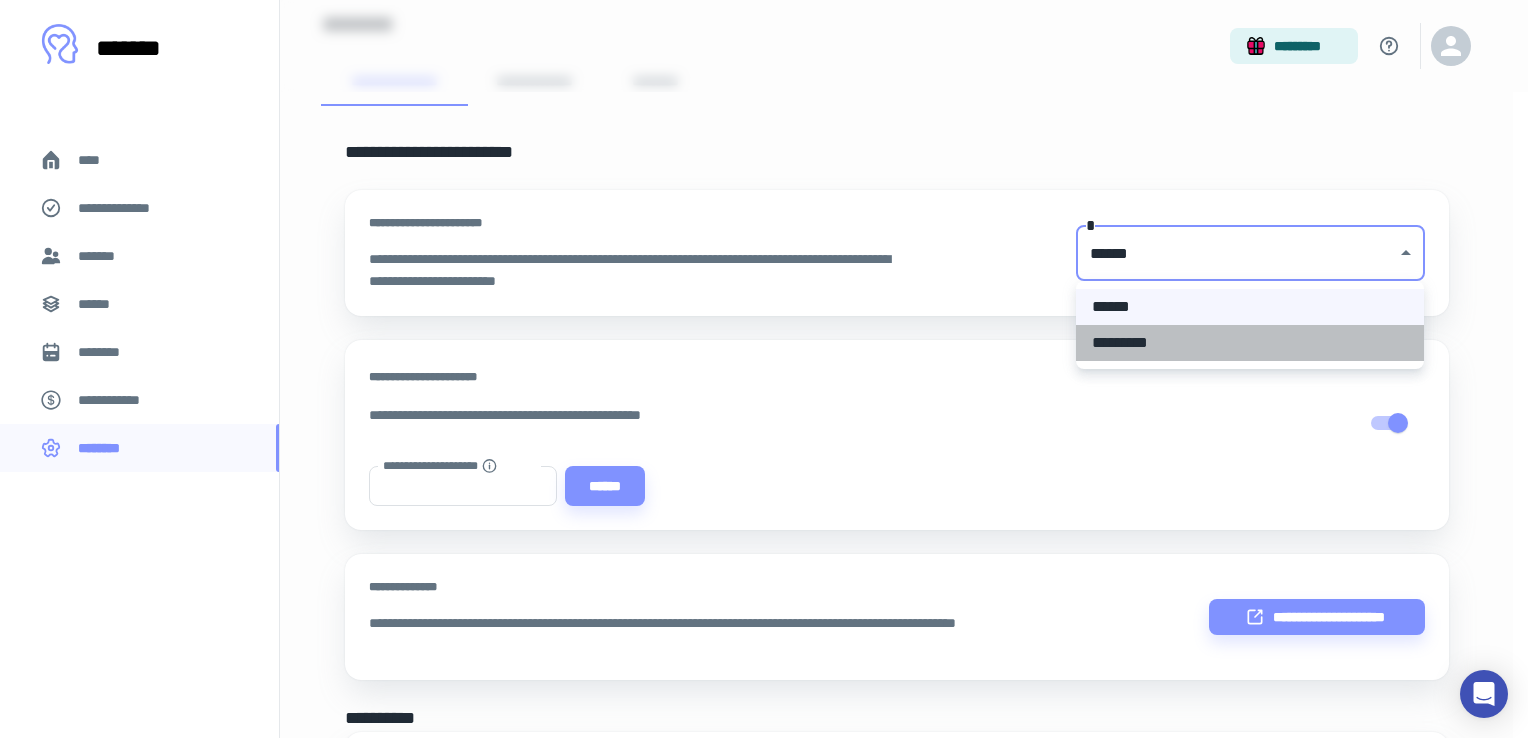 click on "*********" at bounding box center (1250, 343) 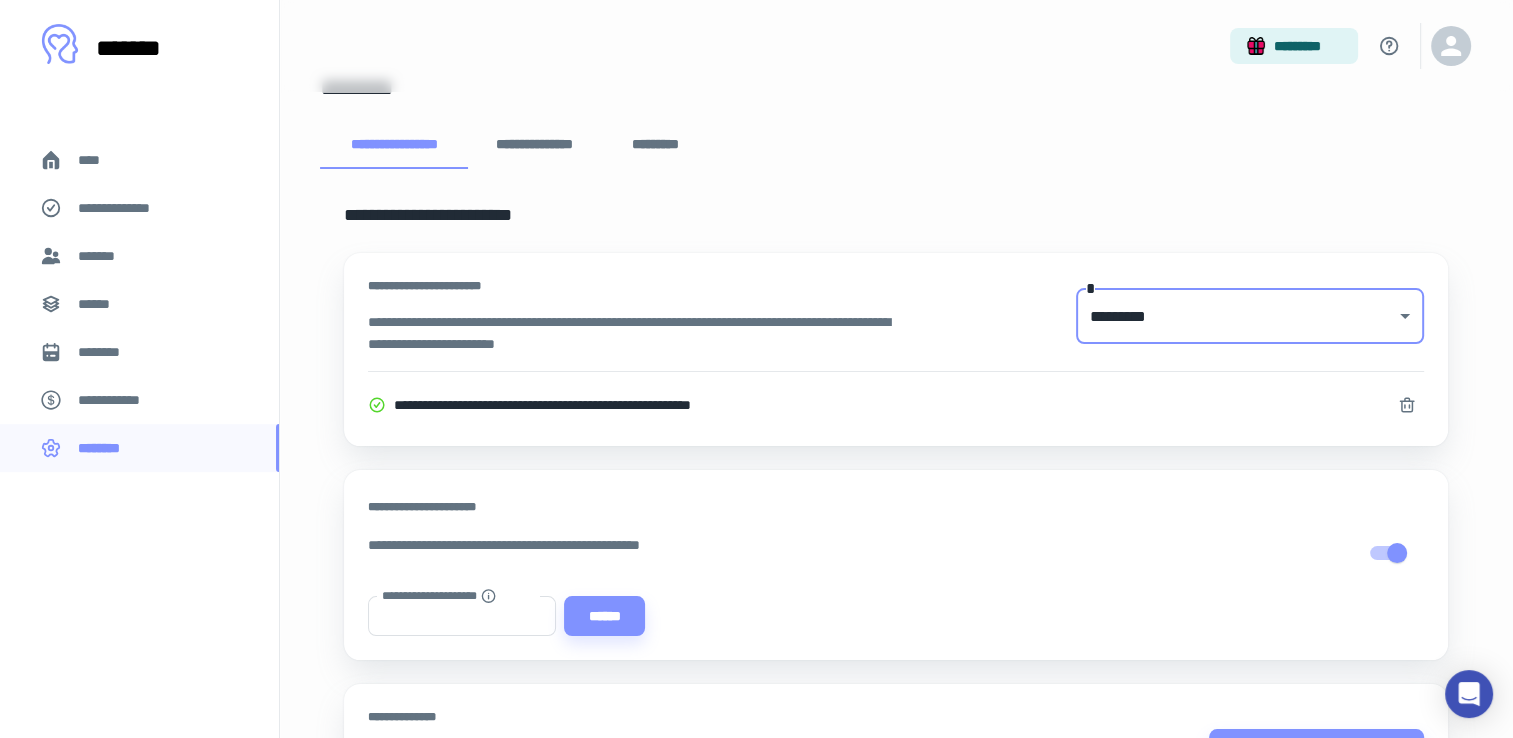 scroll, scrollTop: 30, scrollLeft: 0, axis: vertical 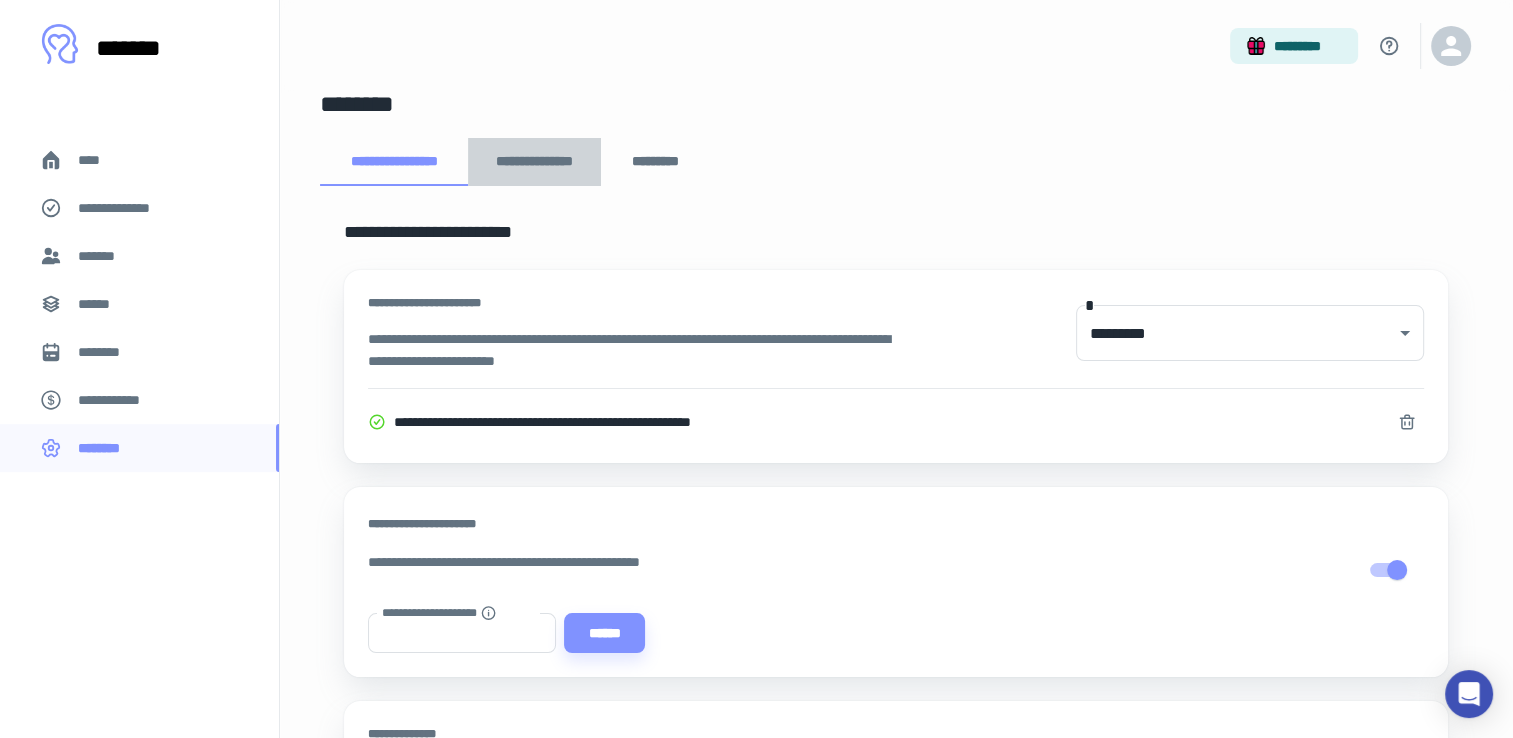 click on "**********" at bounding box center [535, 162] 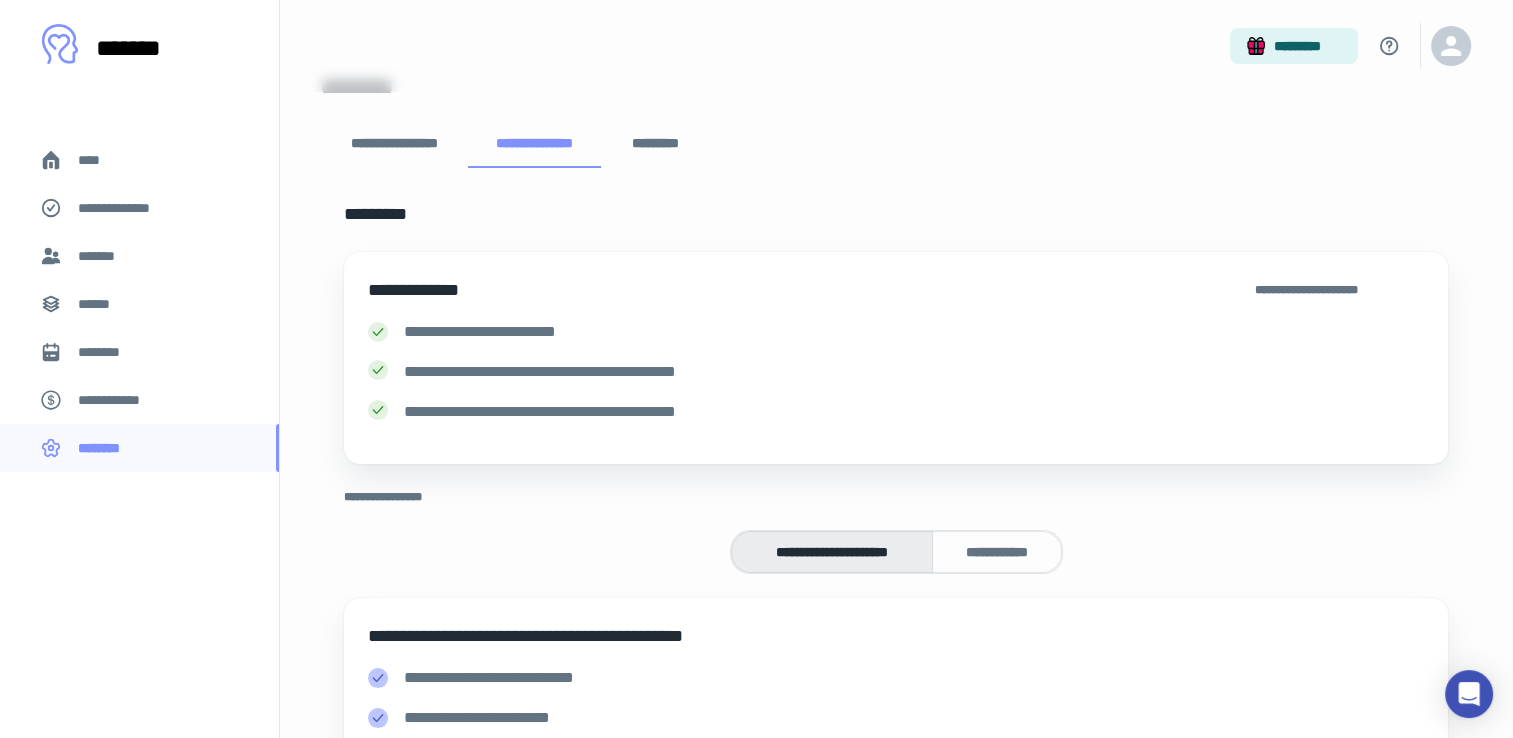 scroll, scrollTop: 0, scrollLeft: 0, axis: both 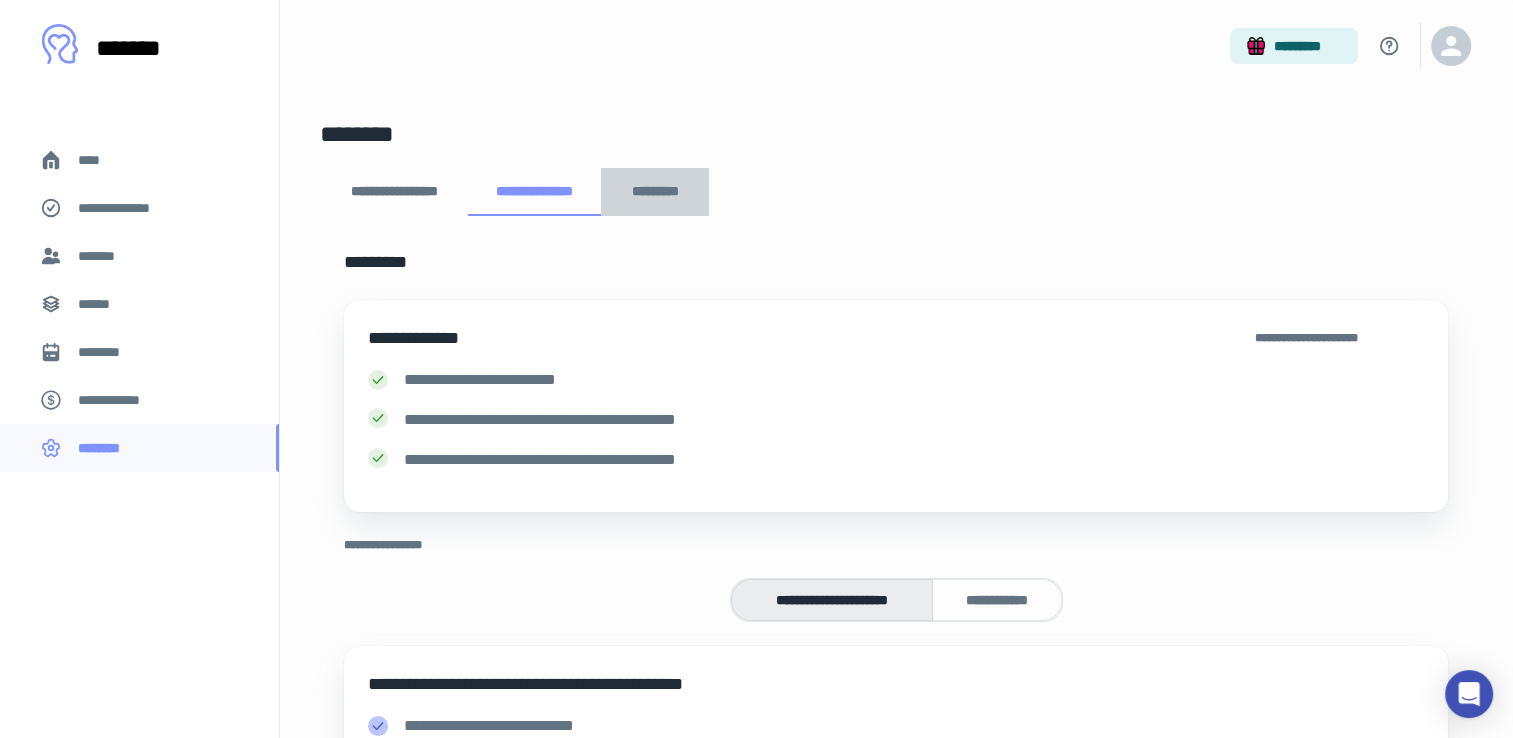 click on "*********" at bounding box center [655, 192] 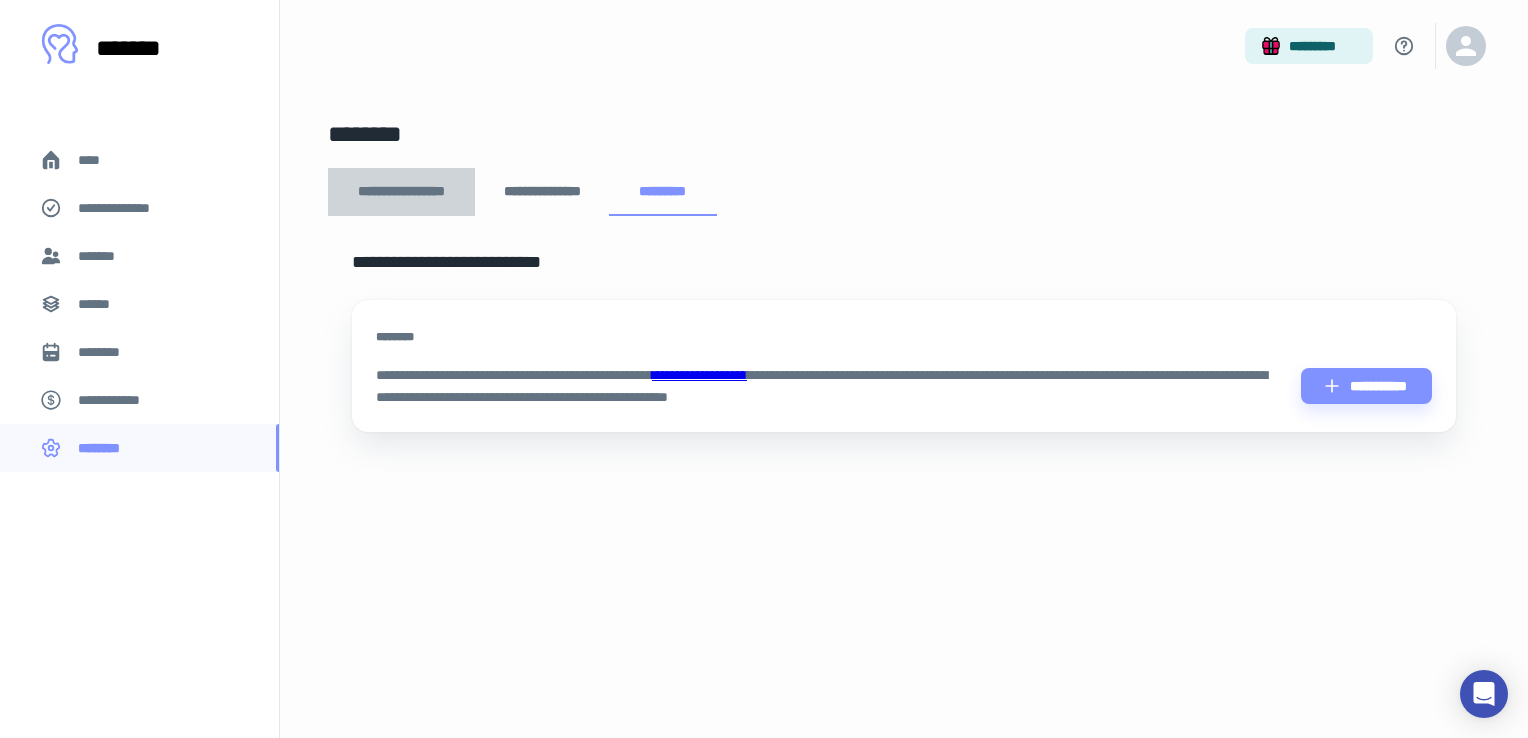 click on "**********" at bounding box center [401, 192] 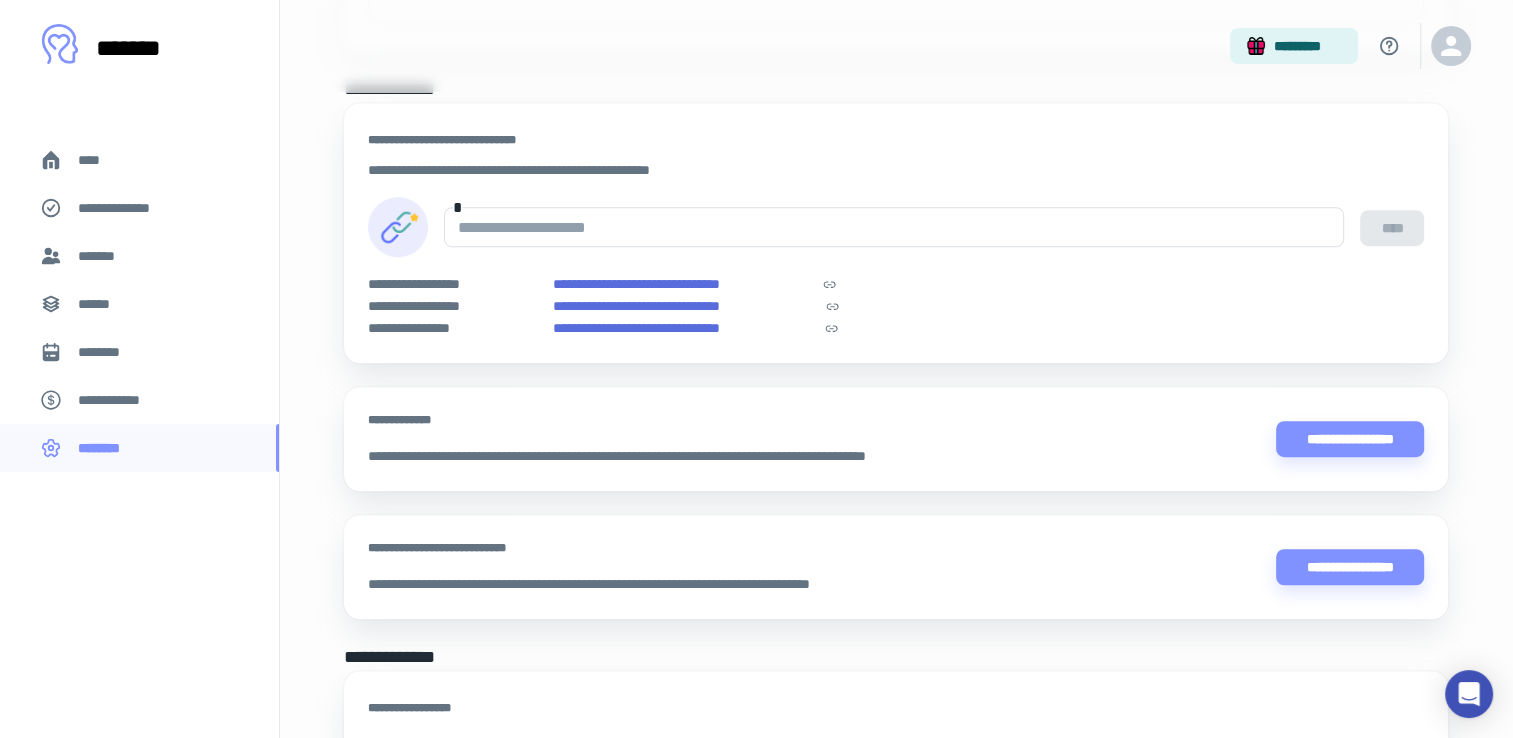 scroll, scrollTop: 1176, scrollLeft: 0, axis: vertical 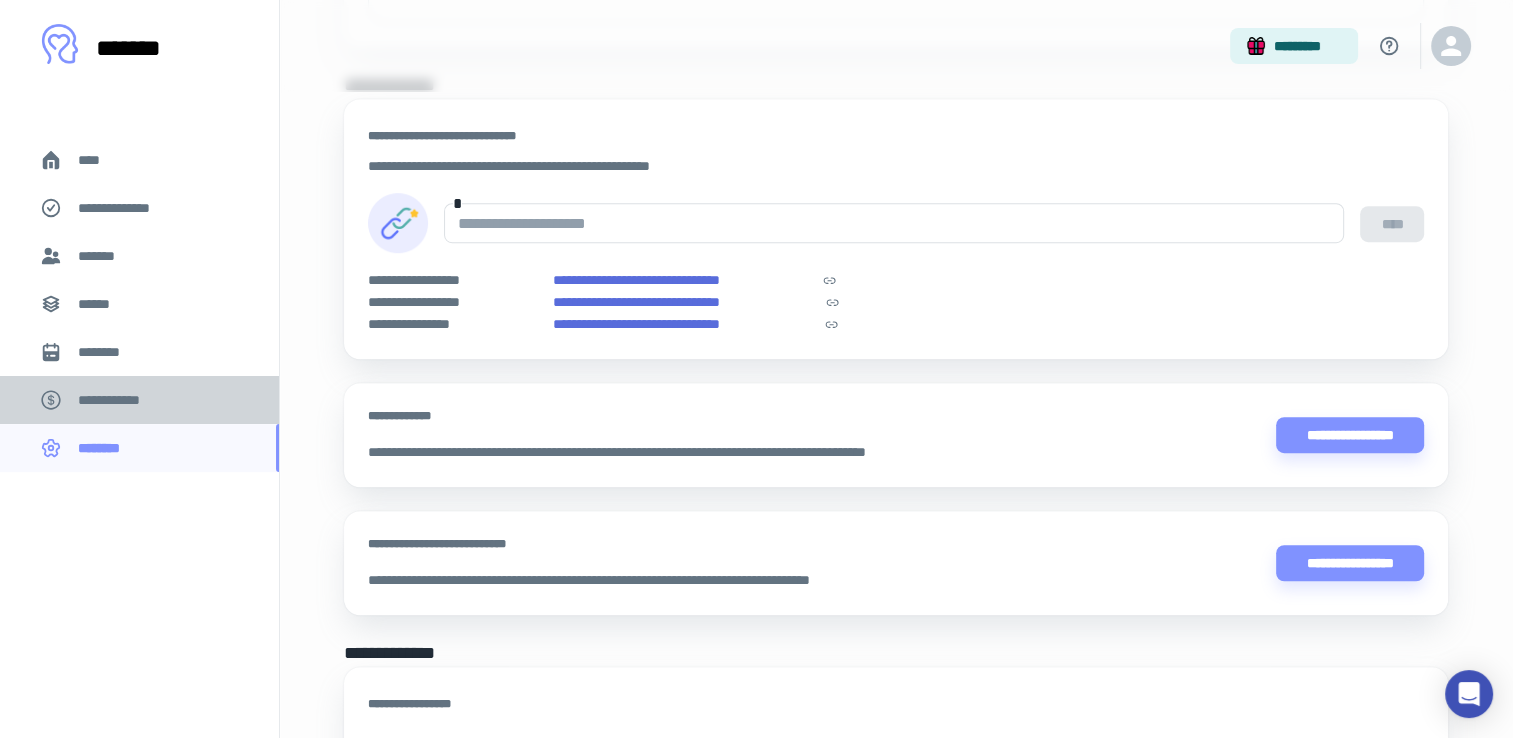 click on "**********" at bounding box center (119, 400) 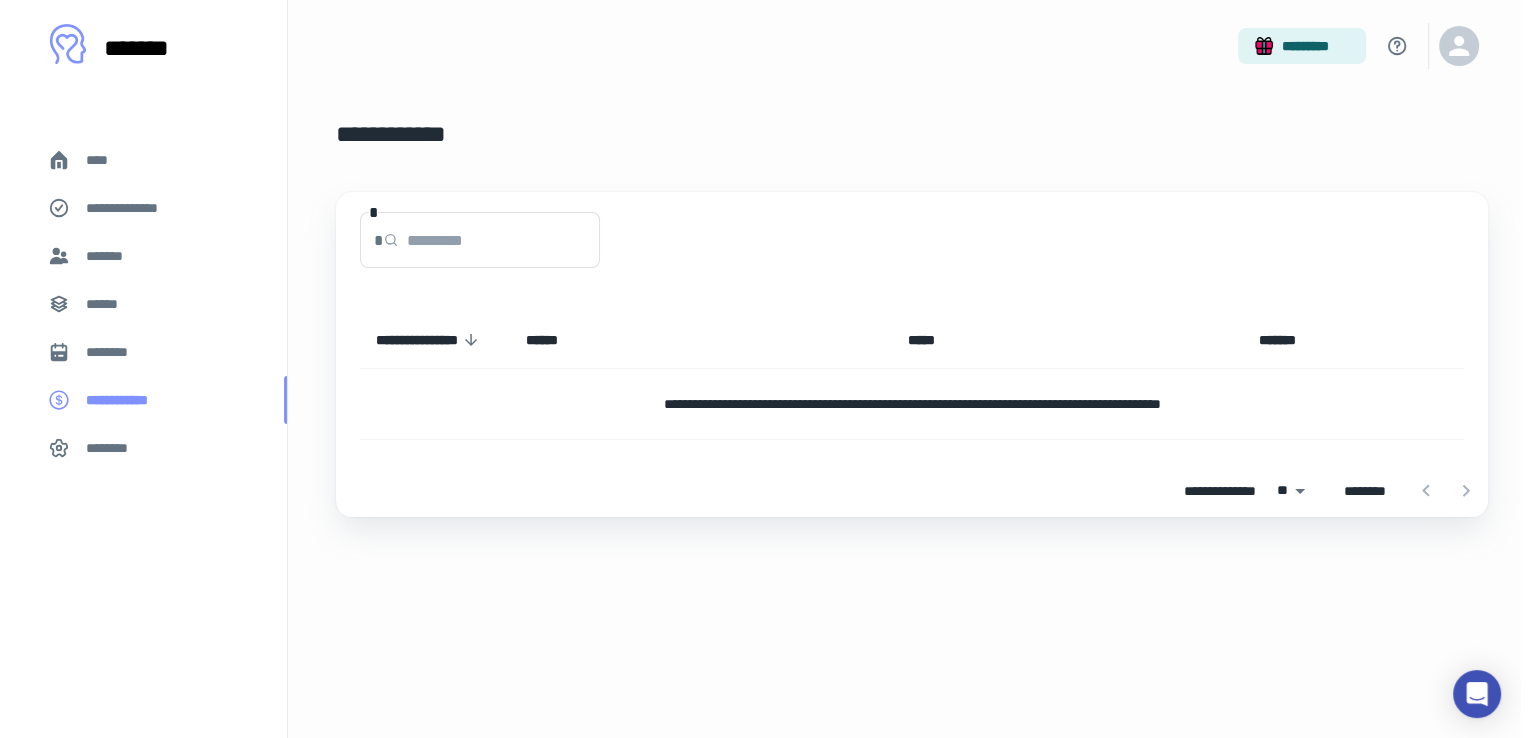 scroll, scrollTop: 0, scrollLeft: 0, axis: both 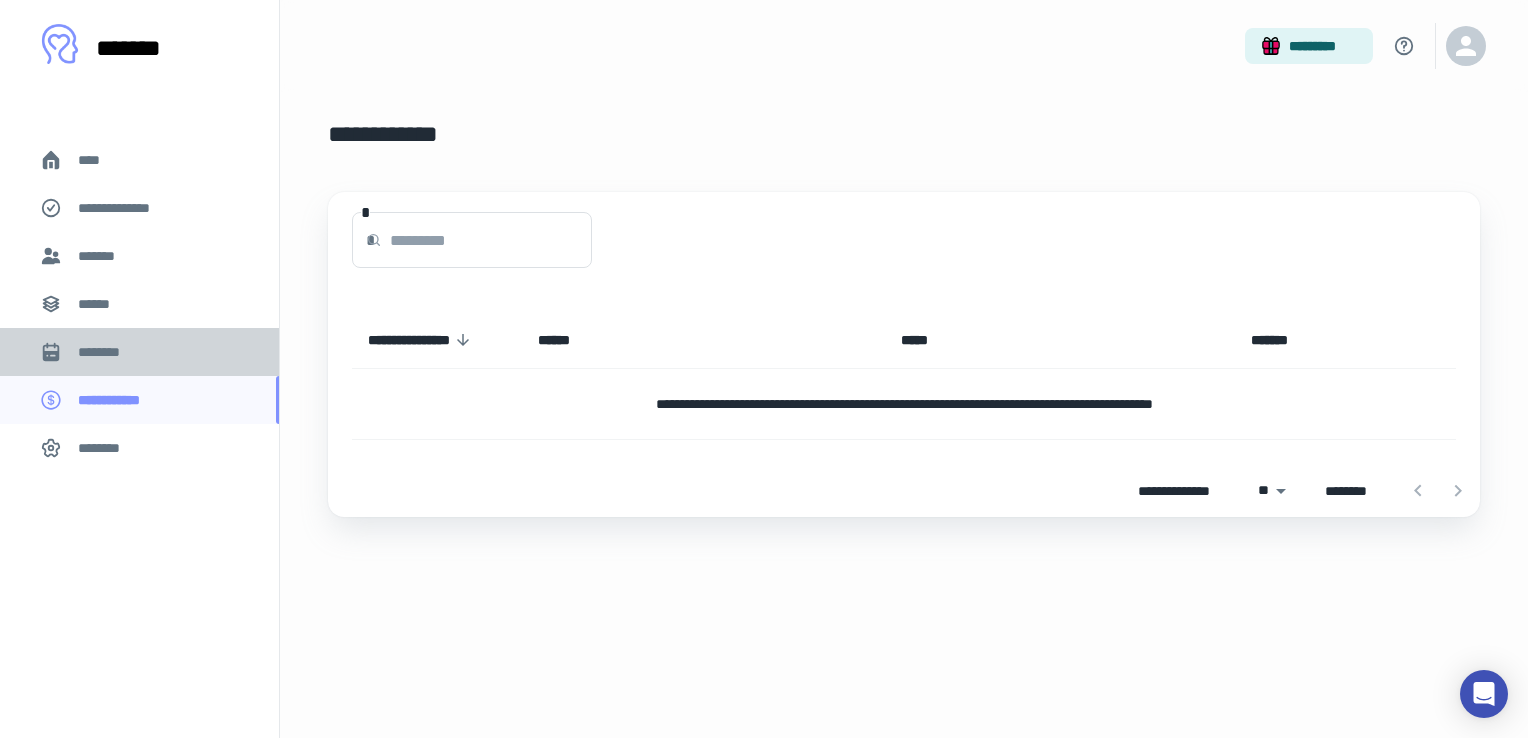 click on "********" at bounding box center [139, 352] 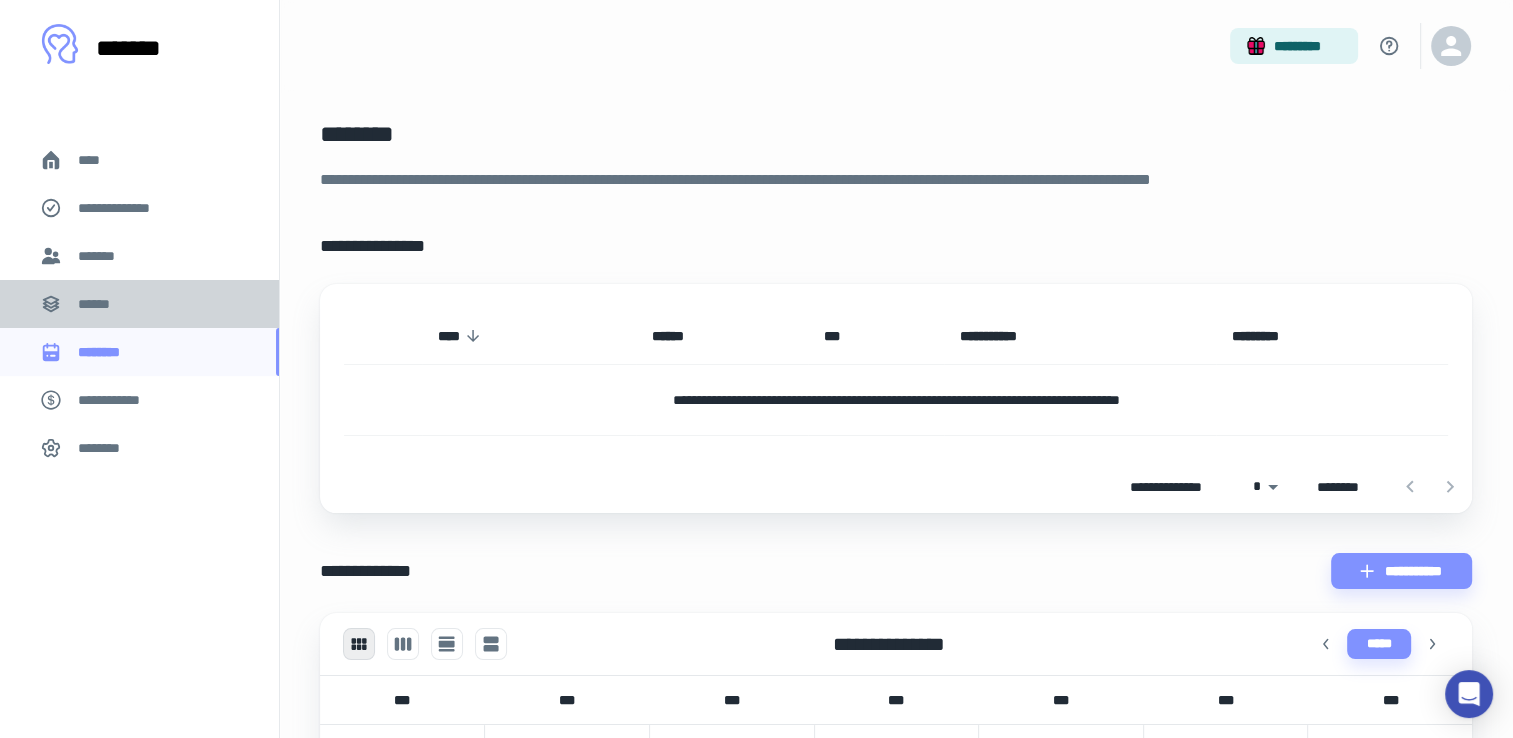 click on "******" at bounding box center (139, 304) 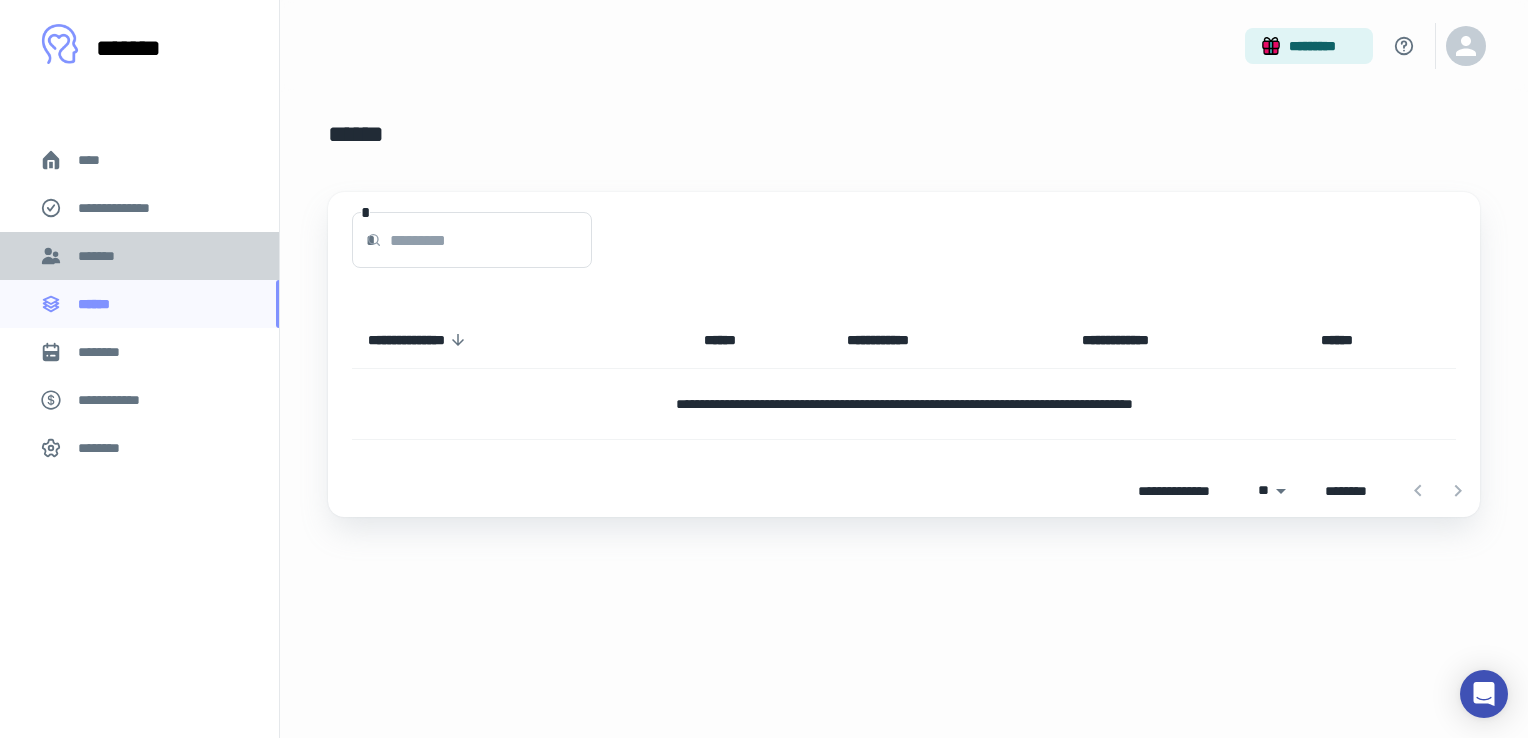 click on "*******" at bounding box center (139, 256) 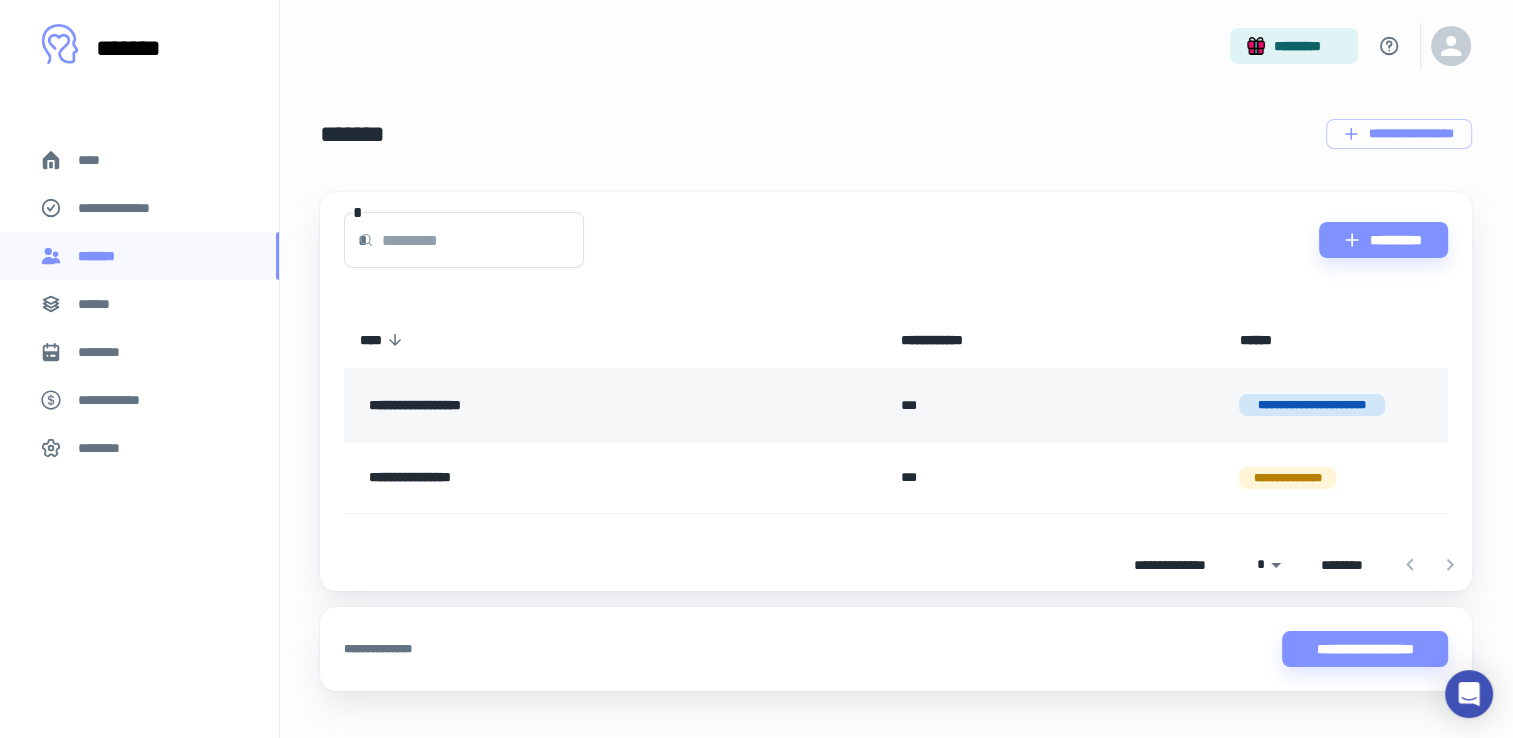 click on "**********" at bounding box center (557, 405) 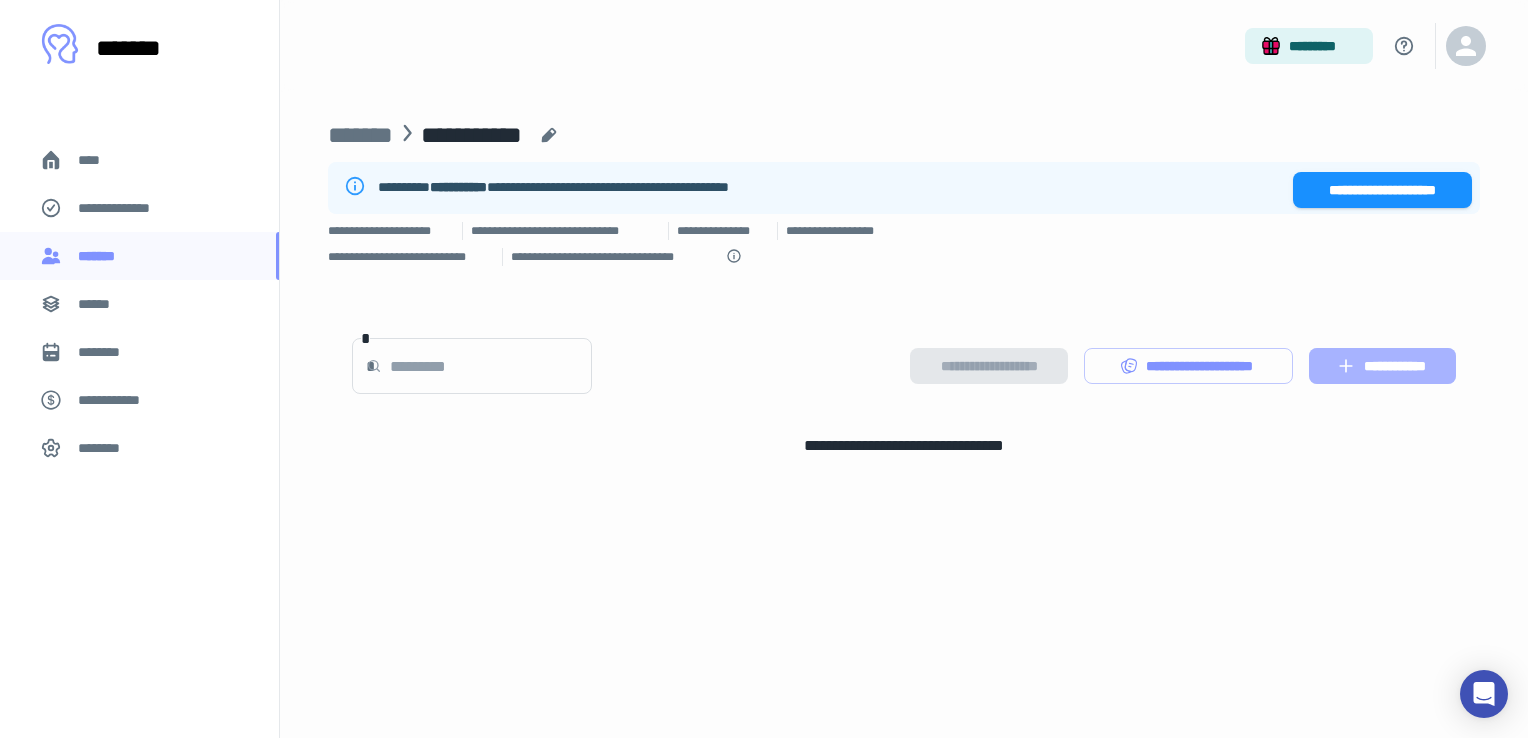 click on "**********" at bounding box center [1382, 366] 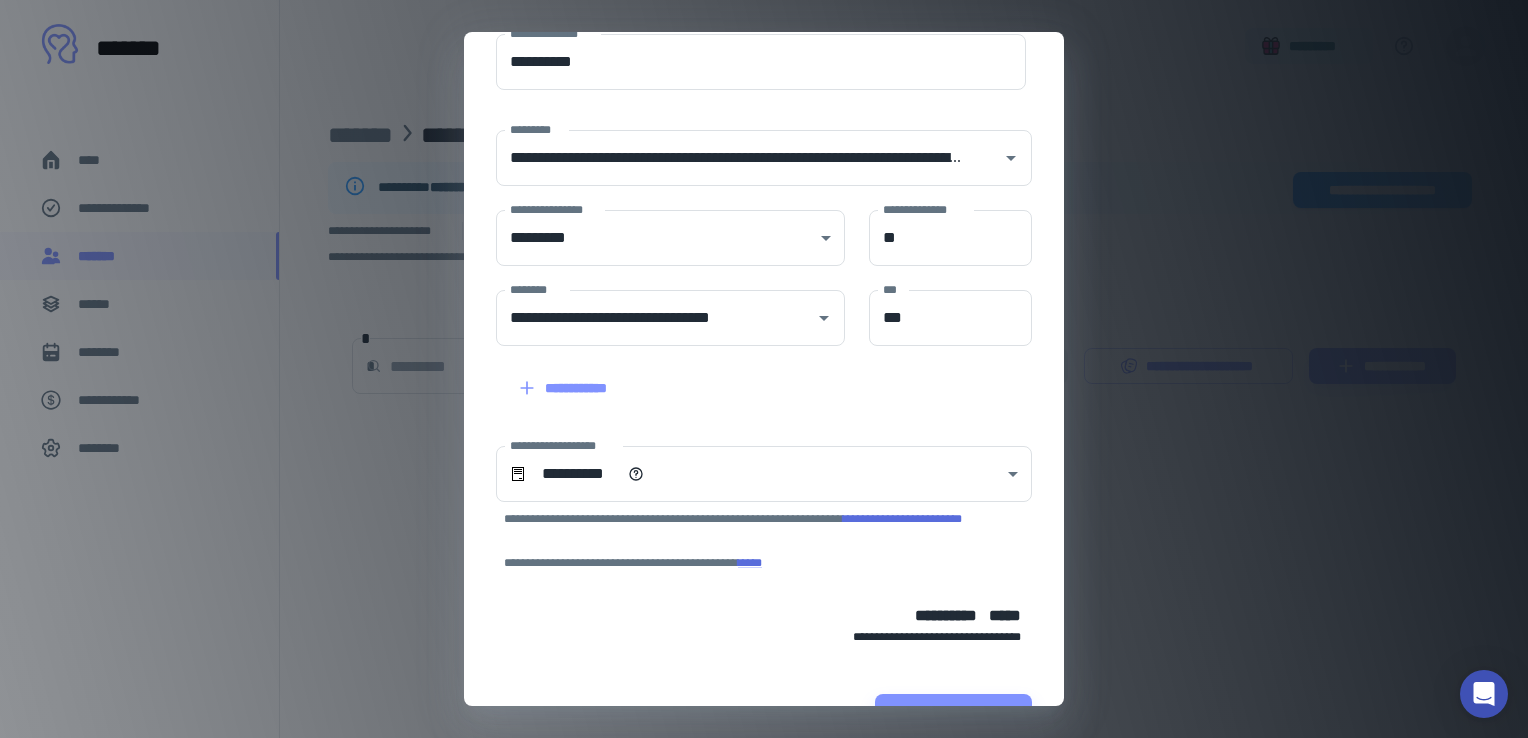 scroll, scrollTop: 272, scrollLeft: 0, axis: vertical 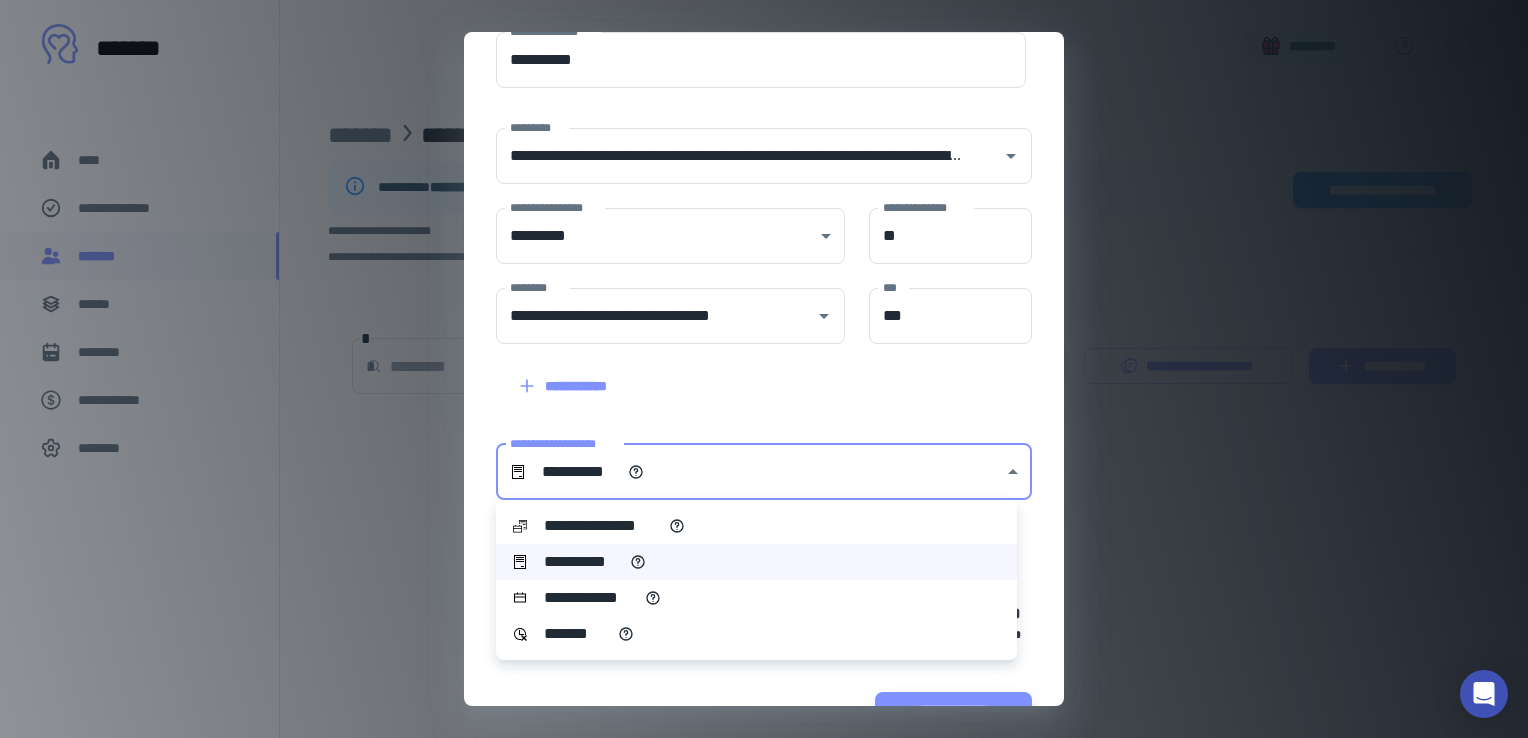 click on "**********" at bounding box center [764, 369] 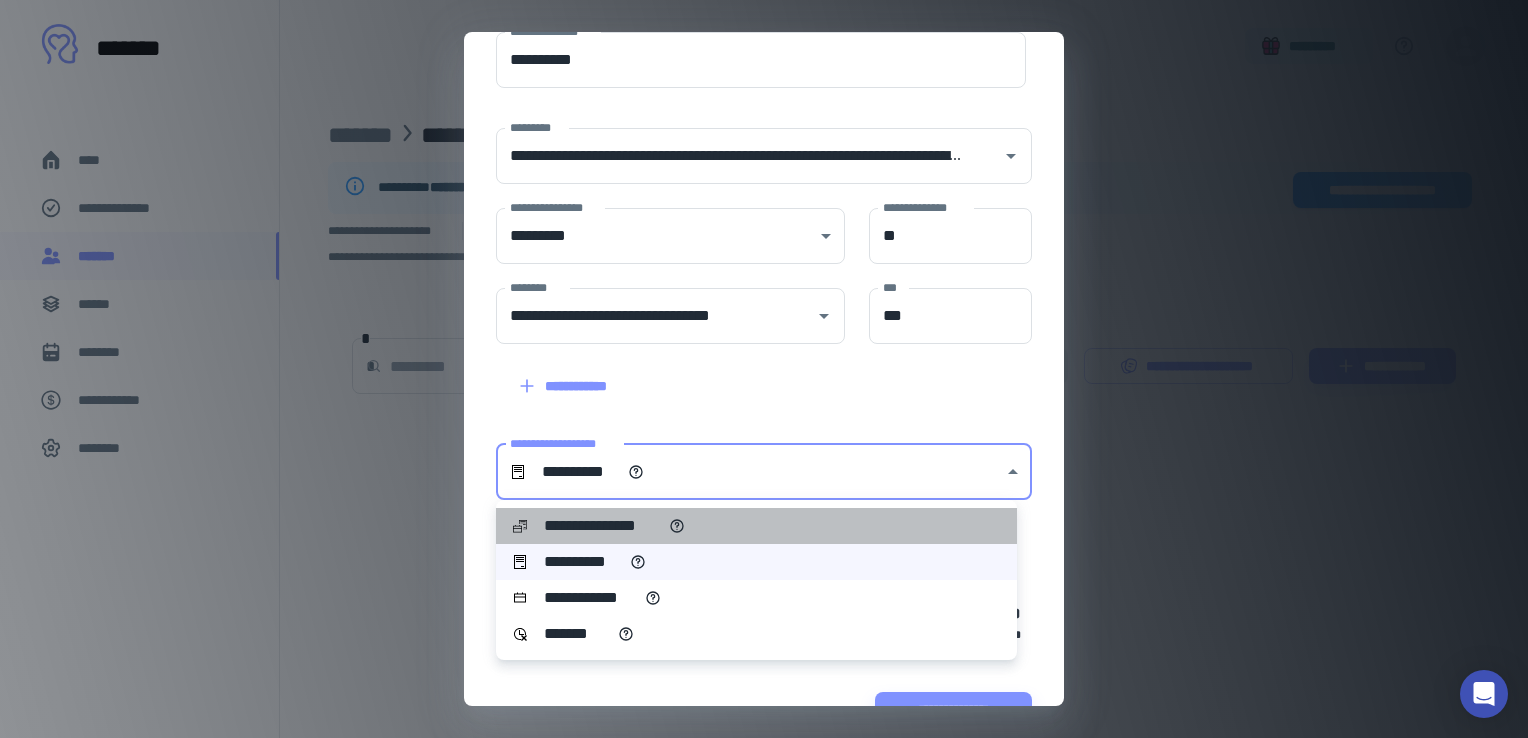 click on "**********" at bounding box center [602, 526] 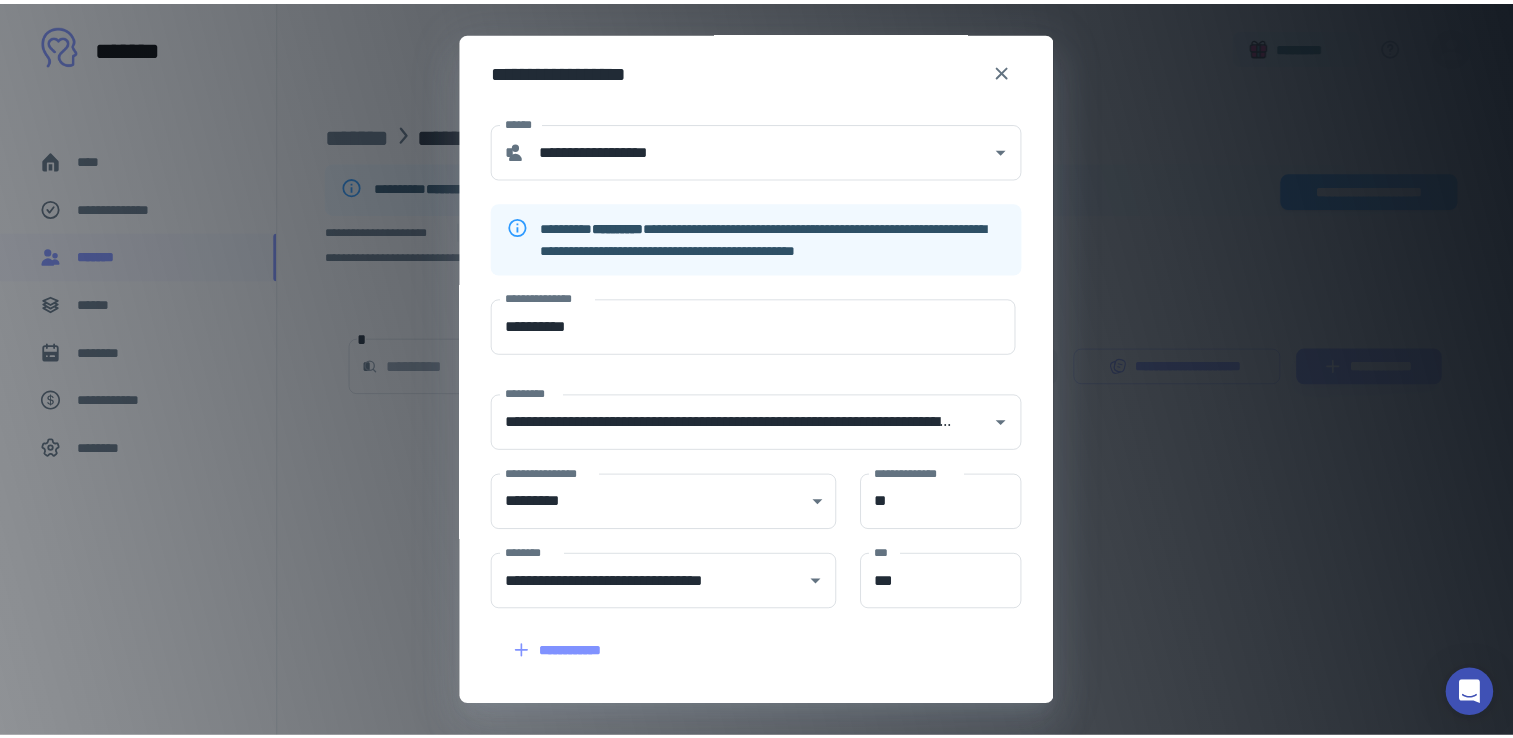 scroll, scrollTop: 0, scrollLeft: 0, axis: both 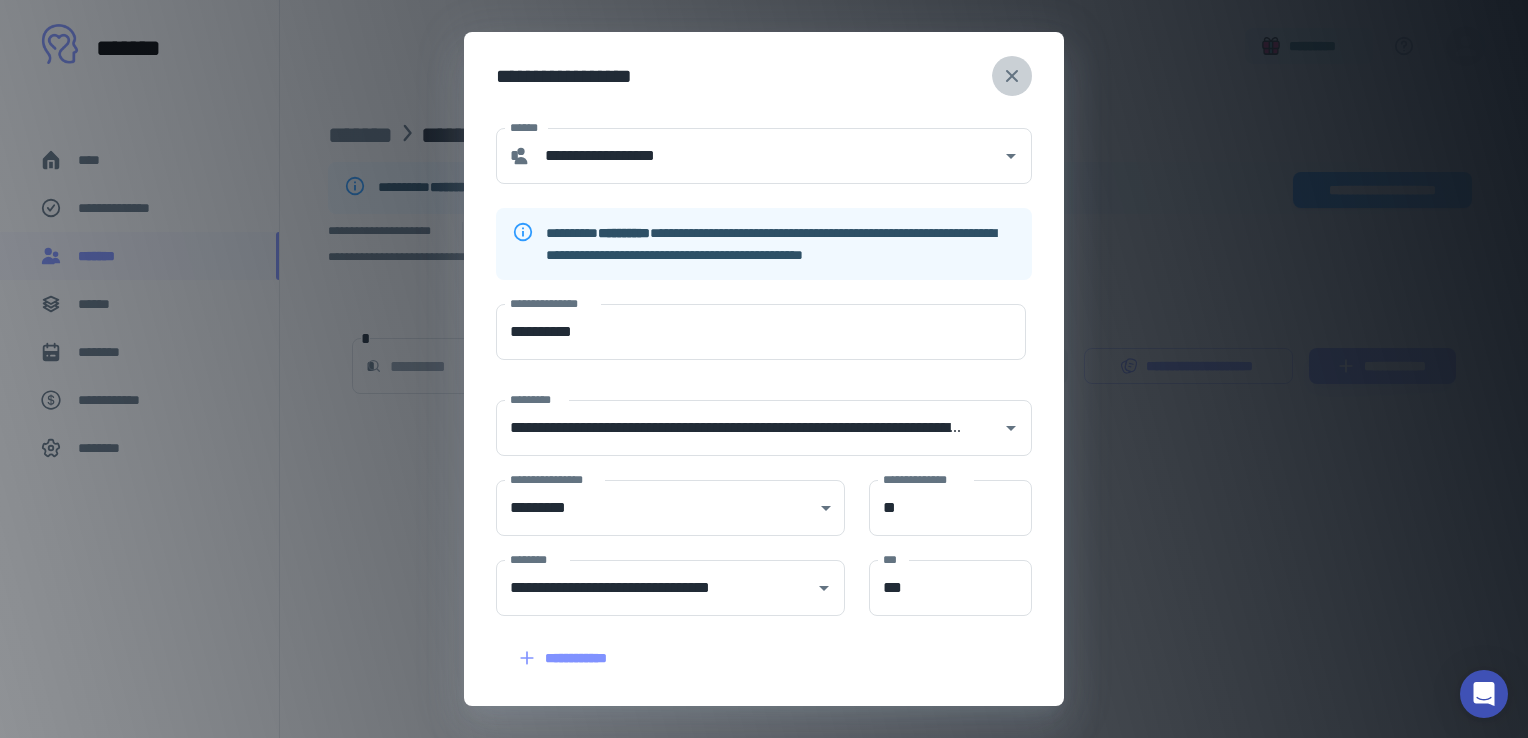 click 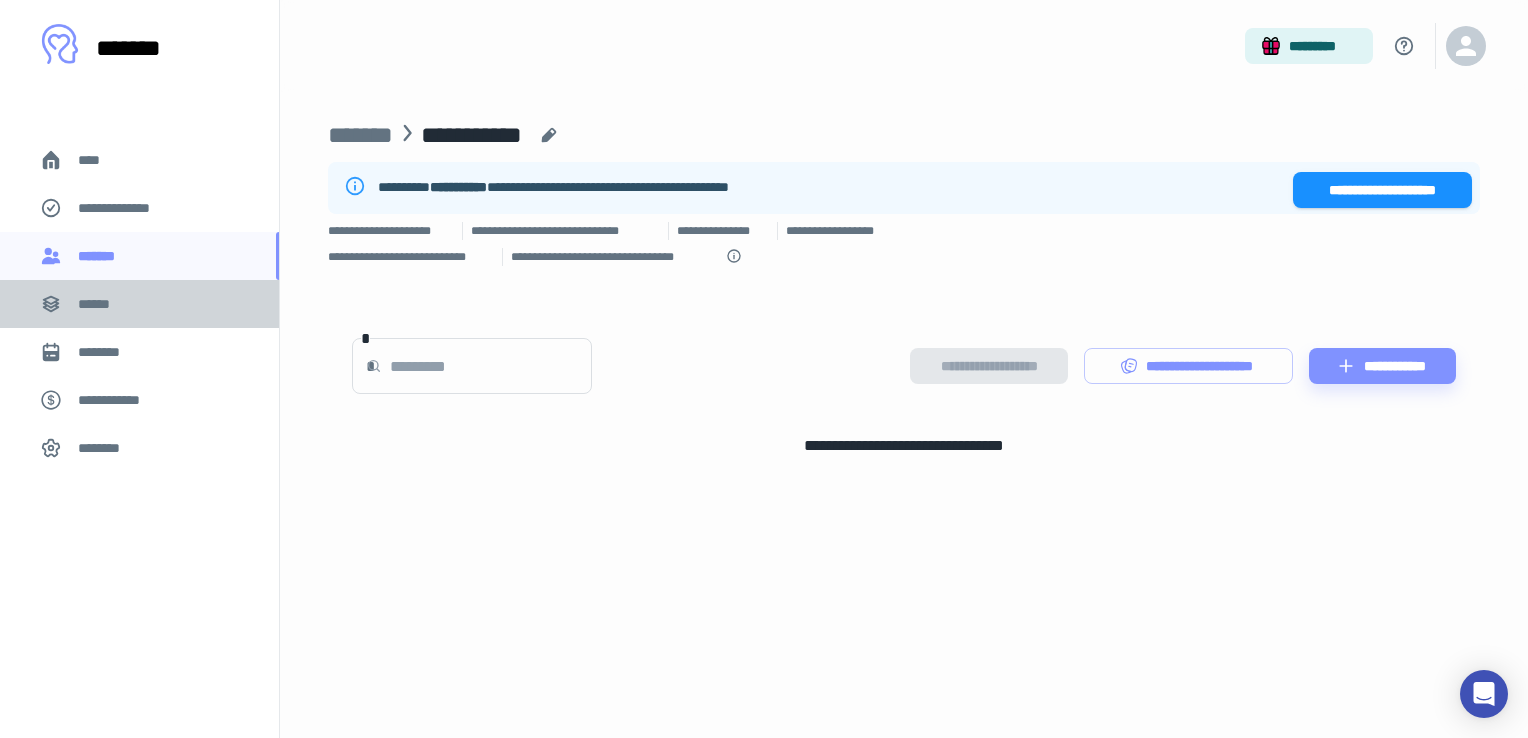 click on "******" at bounding box center [139, 304] 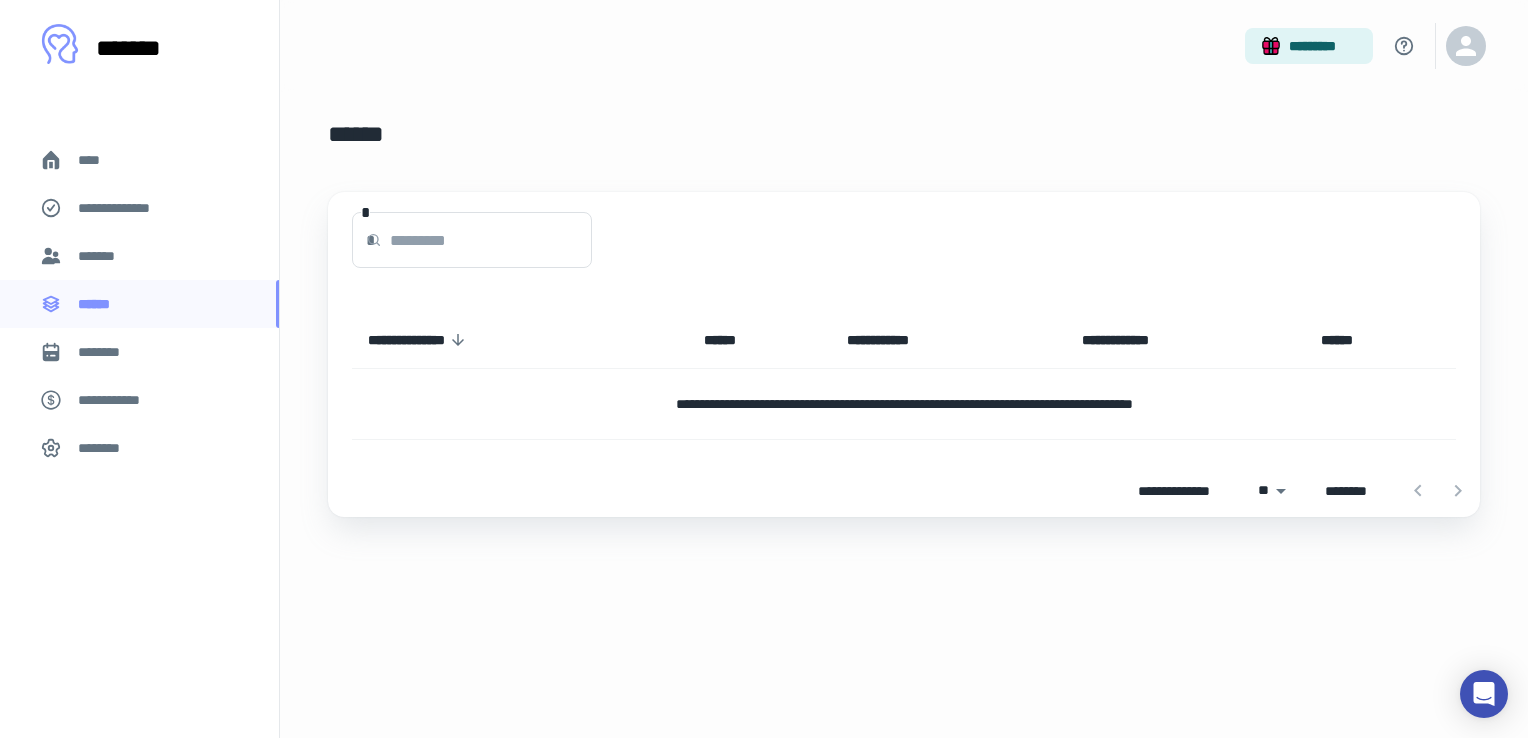 click on "********" at bounding box center (139, 352) 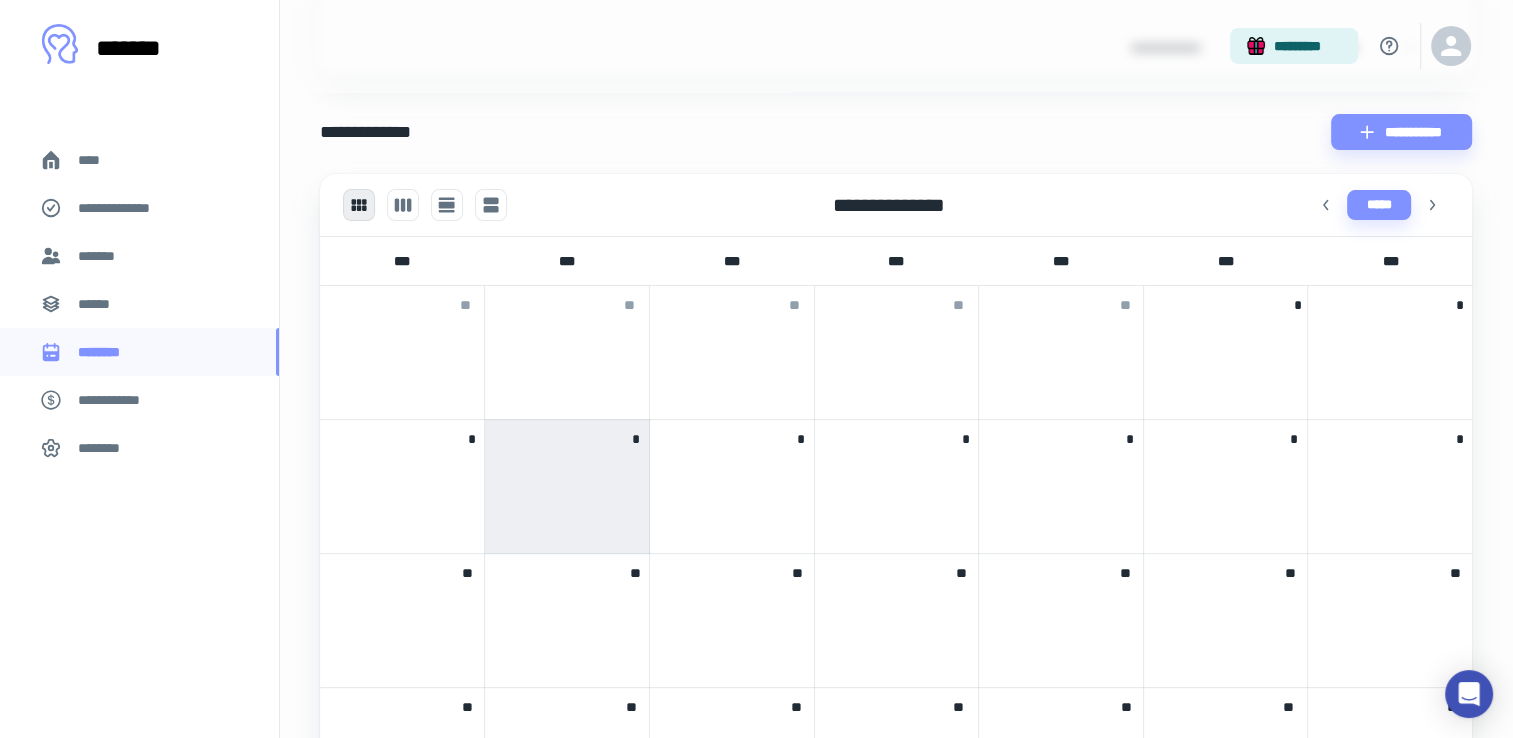 scroll, scrollTop: 450, scrollLeft: 0, axis: vertical 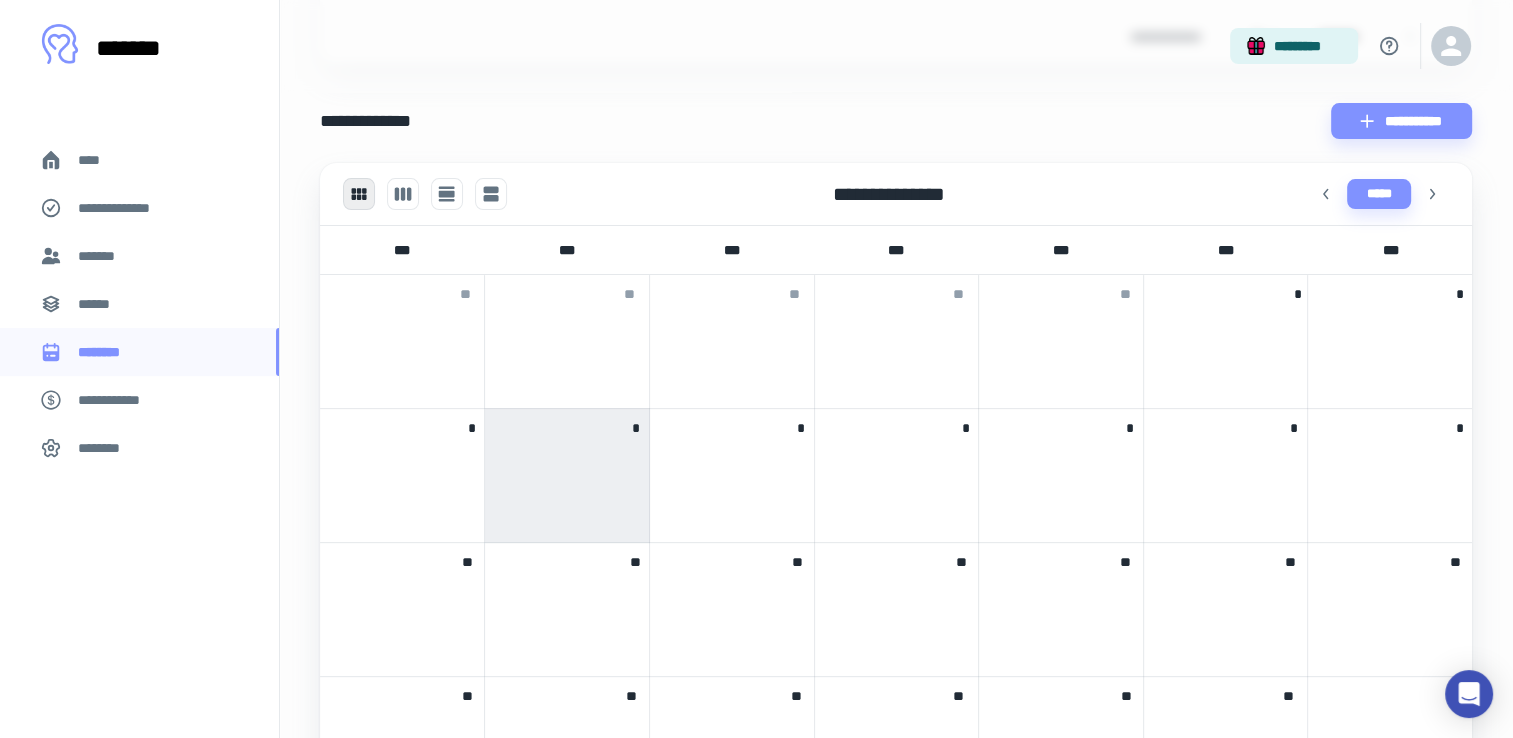 click on "**********" at bounding box center (119, 400) 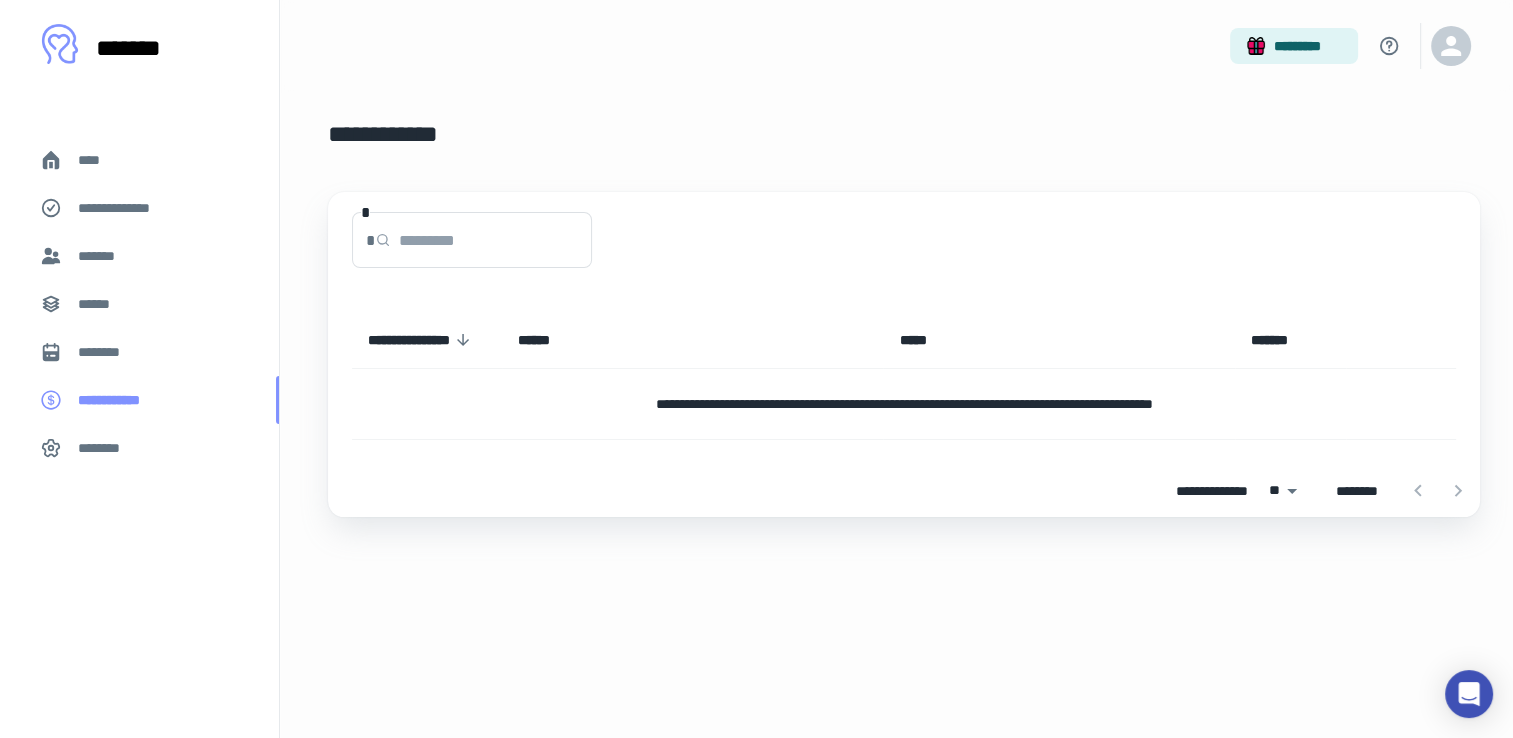 scroll, scrollTop: 0, scrollLeft: 0, axis: both 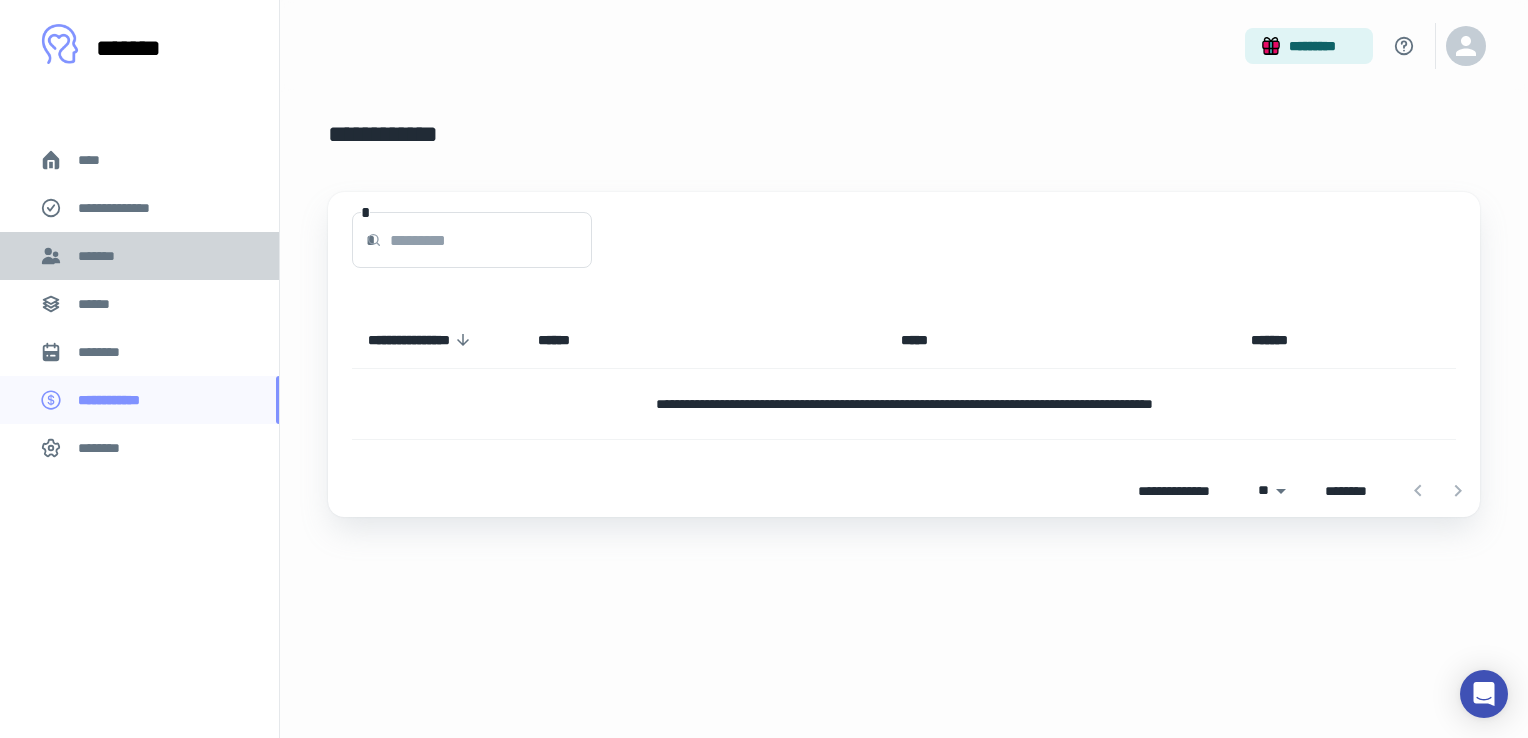 click on "*******" at bounding box center [139, 256] 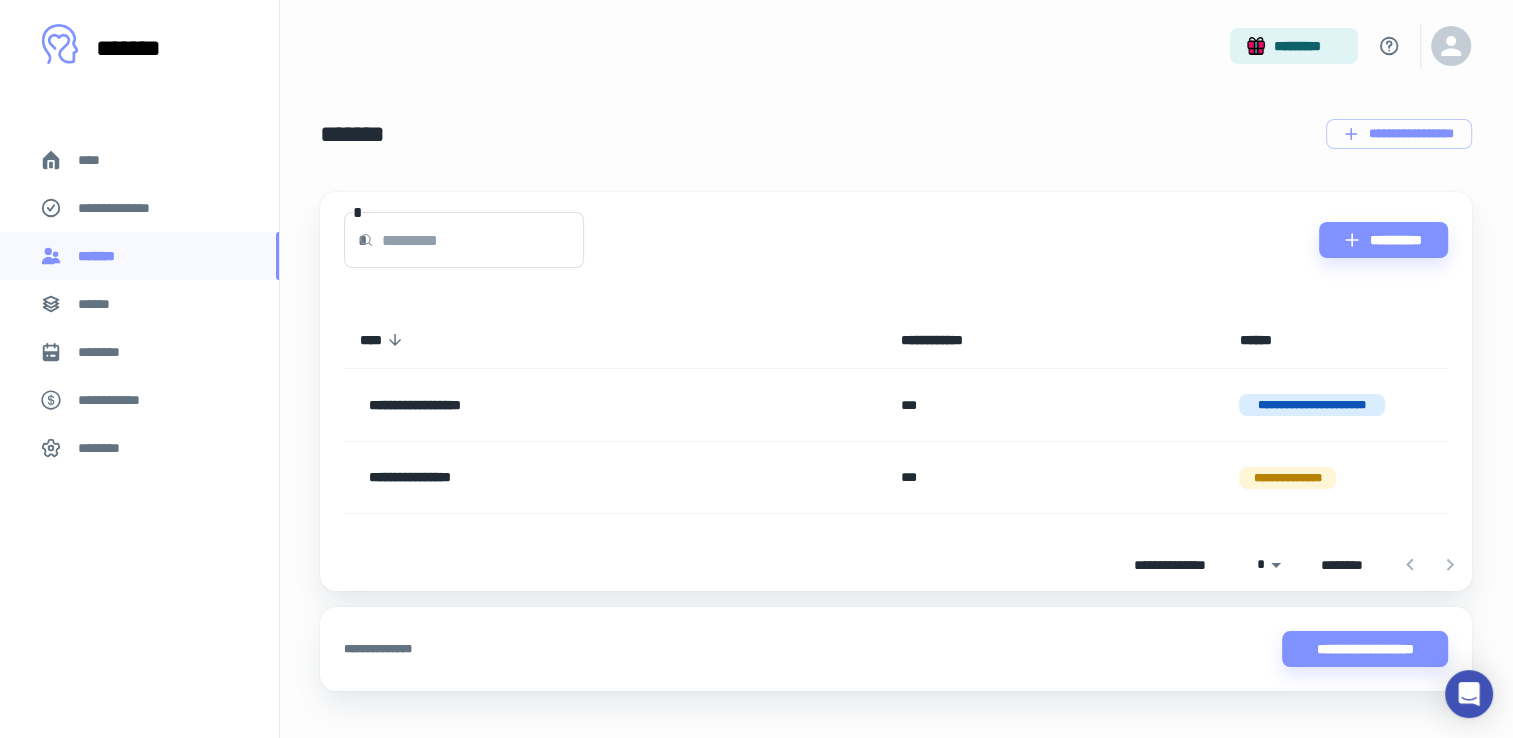 click on "**********" at bounding box center (896, 134) 